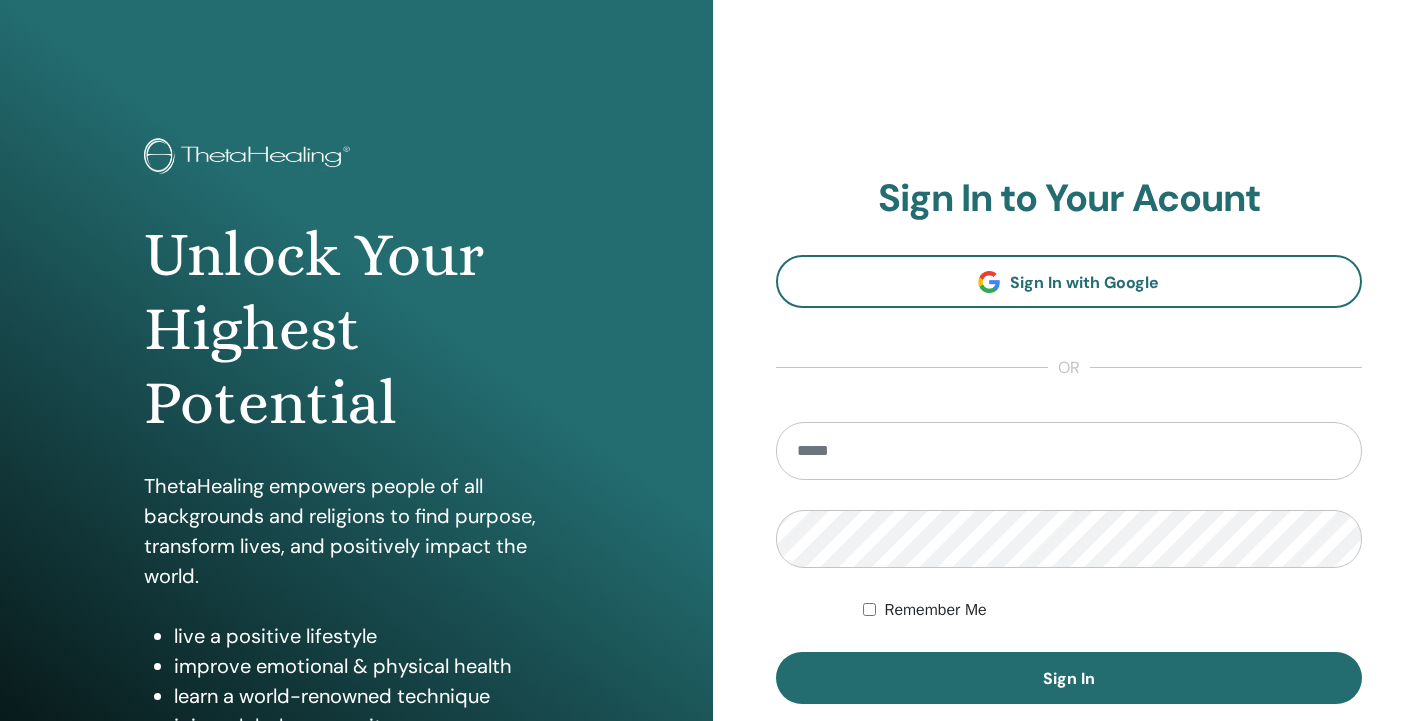 scroll, scrollTop: 0, scrollLeft: 0, axis: both 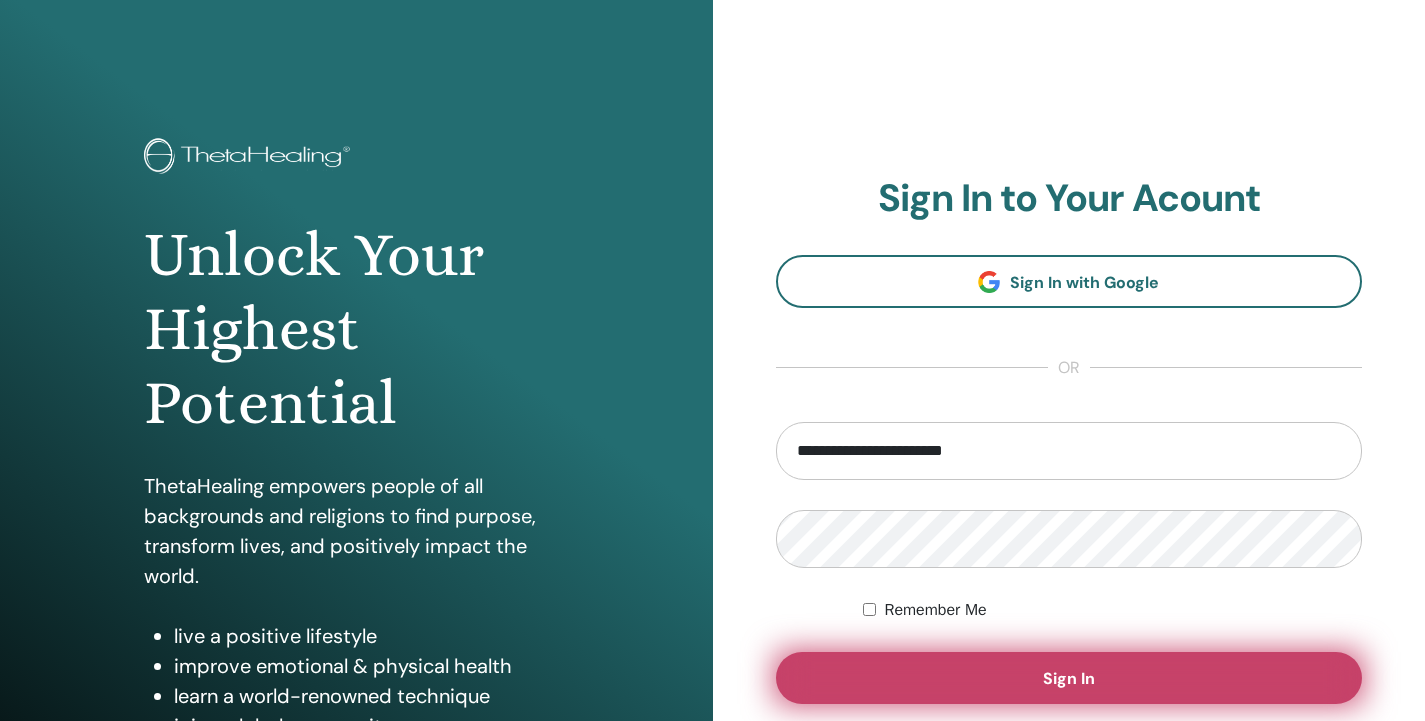 click on "Sign In" at bounding box center (1069, 678) 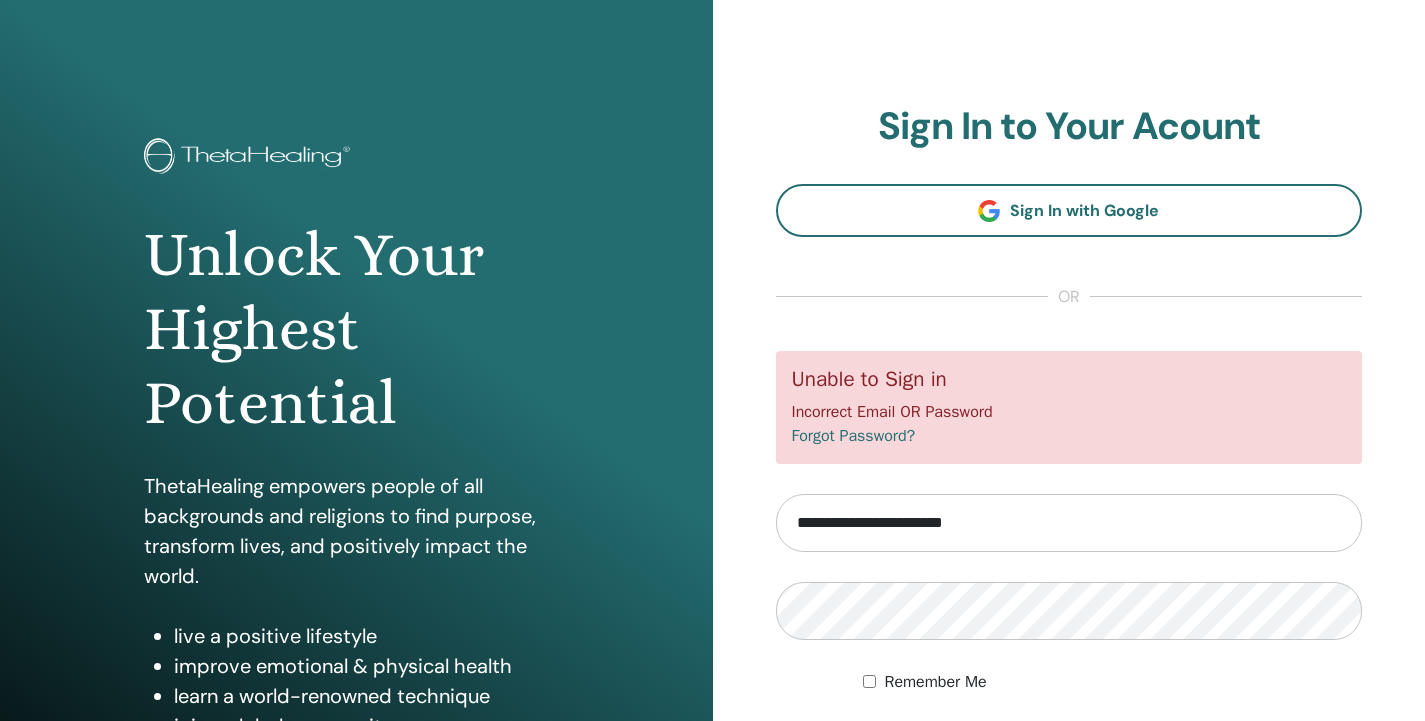 scroll, scrollTop: 0, scrollLeft: 0, axis: both 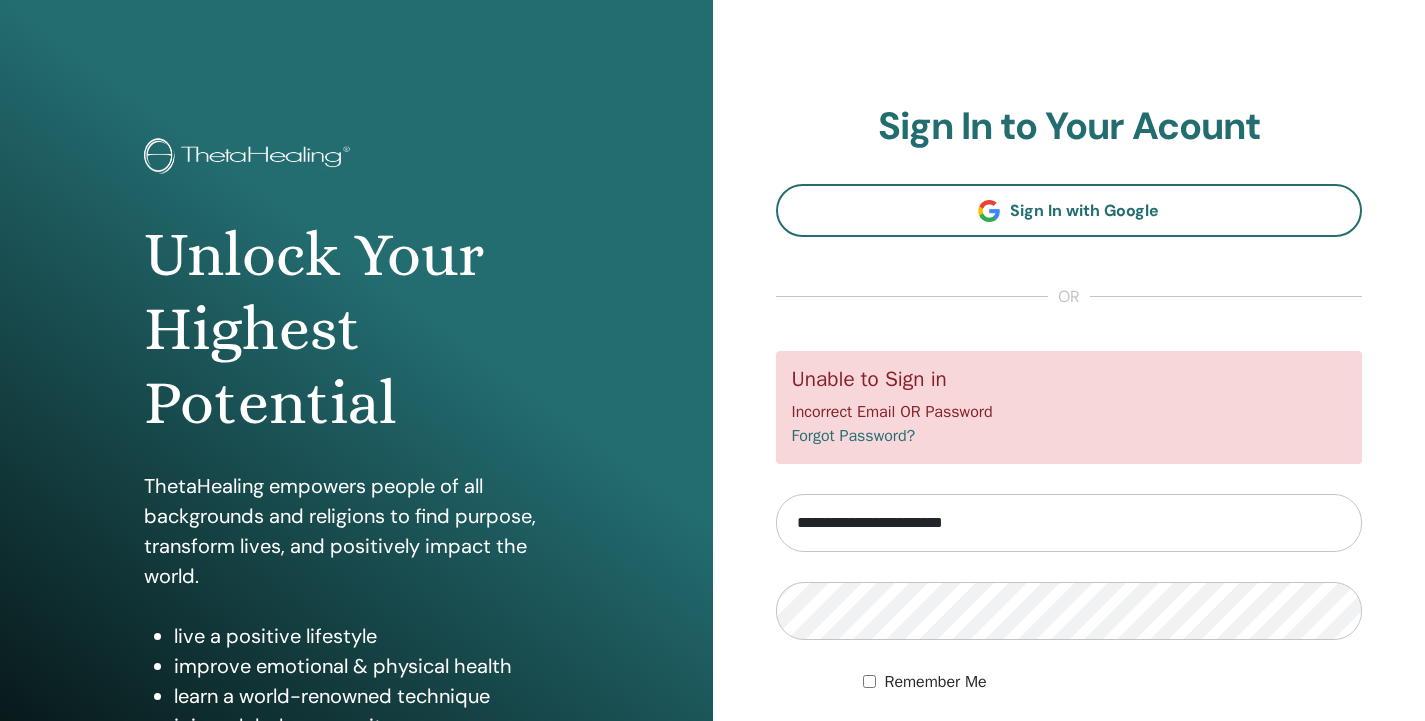 click on "**********" at bounding box center [1069, 480] 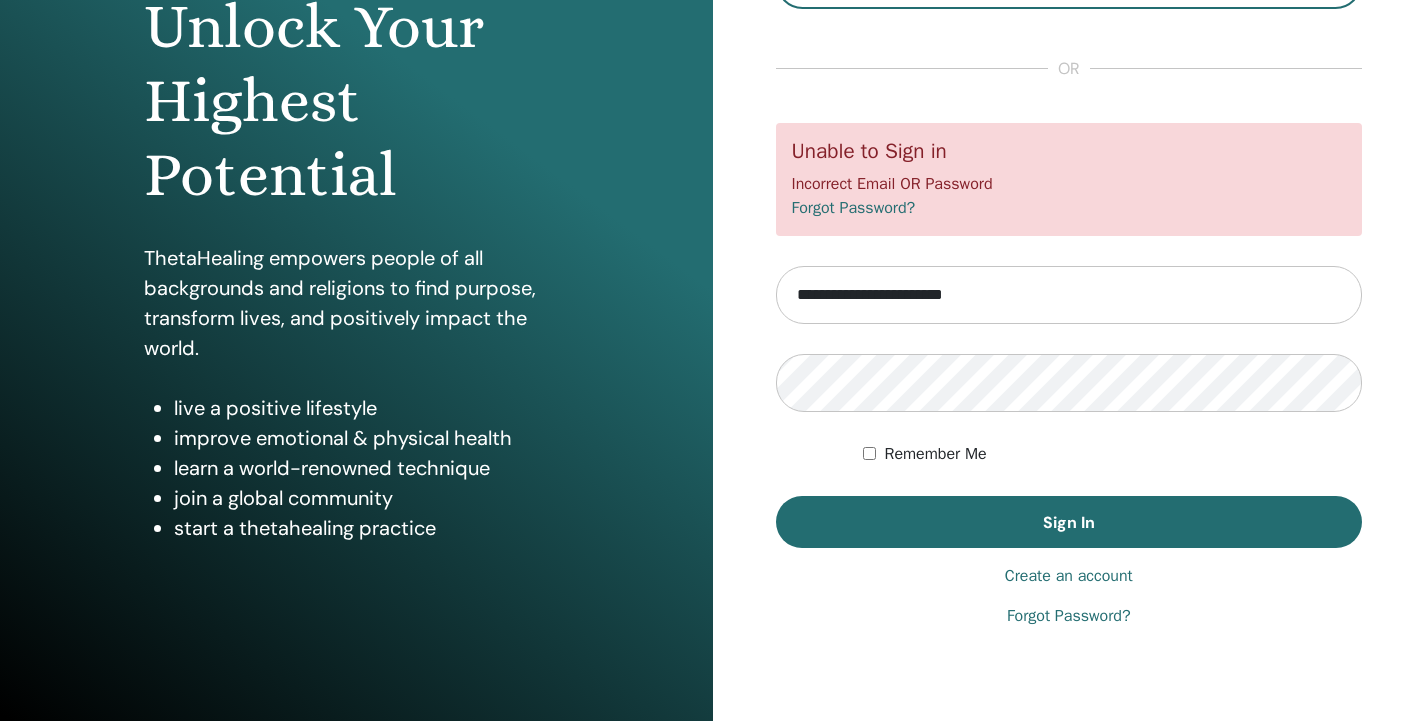 scroll, scrollTop: 239, scrollLeft: 0, axis: vertical 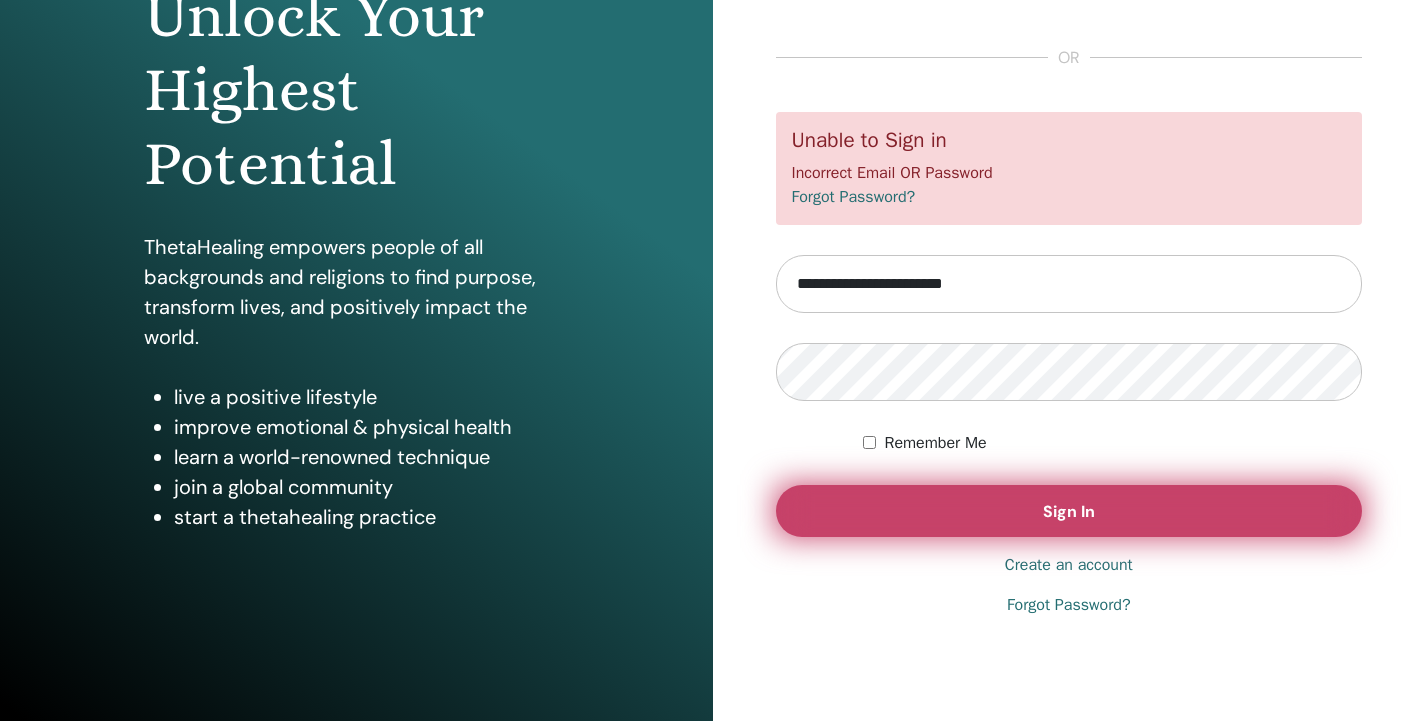 click on "Sign In" at bounding box center (1069, 511) 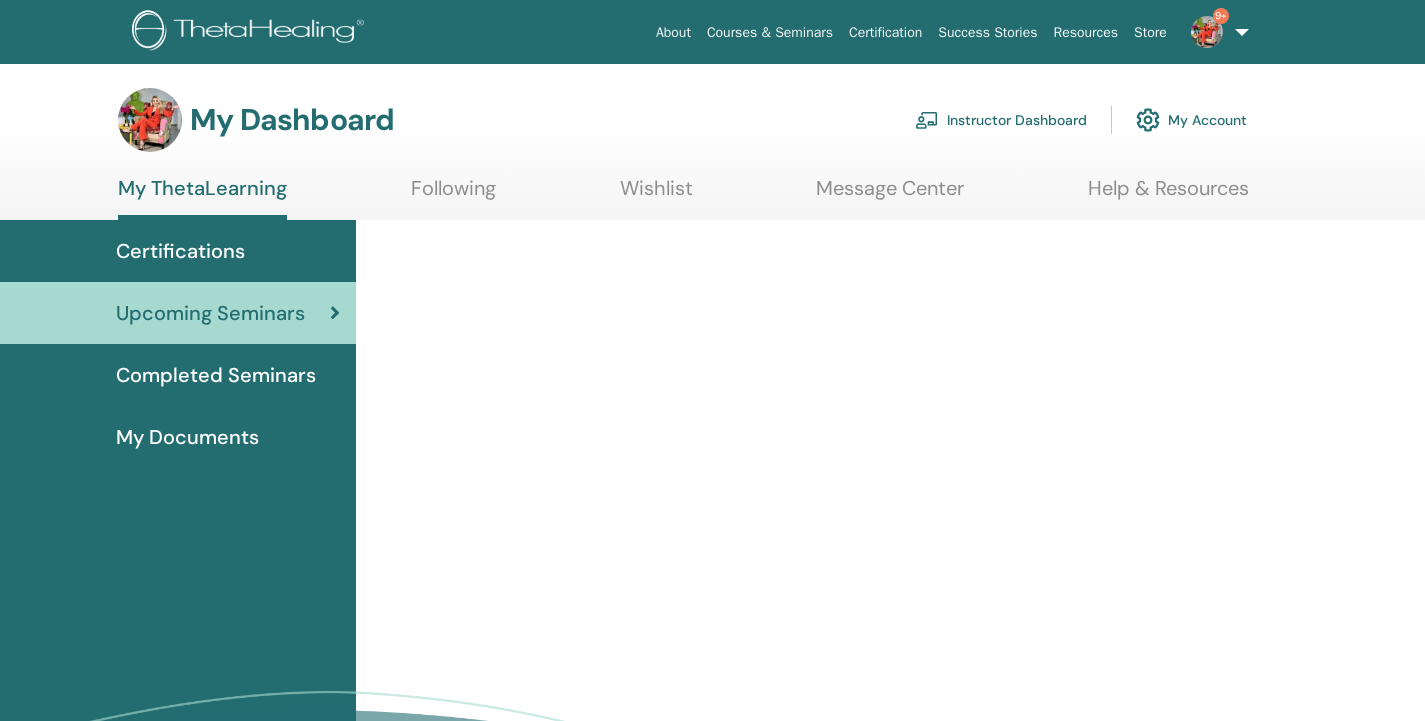 scroll, scrollTop: 0, scrollLeft: 0, axis: both 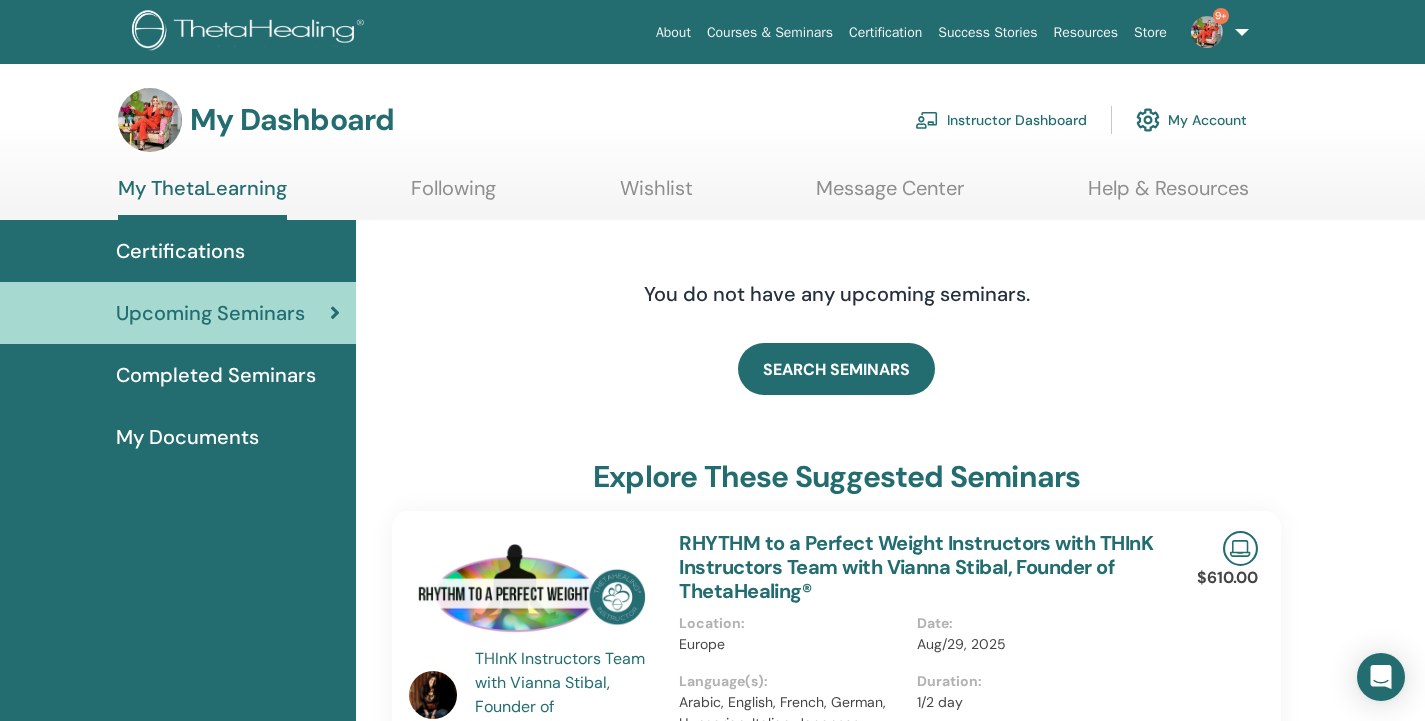 click on "Instructor Dashboard" at bounding box center [1001, 120] 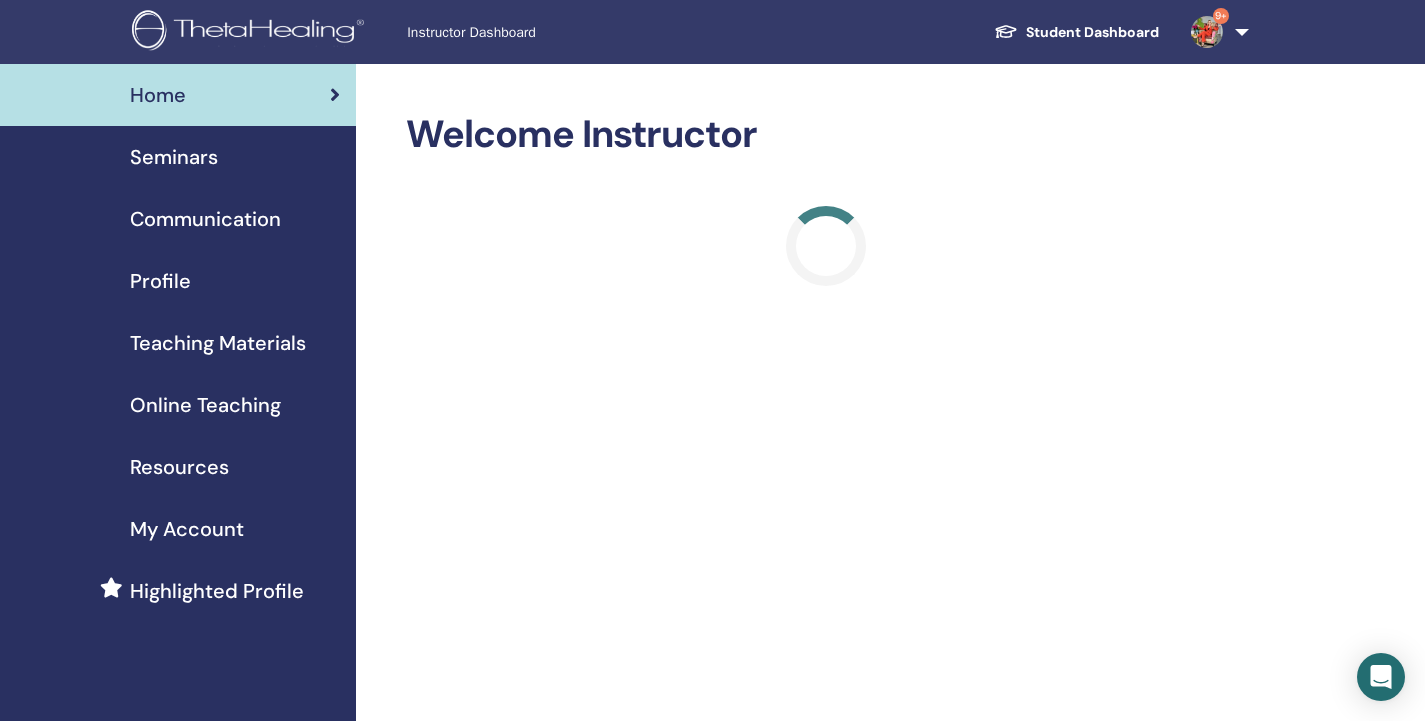 scroll, scrollTop: 0, scrollLeft: 0, axis: both 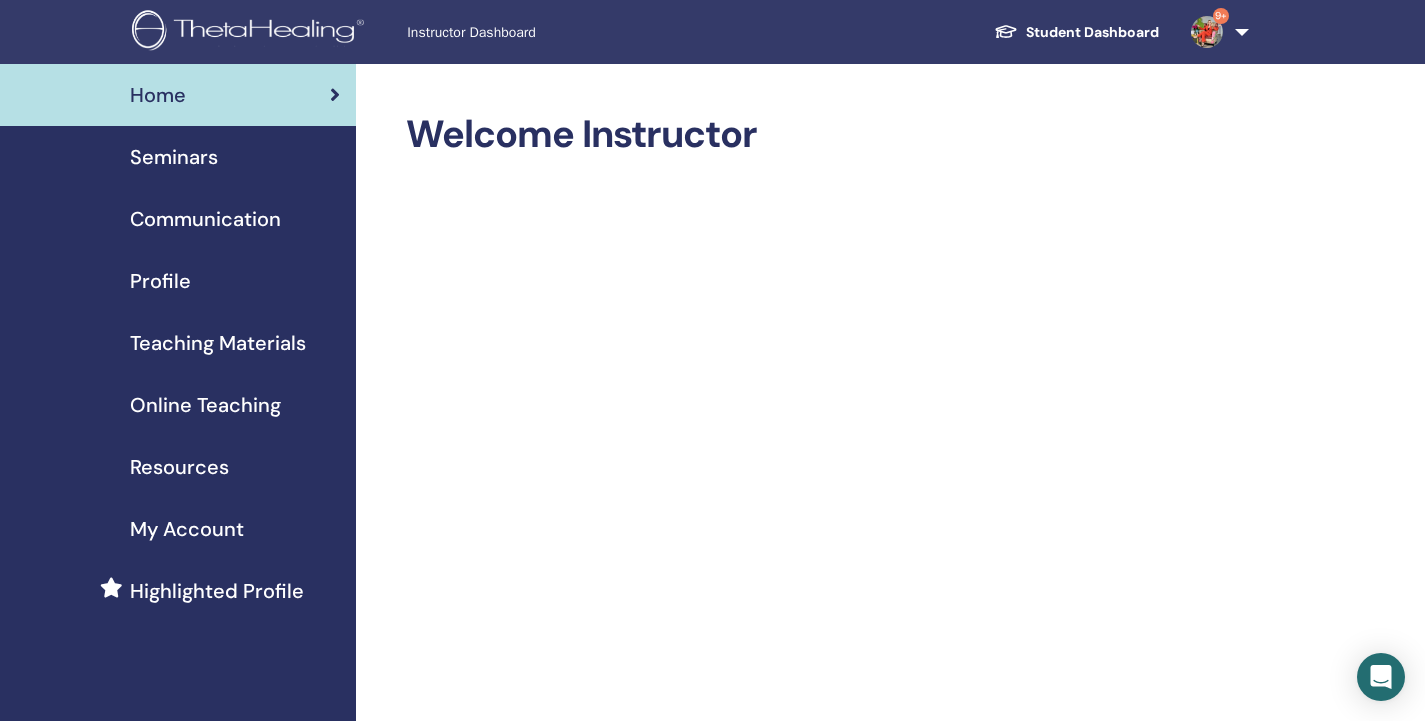 click on "Seminars" at bounding box center [174, 157] 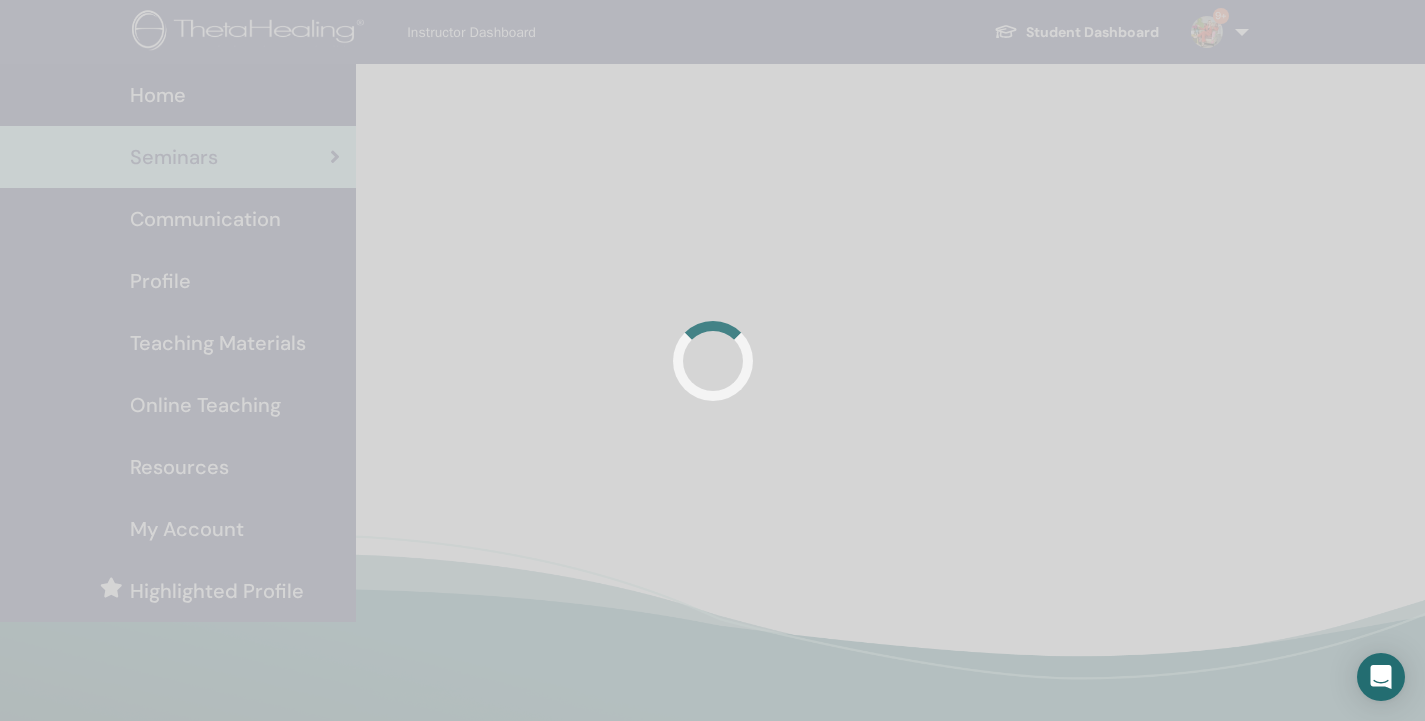 scroll, scrollTop: 0, scrollLeft: 0, axis: both 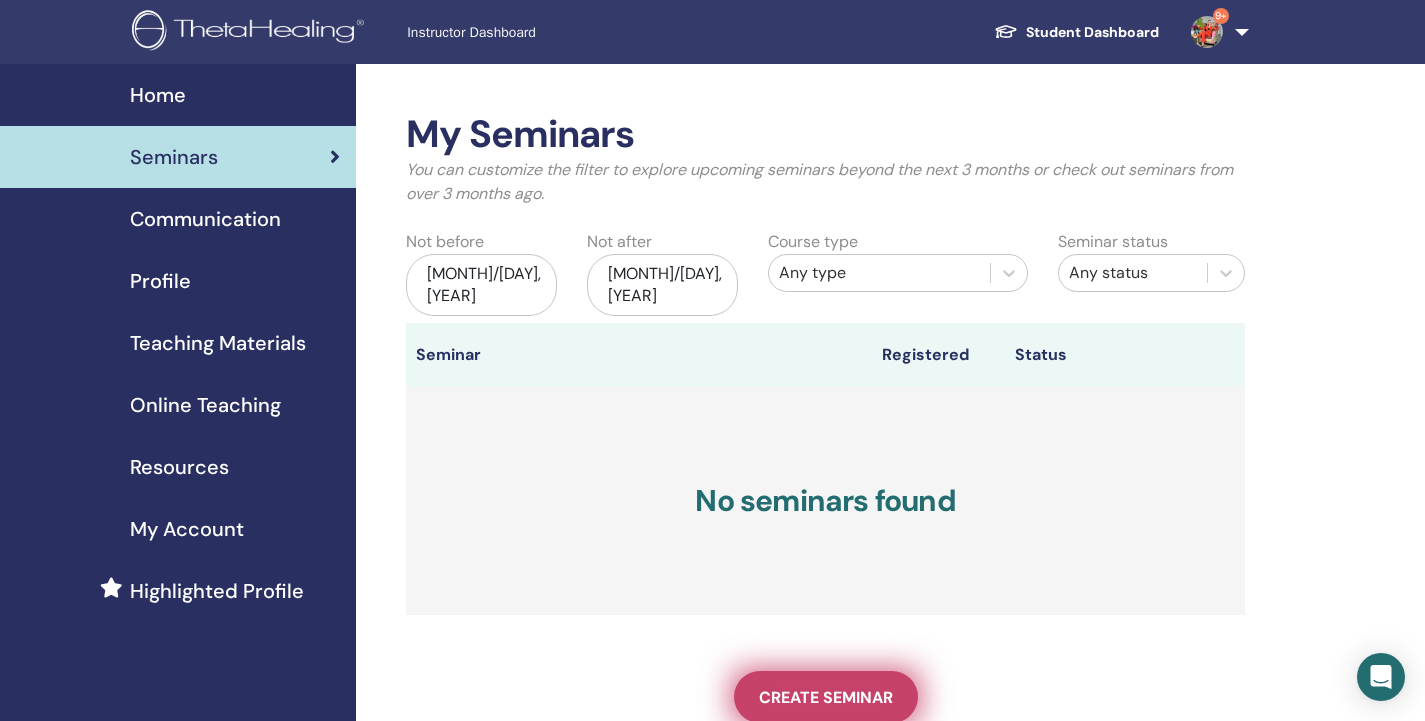 click on "Create seminar" at bounding box center [826, 697] 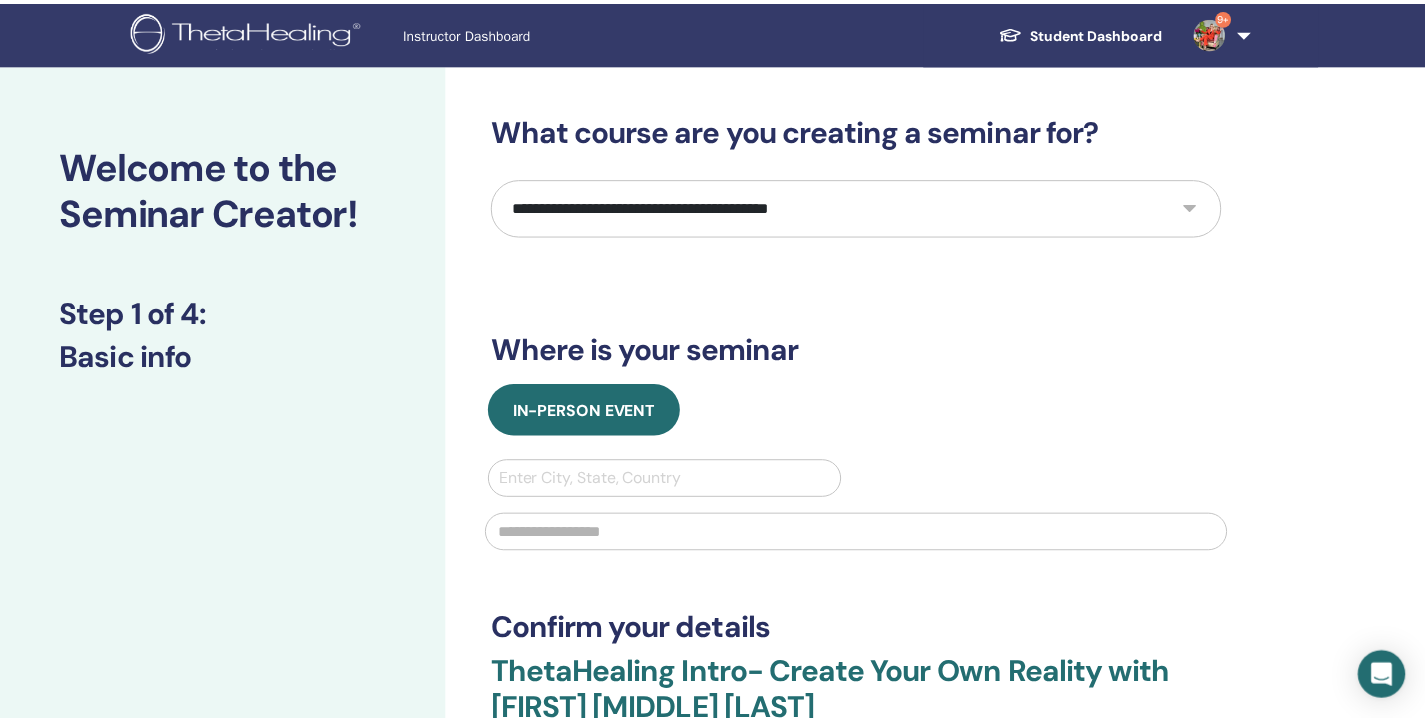 scroll, scrollTop: 0, scrollLeft: 0, axis: both 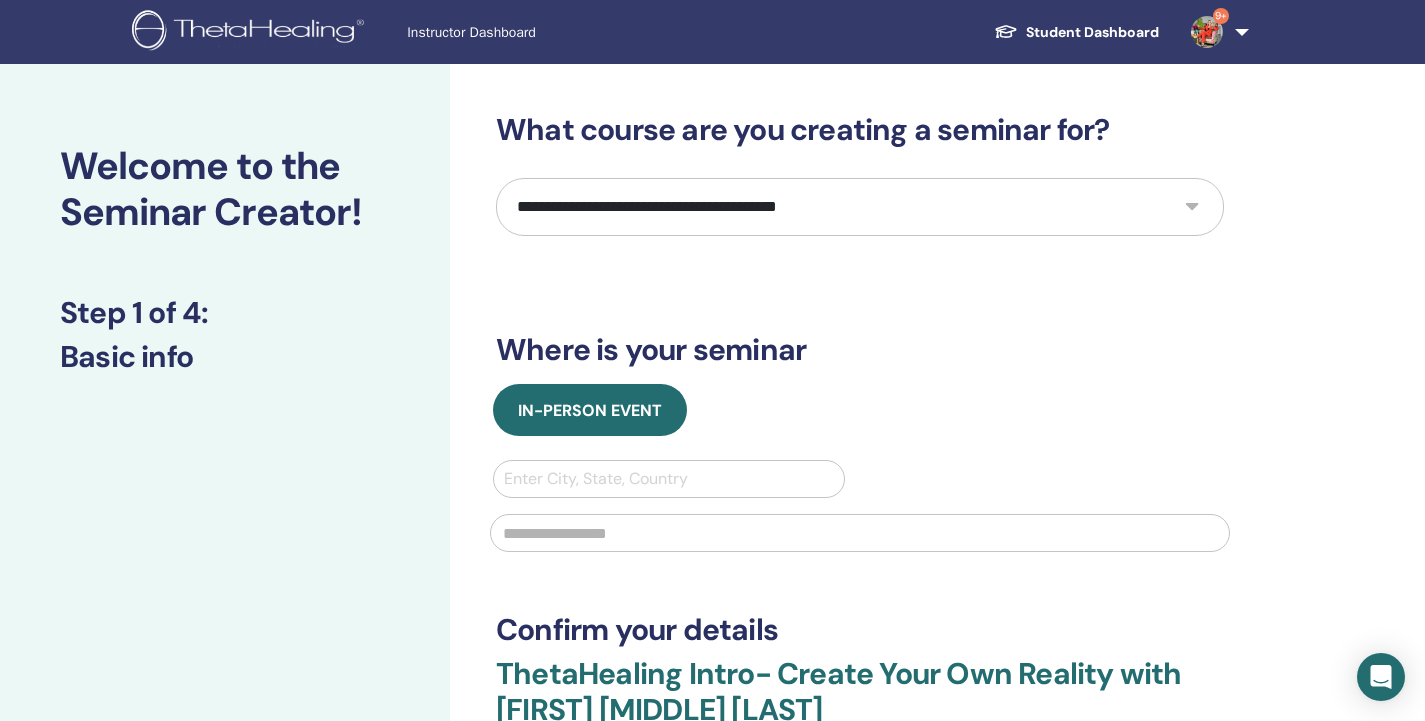 click on "**********" at bounding box center [860, 207] 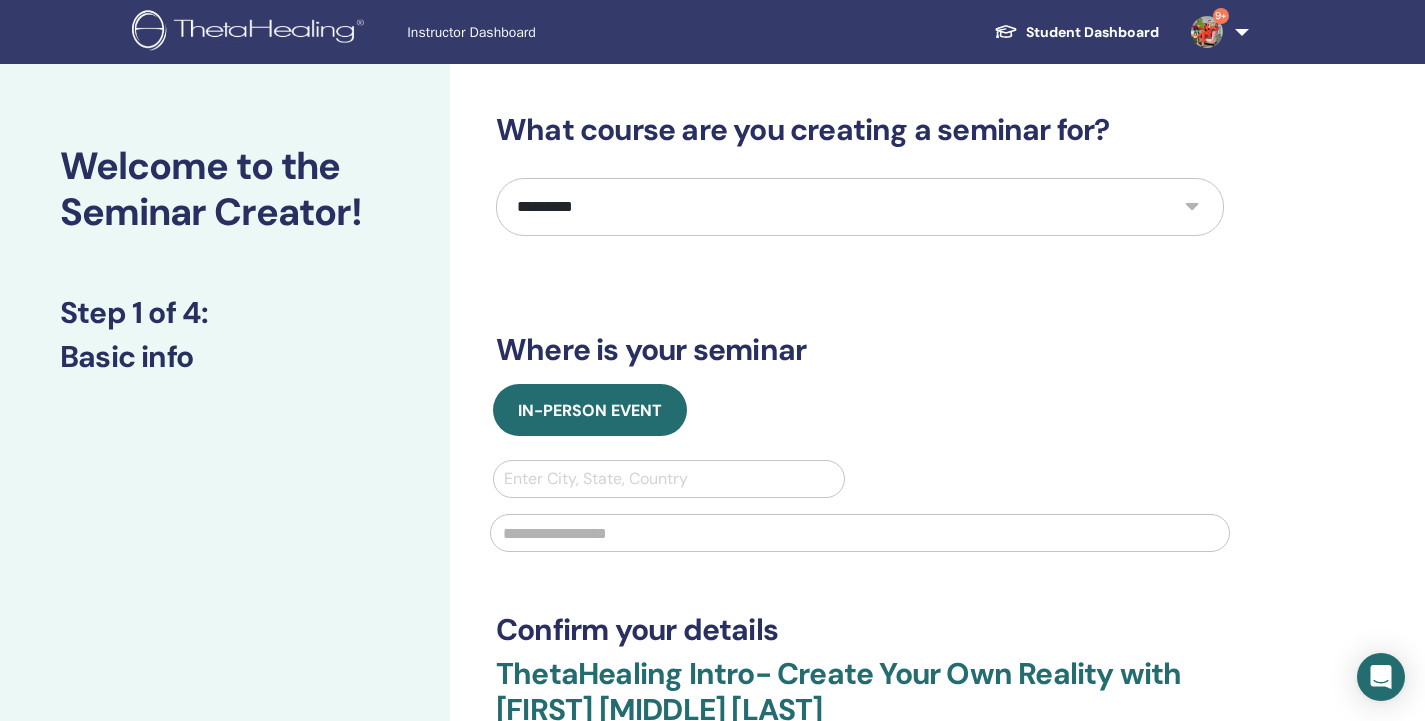 click on "**********" at bounding box center (860, 207) 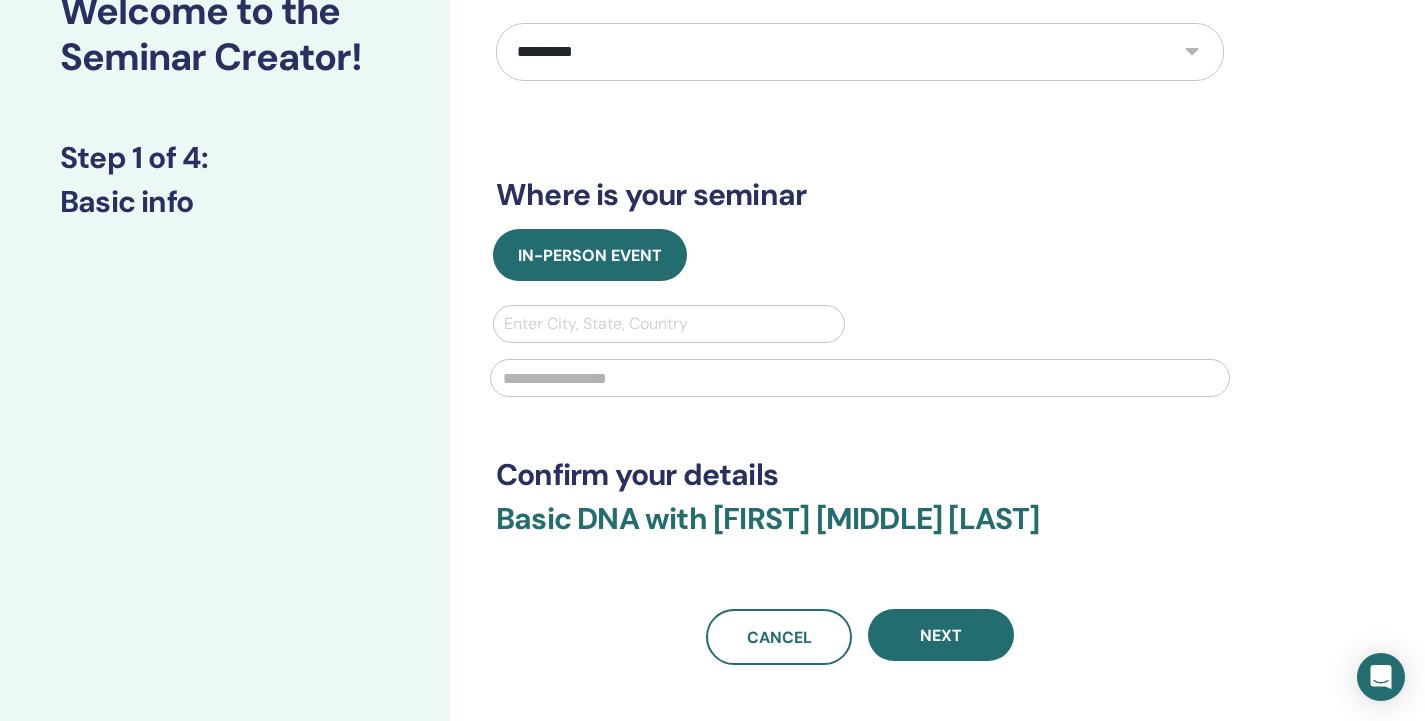 scroll, scrollTop: 200, scrollLeft: 0, axis: vertical 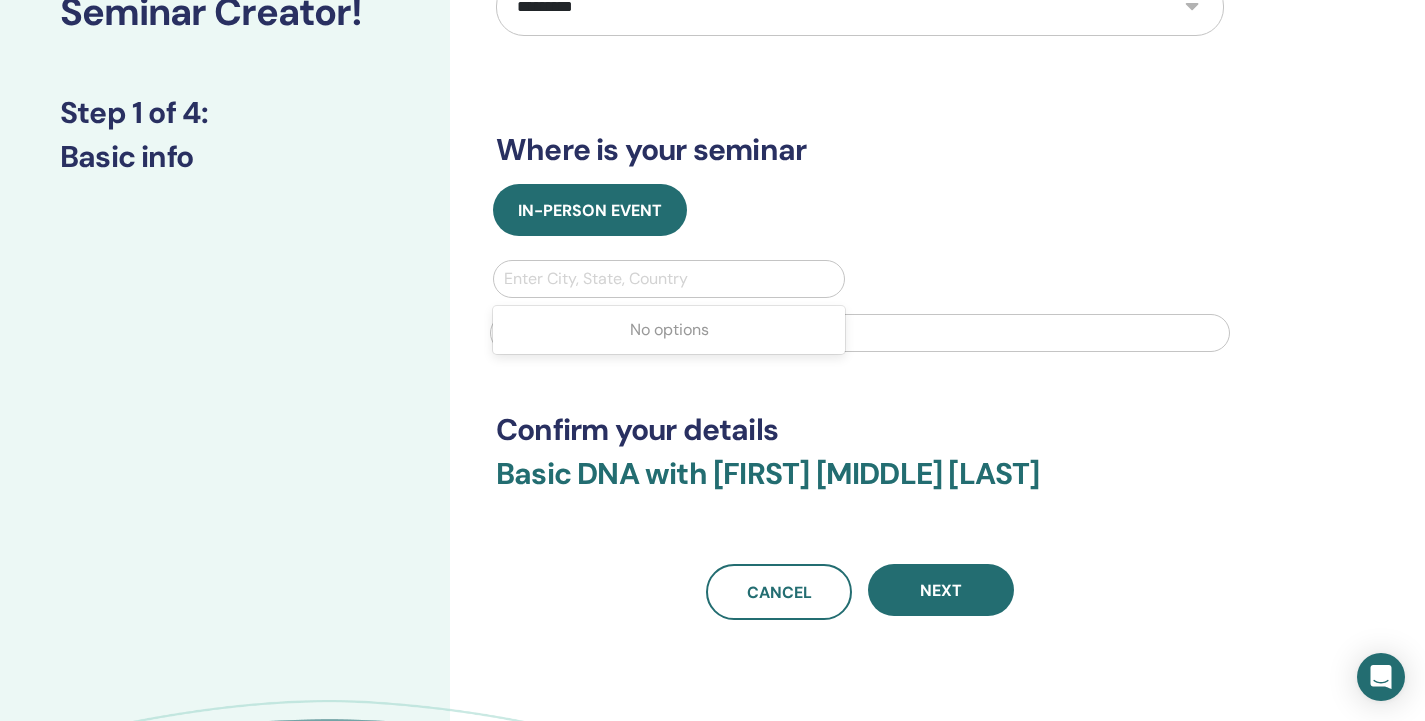 click at bounding box center (669, 279) 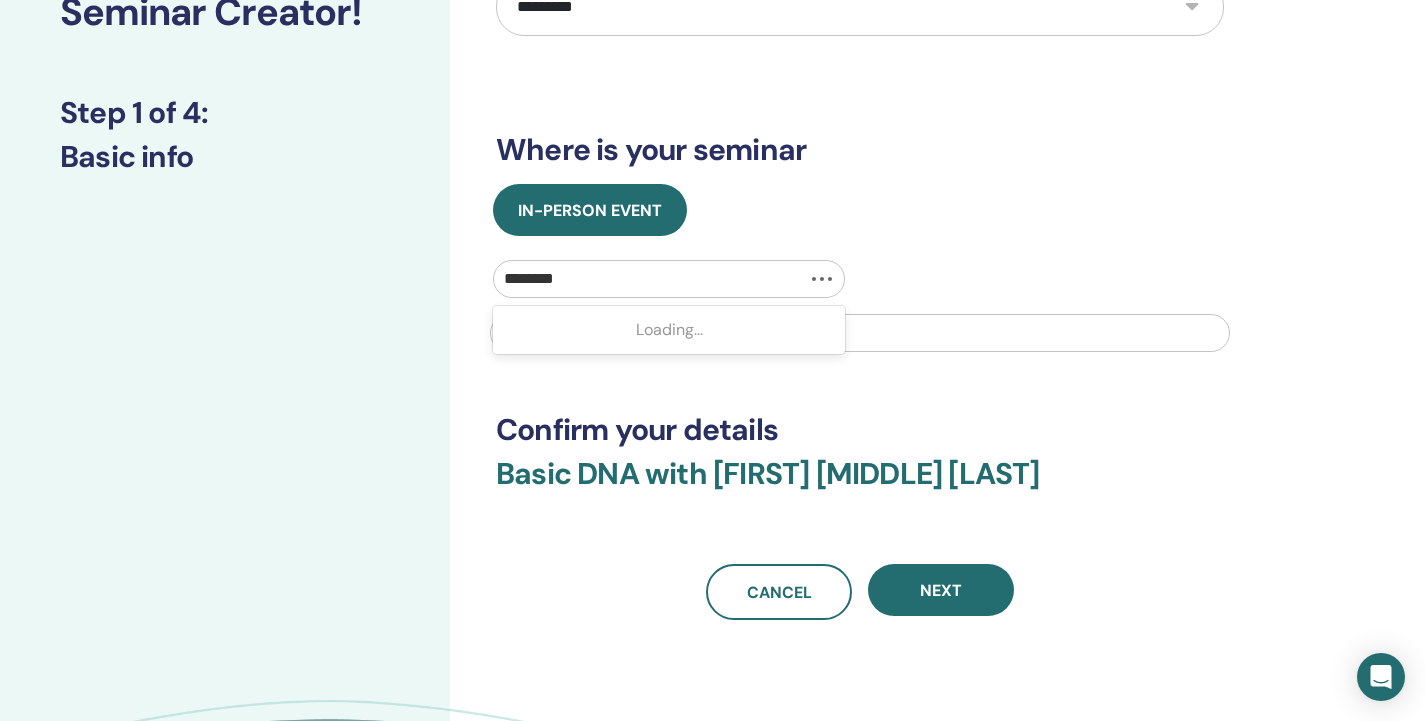 type on "*********" 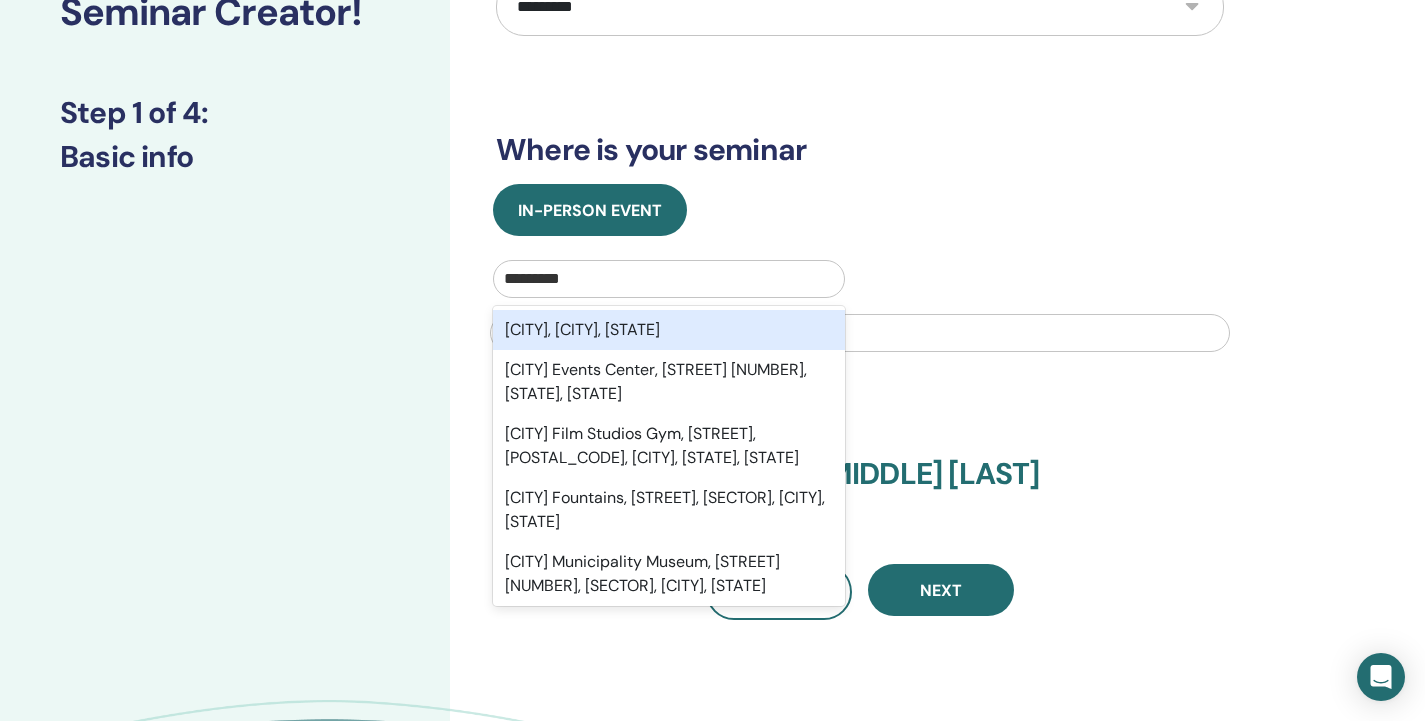 click on "Bucharest, București, ROU" at bounding box center (669, 330) 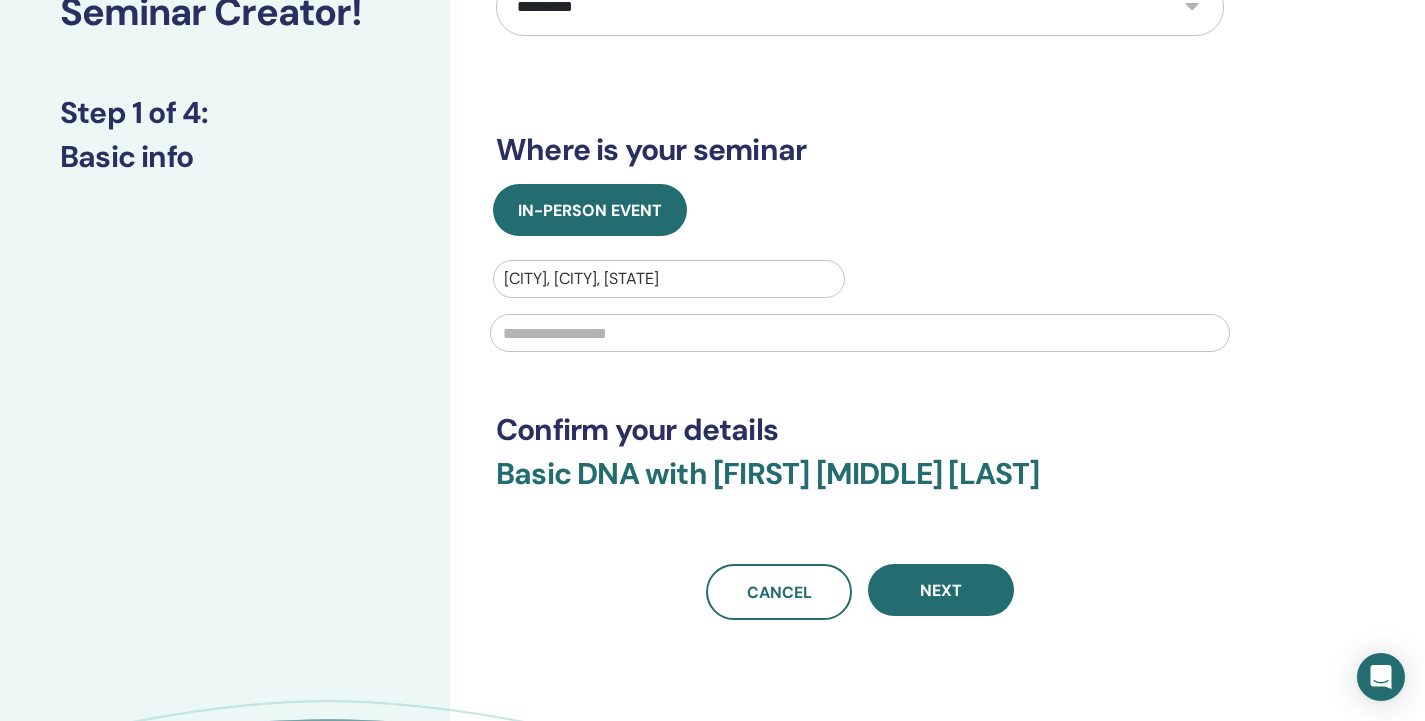 drag, startPoint x: 587, startPoint y: 335, endPoint x: 566, endPoint y: 326, distance: 22.847319 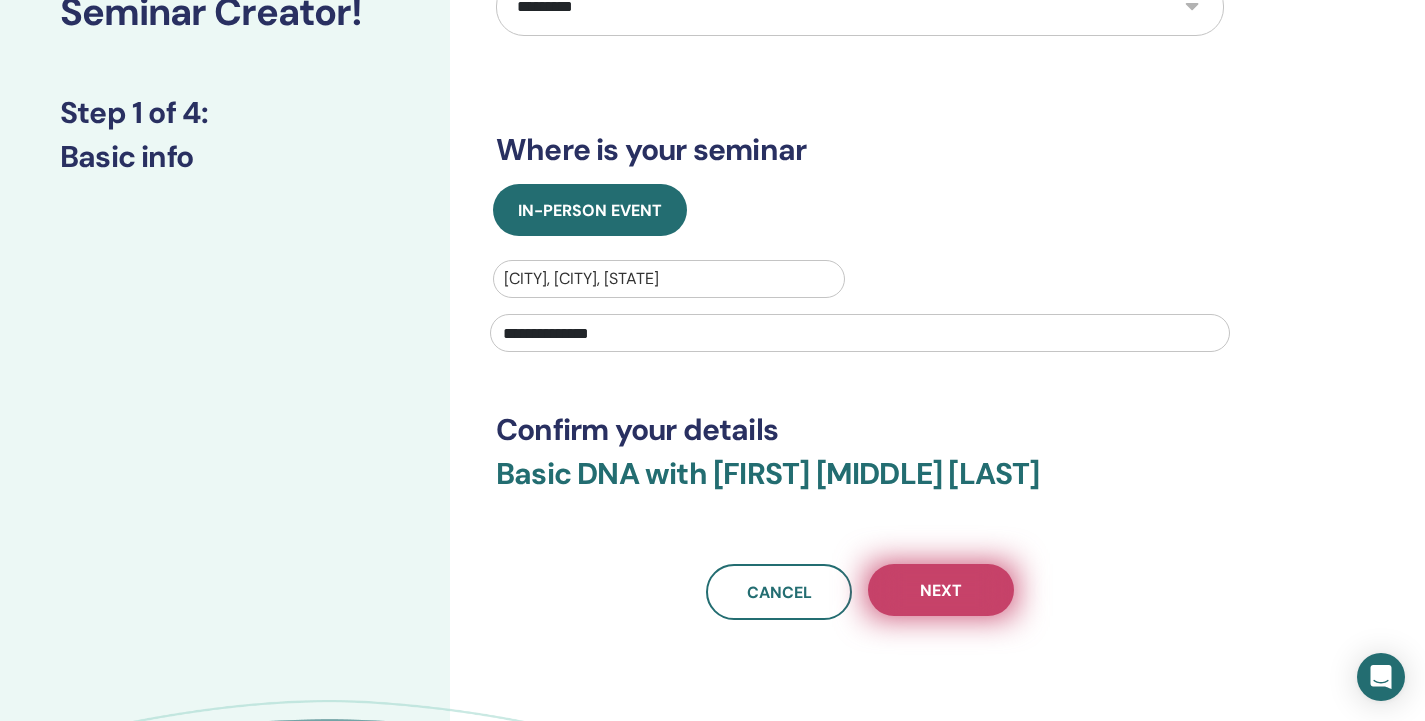 type on "**********" 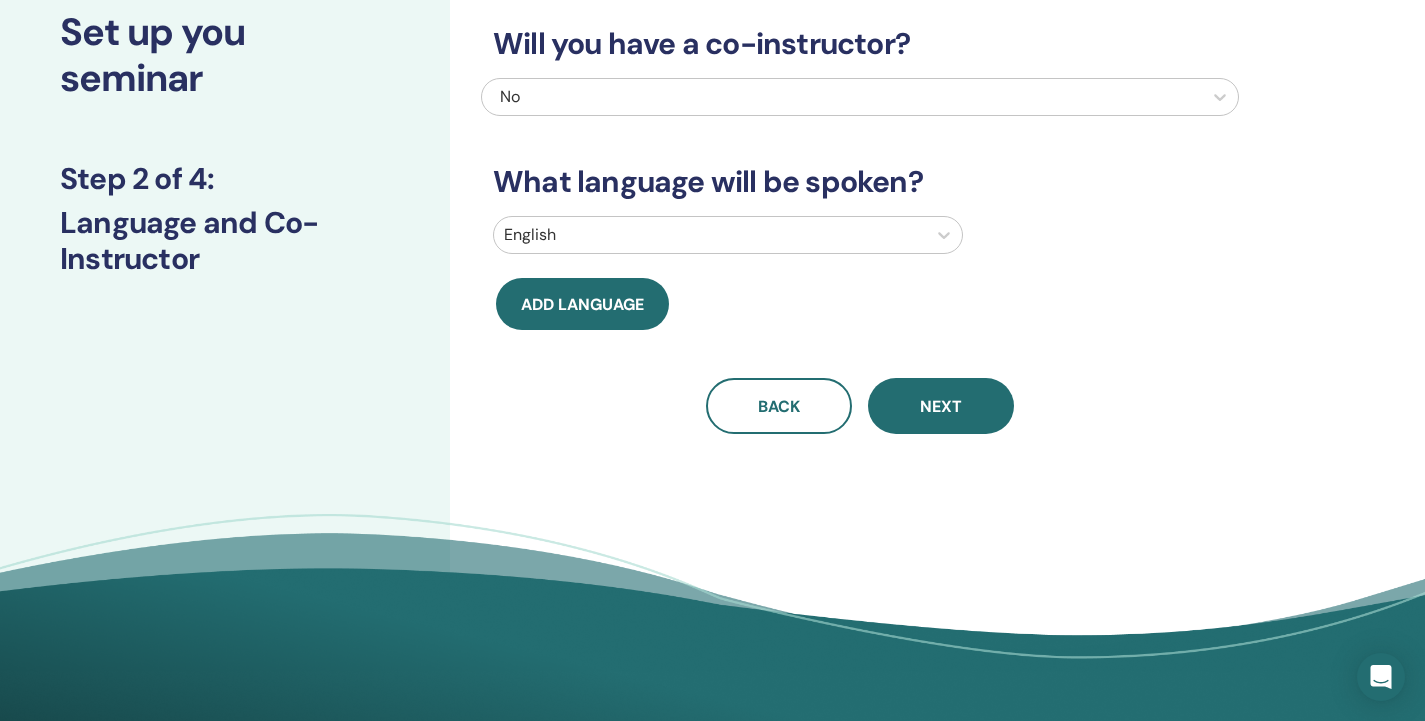 scroll, scrollTop: 0, scrollLeft: 0, axis: both 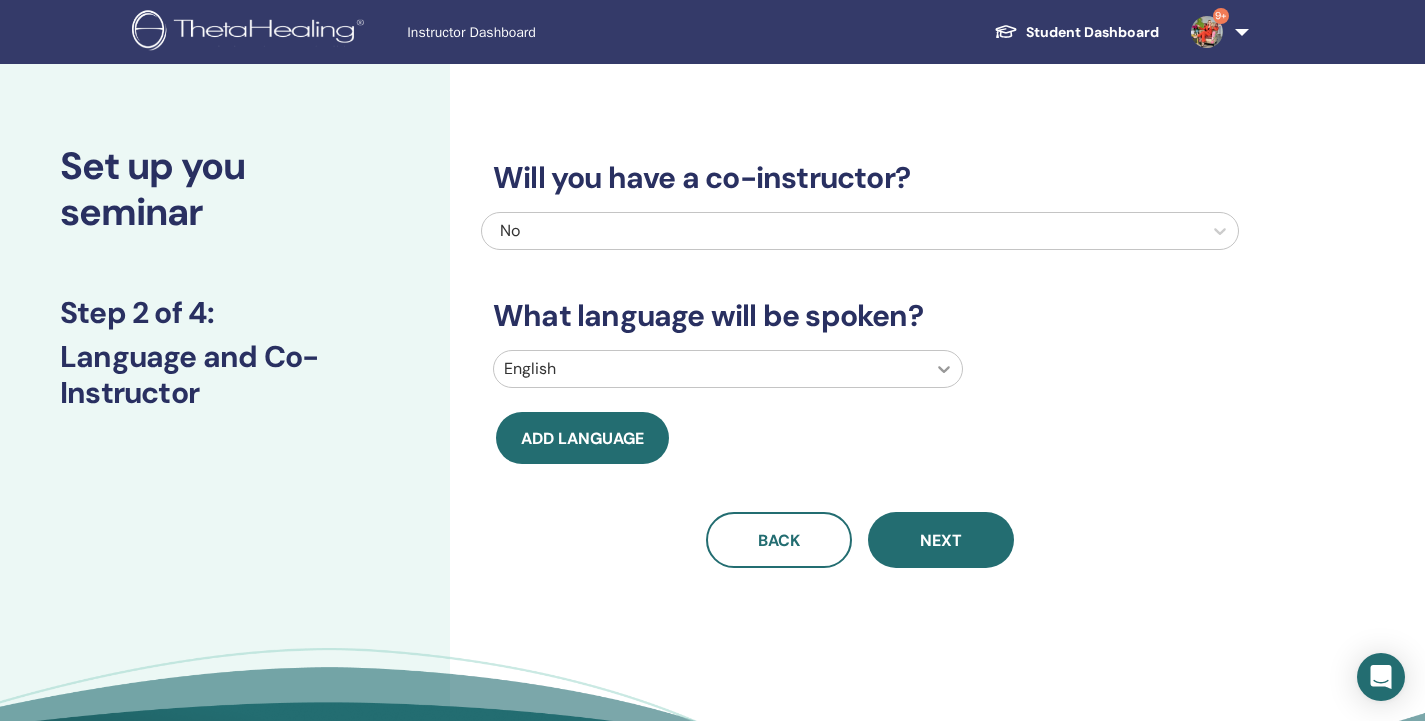 click 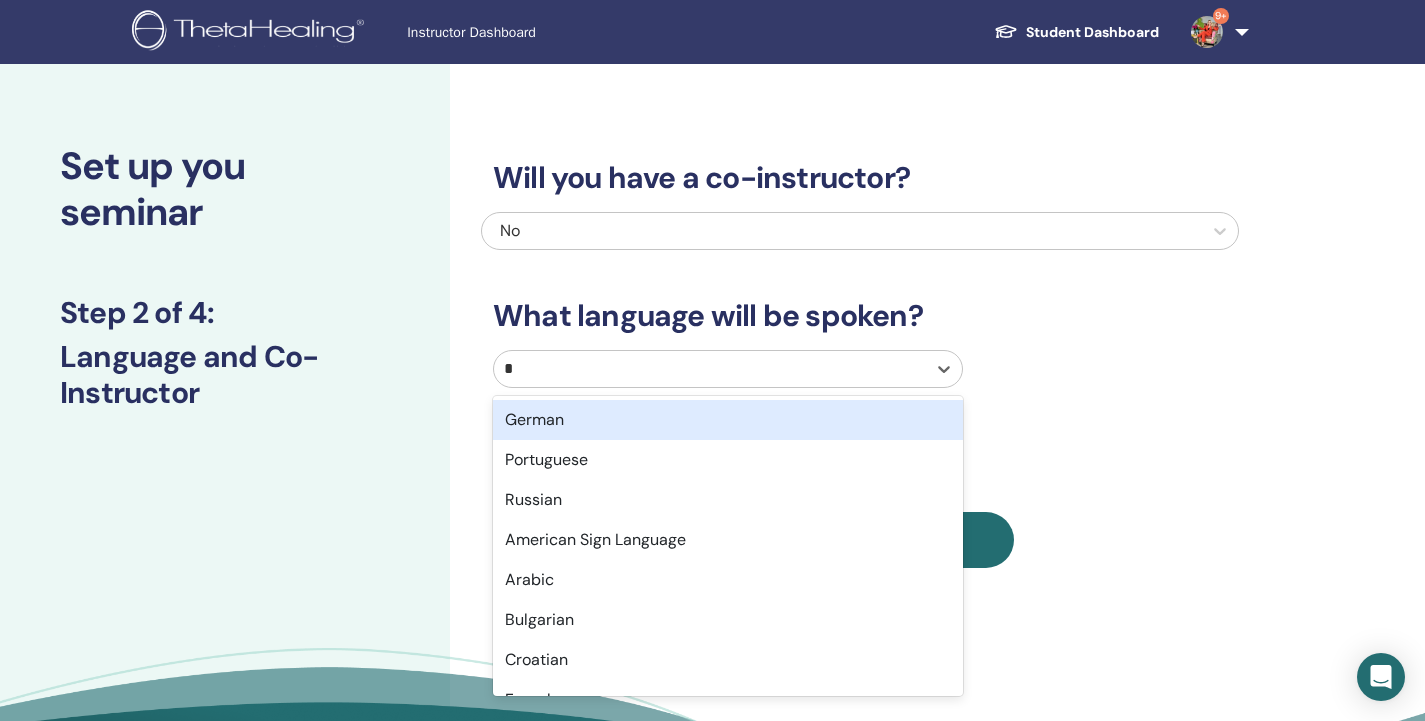 type on "**" 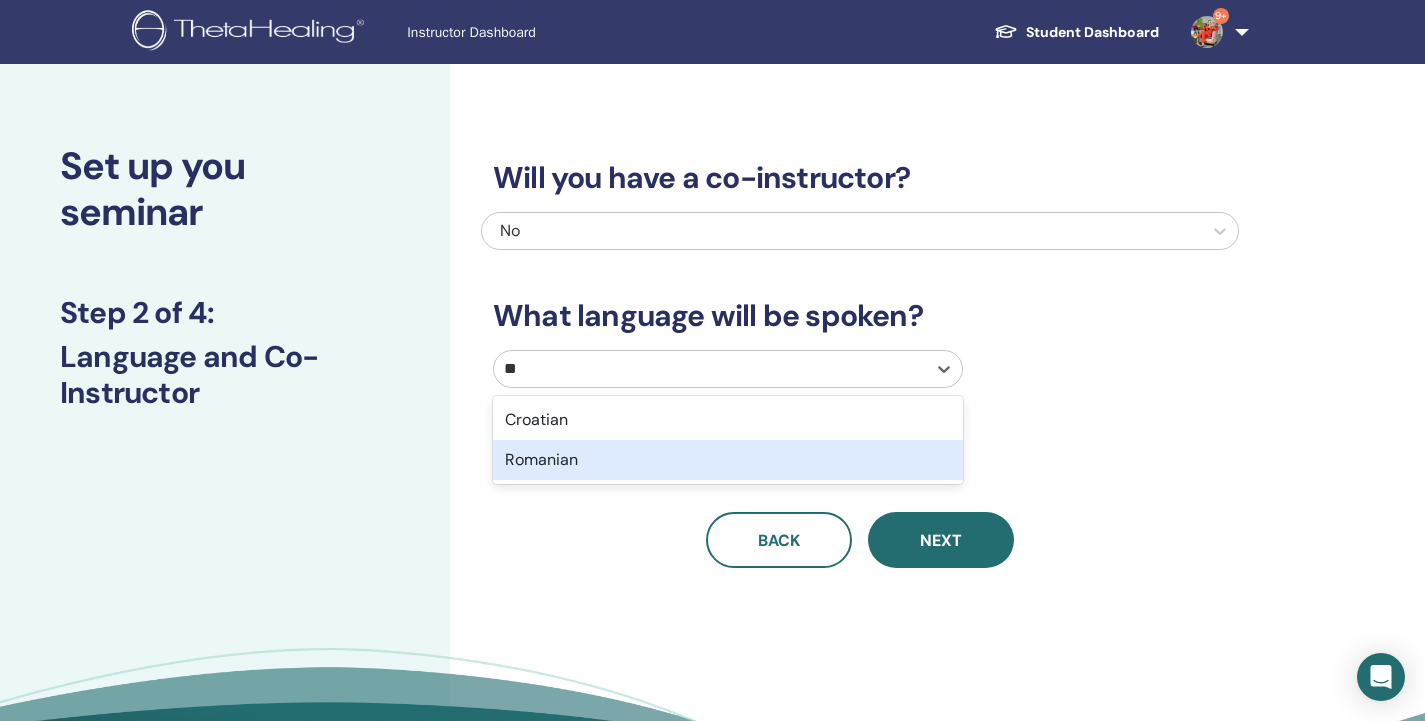 click on "Romanian" at bounding box center [728, 460] 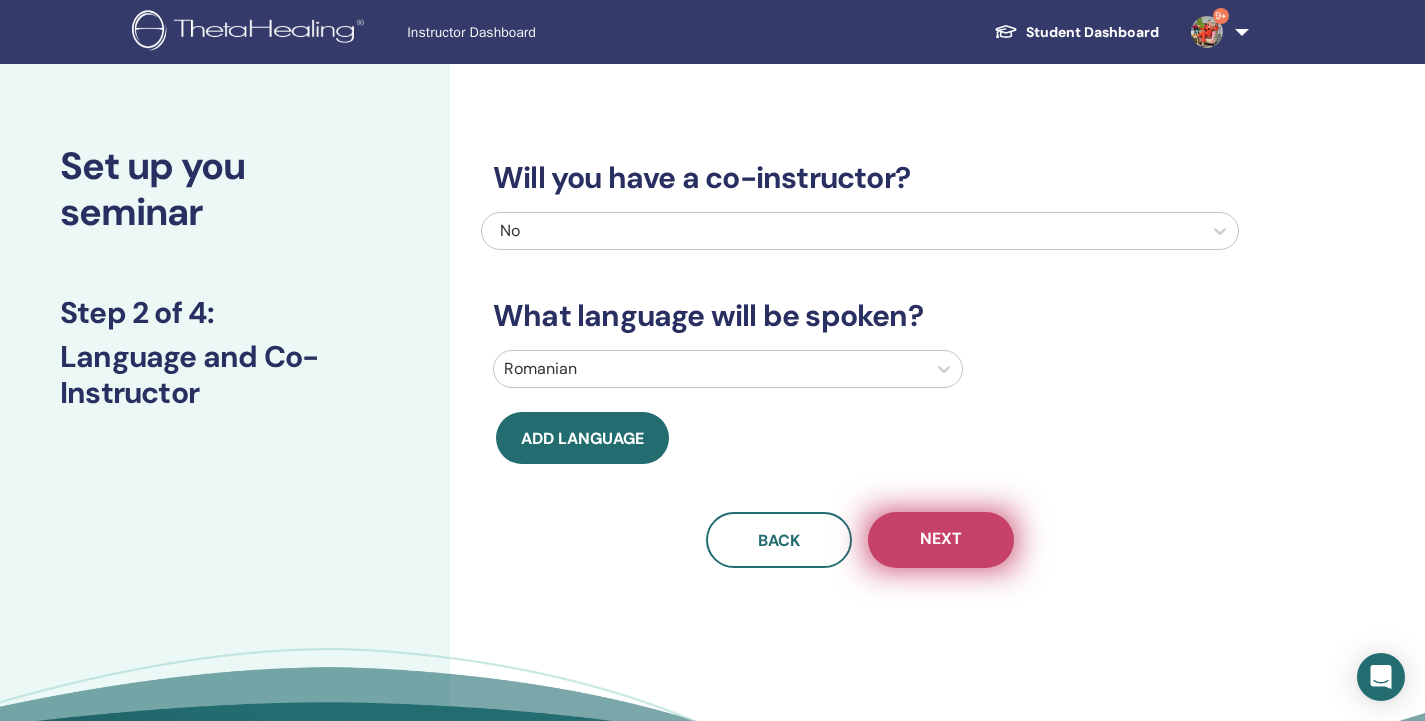 click on "Next" at bounding box center [941, 540] 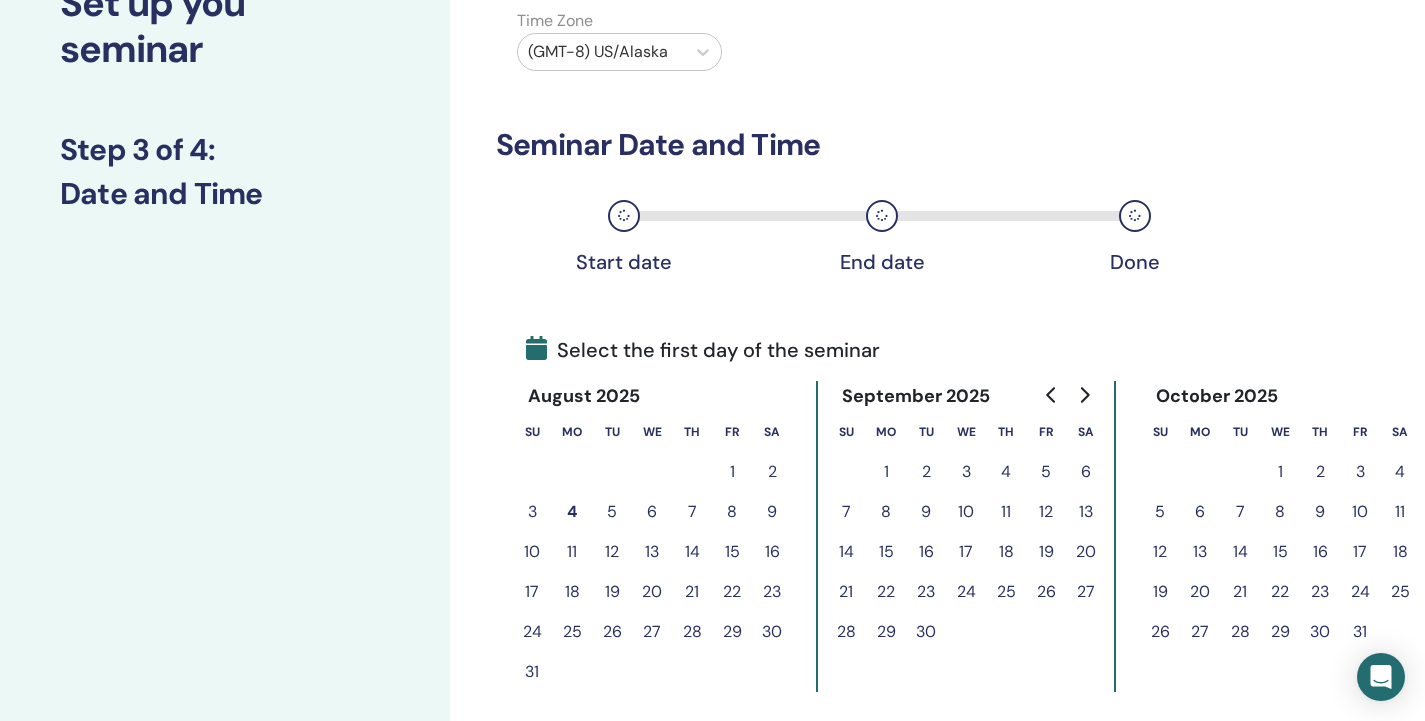 scroll, scrollTop: 300, scrollLeft: 0, axis: vertical 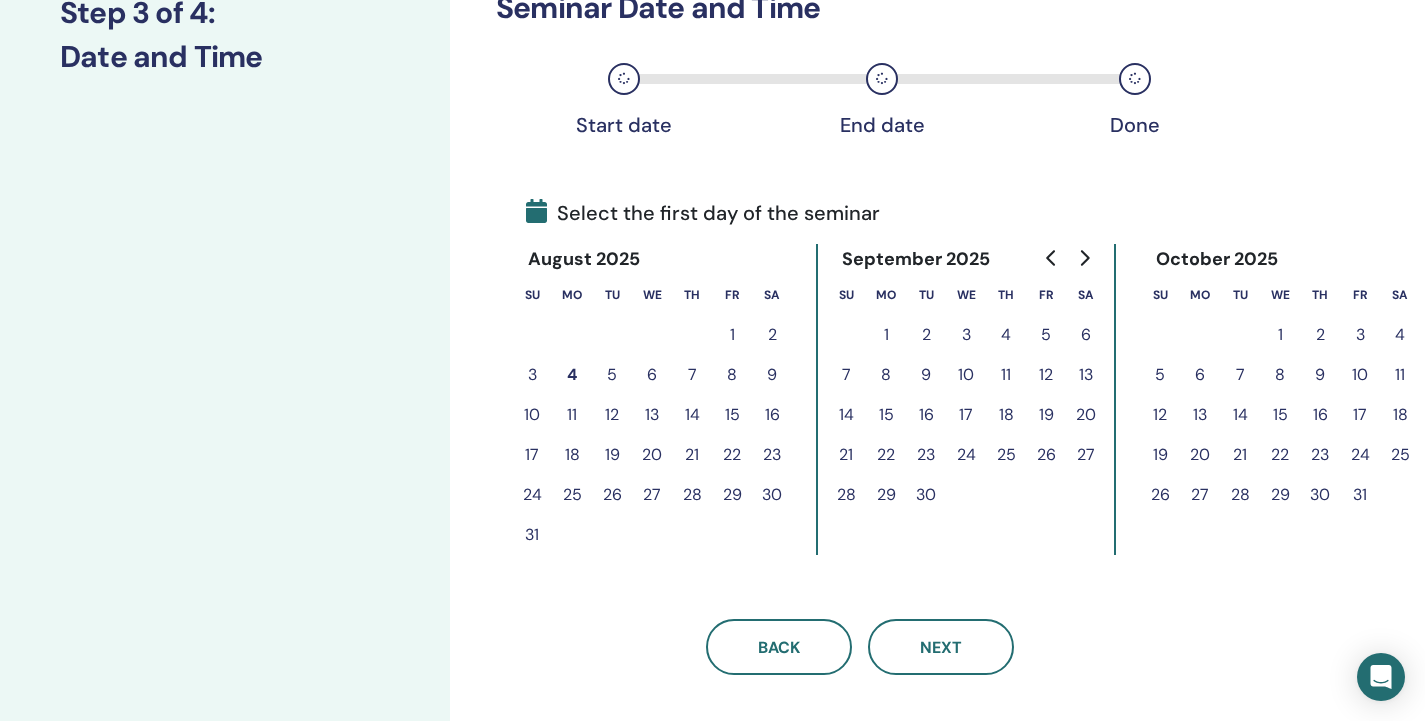 click on "8" at bounding box center (732, 375) 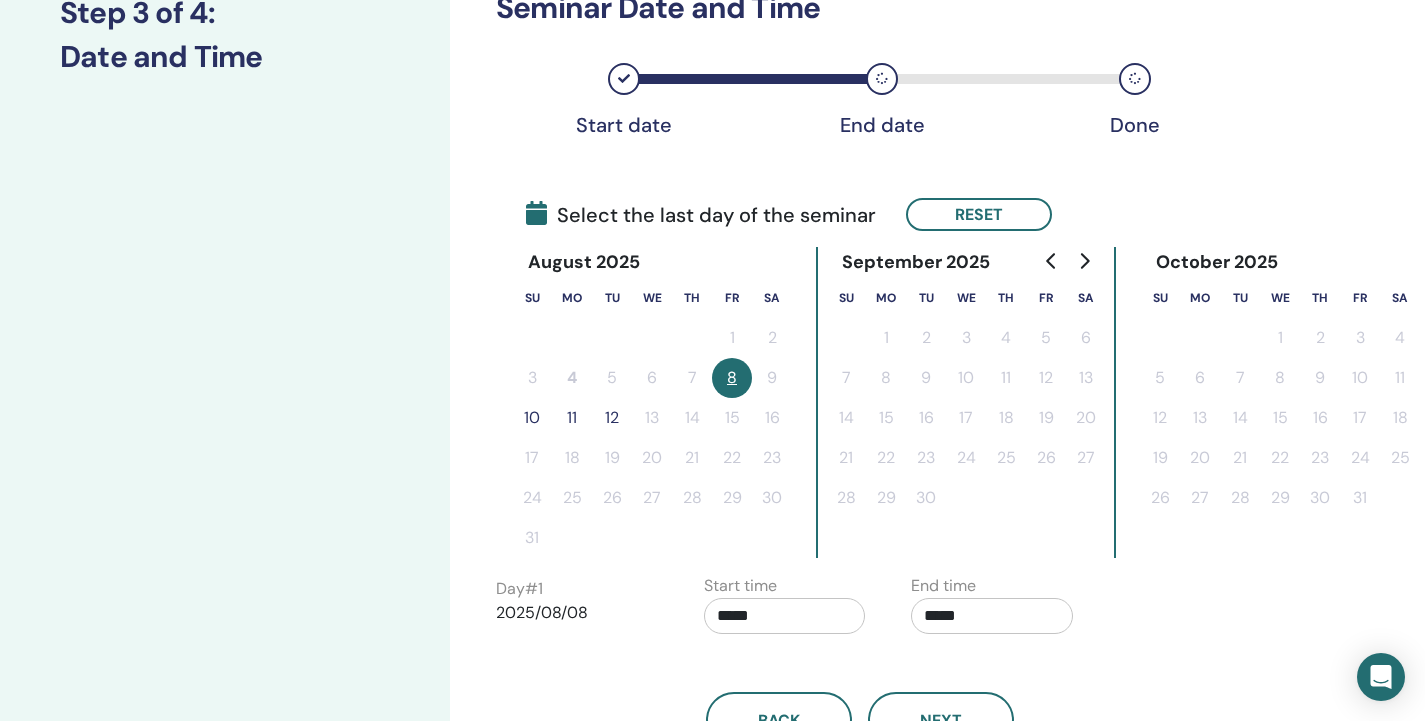 click on "10" at bounding box center (532, 418) 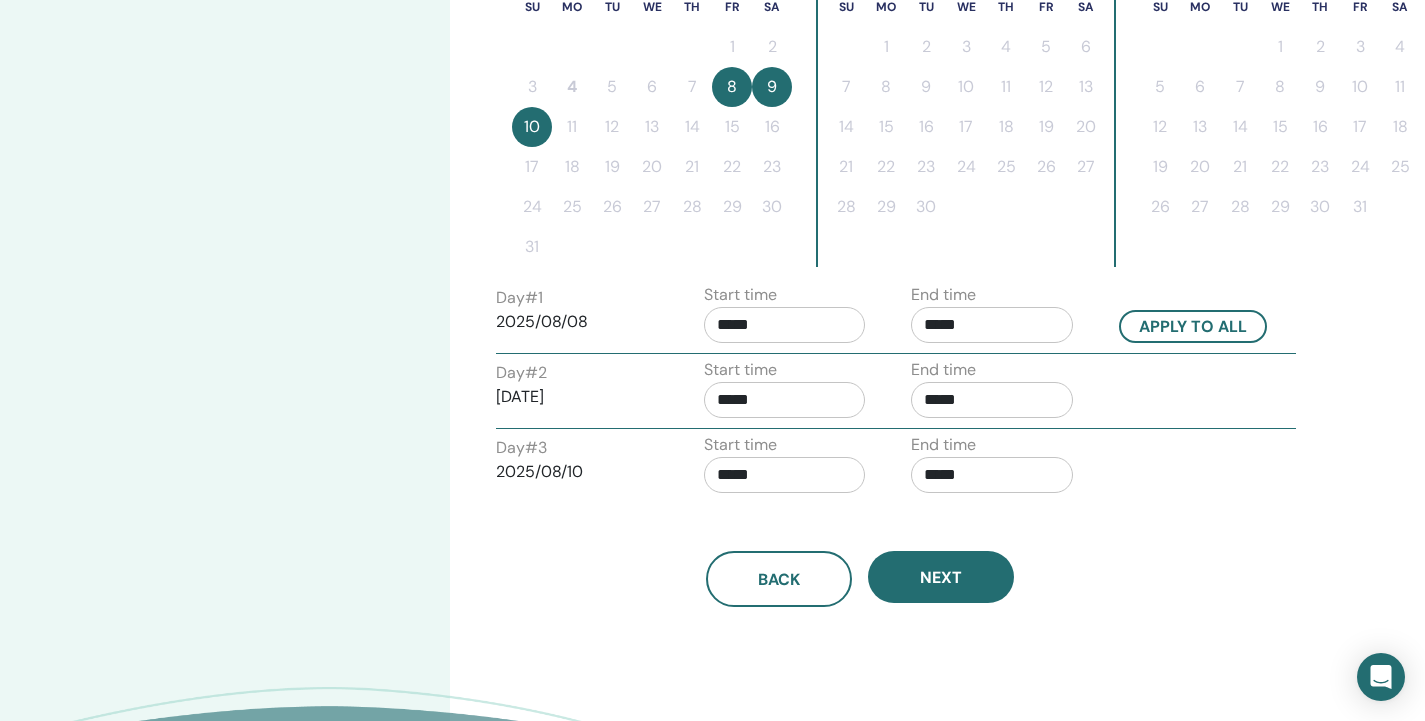scroll, scrollTop: 600, scrollLeft: 0, axis: vertical 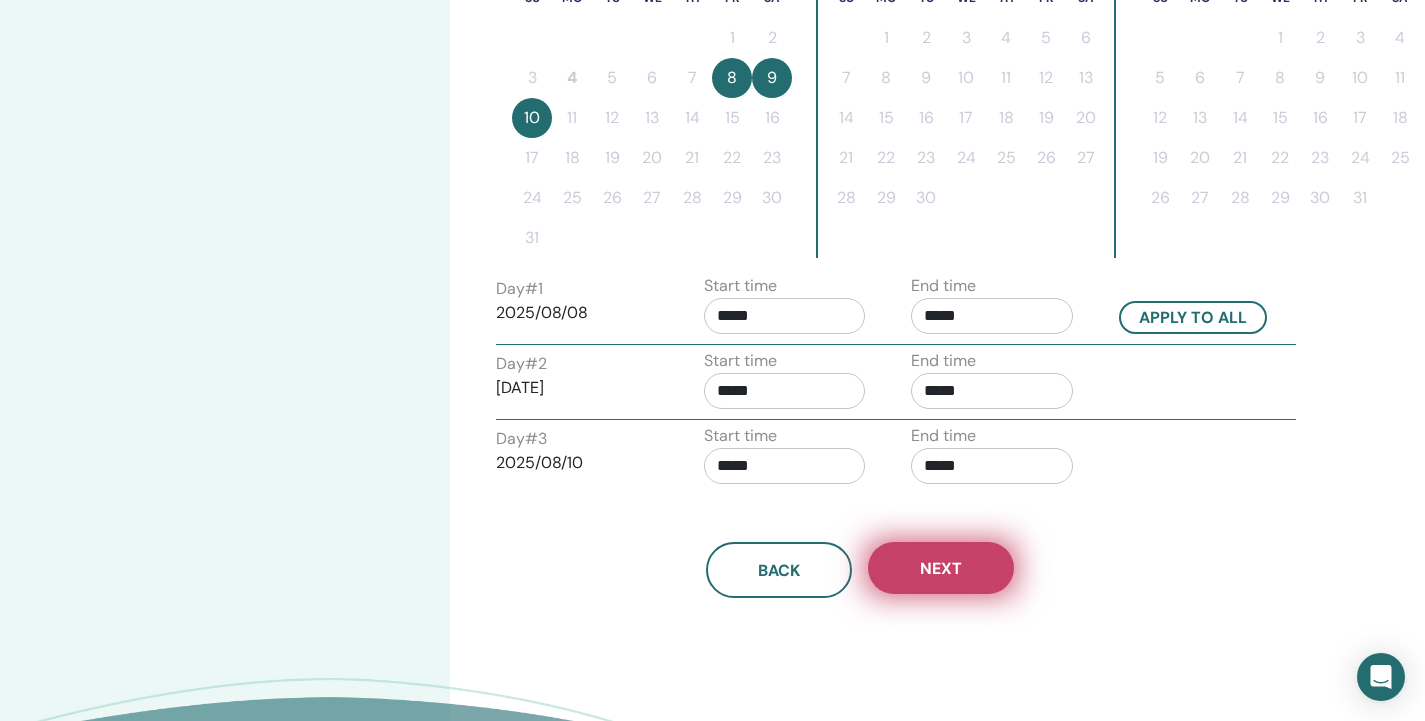 click on "Next" at bounding box center [941, 568] 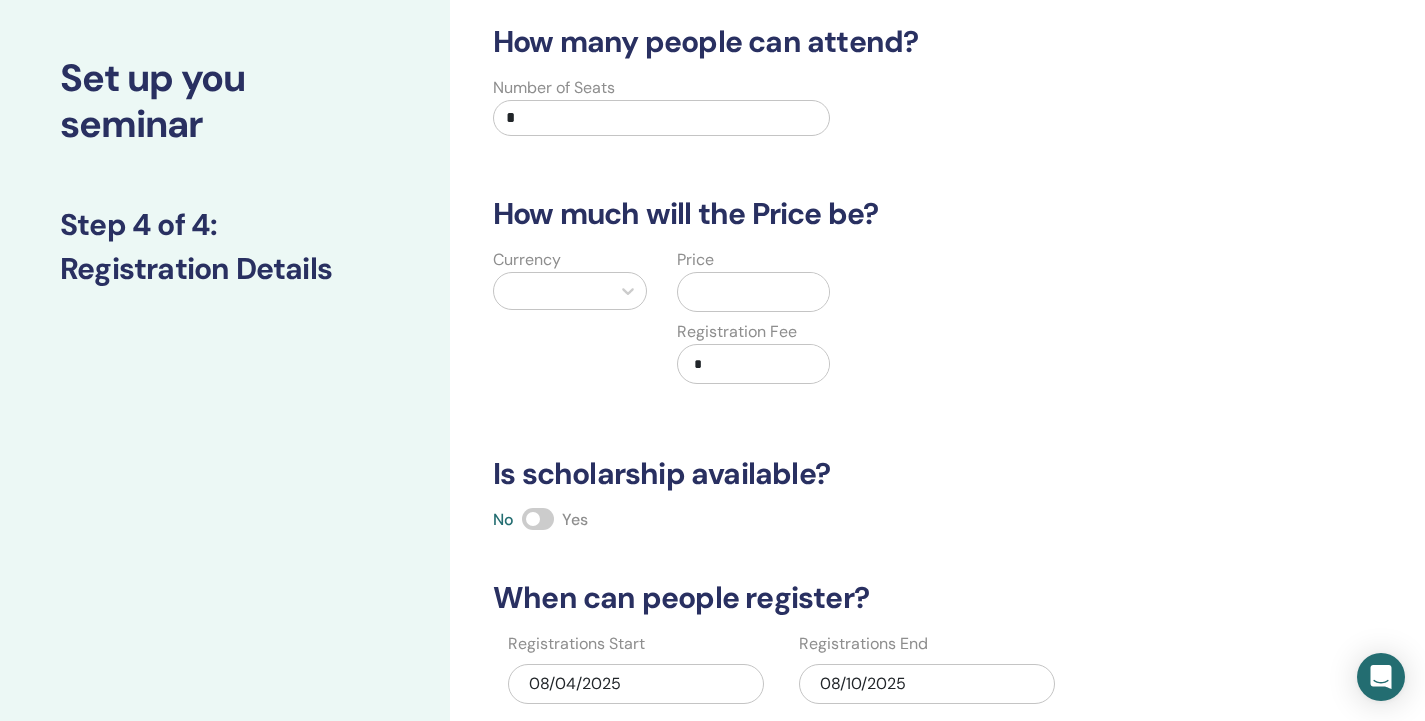 scroll, scrollTop: 0, scrollLeft: 0, axis: both 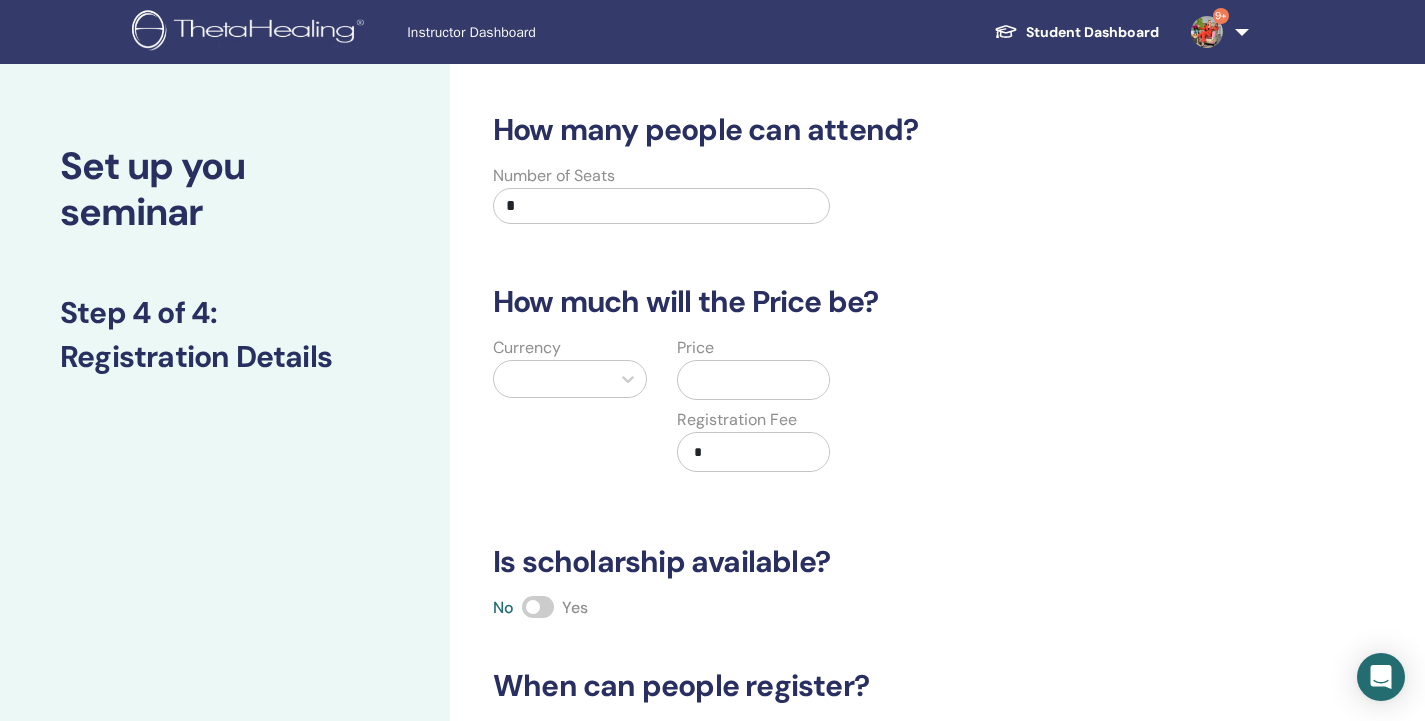 drag, startPoint x: 615, startPoint y: 202, endPoint x: 302, endPoint y: 227, distance: 313.99683 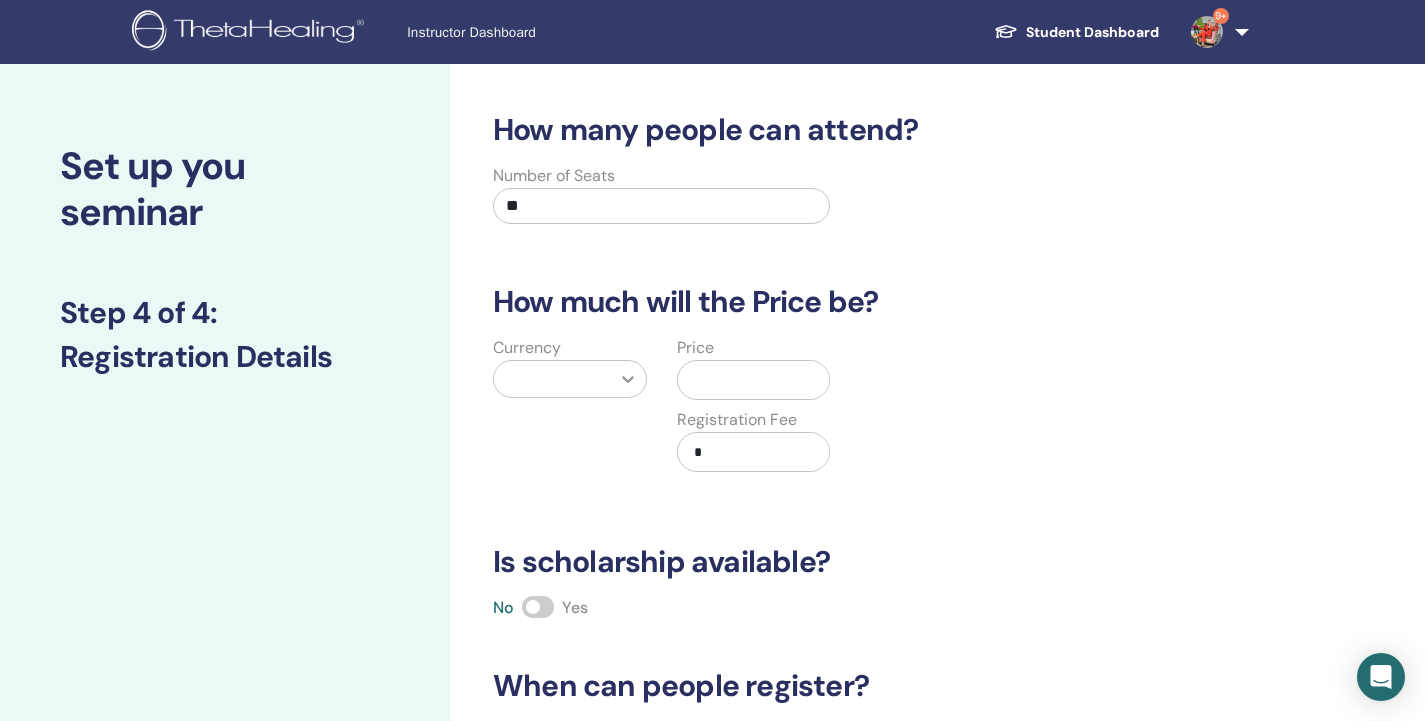 type on "**" 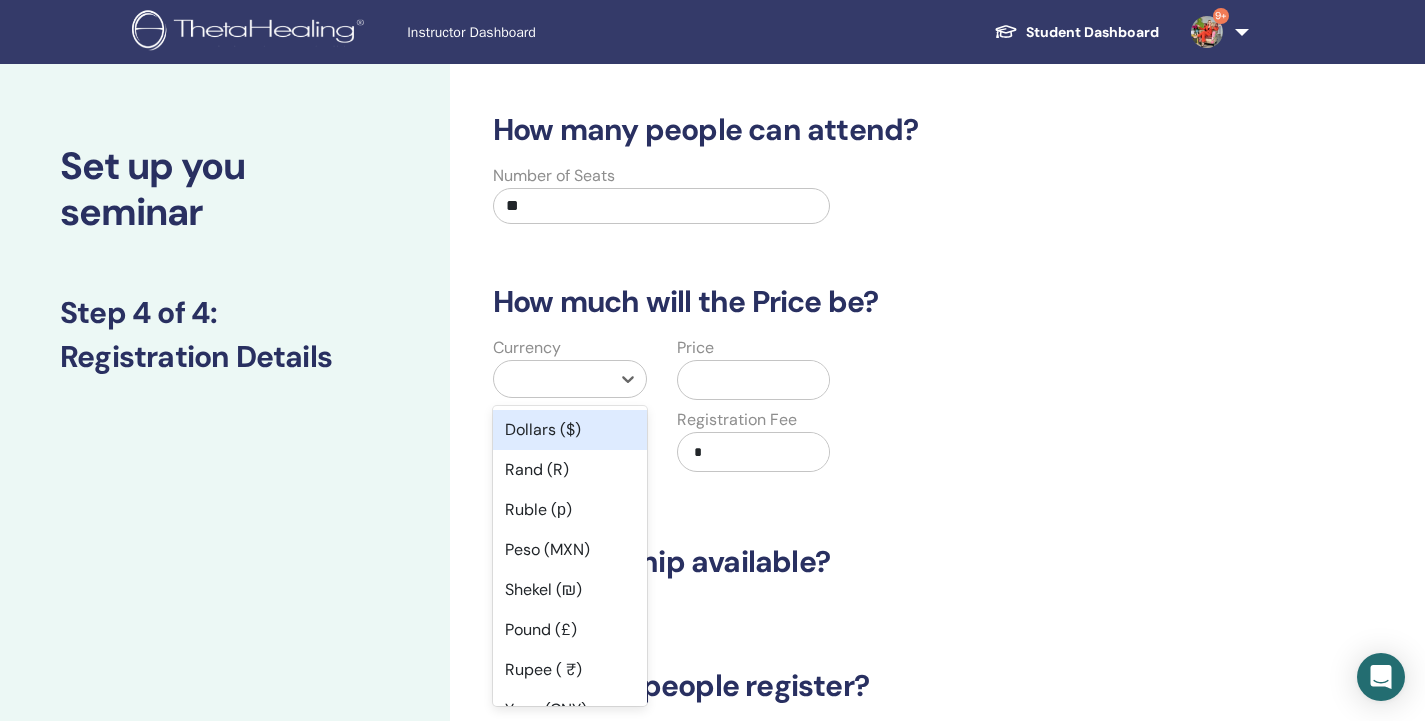 drag, startPoint x: 566, startPoint y: 414, endPoint x: 637, endPoint y: 413, distance: 71.00704 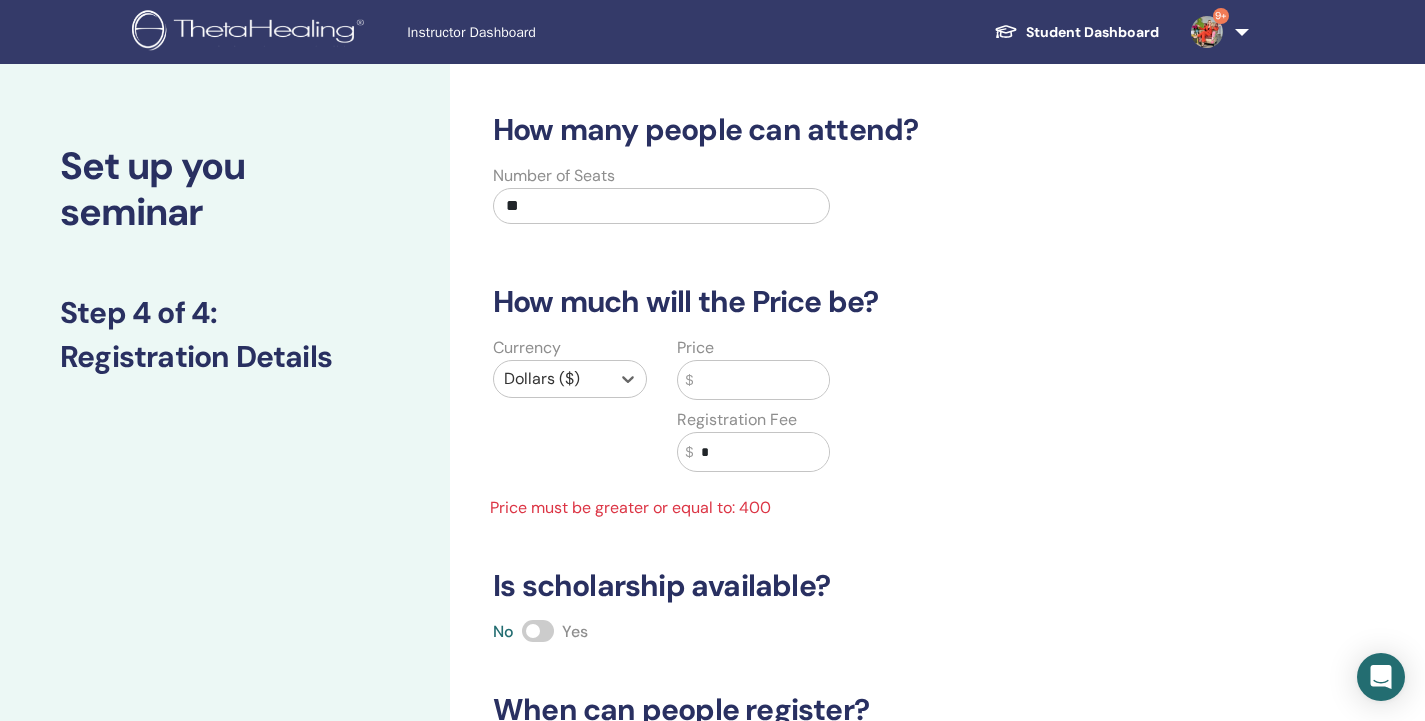 drag, startPoint x: 705, startPoint y: 374, endPoint x: 551, endPoint y: 352, distance: 155.56349 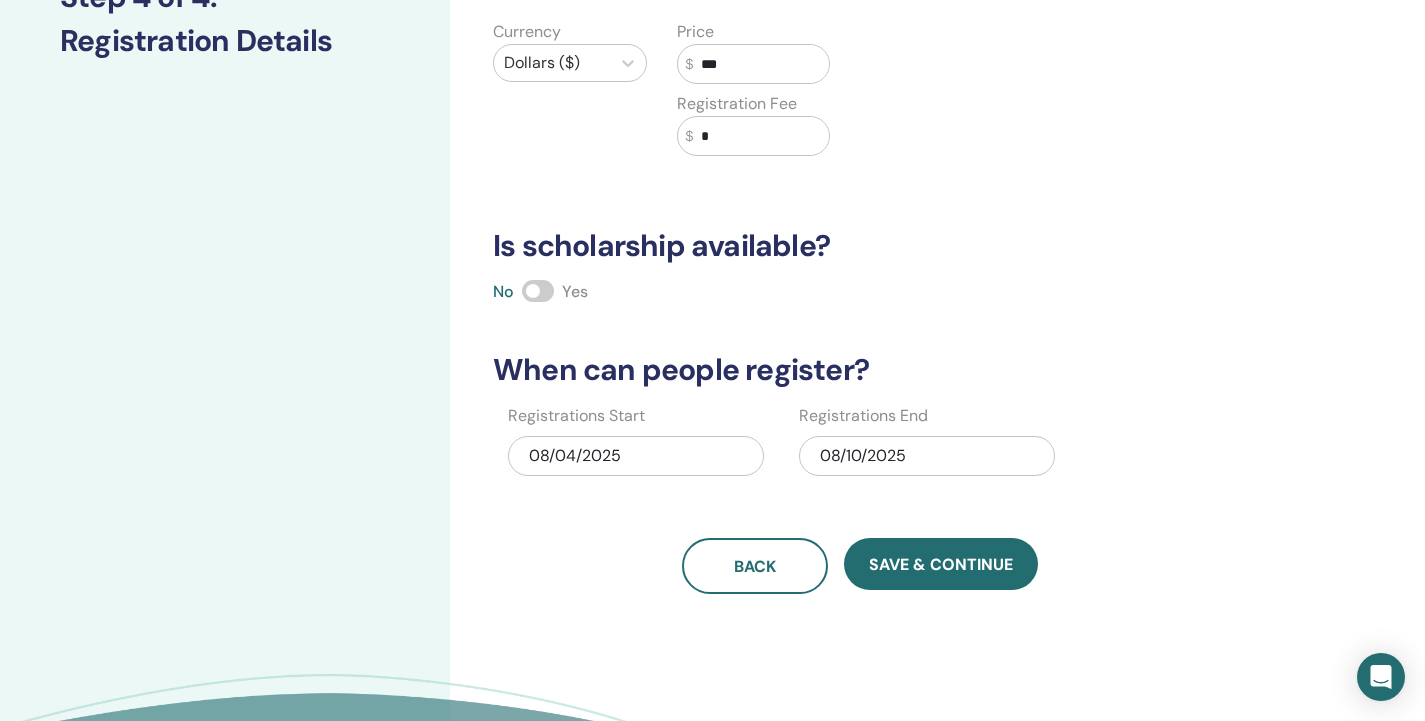 scroll, scrollTop: 400, scrollLeft: 0, axis: vertical 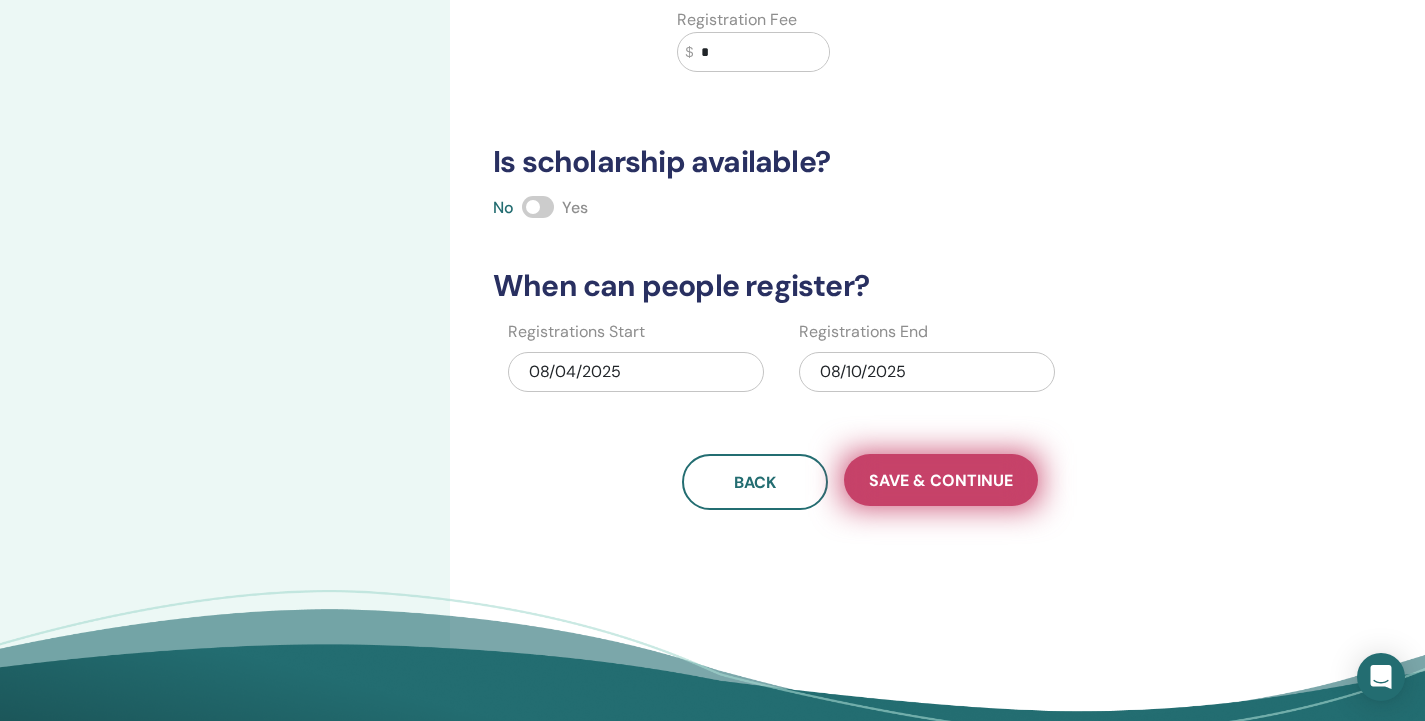 type on "***" 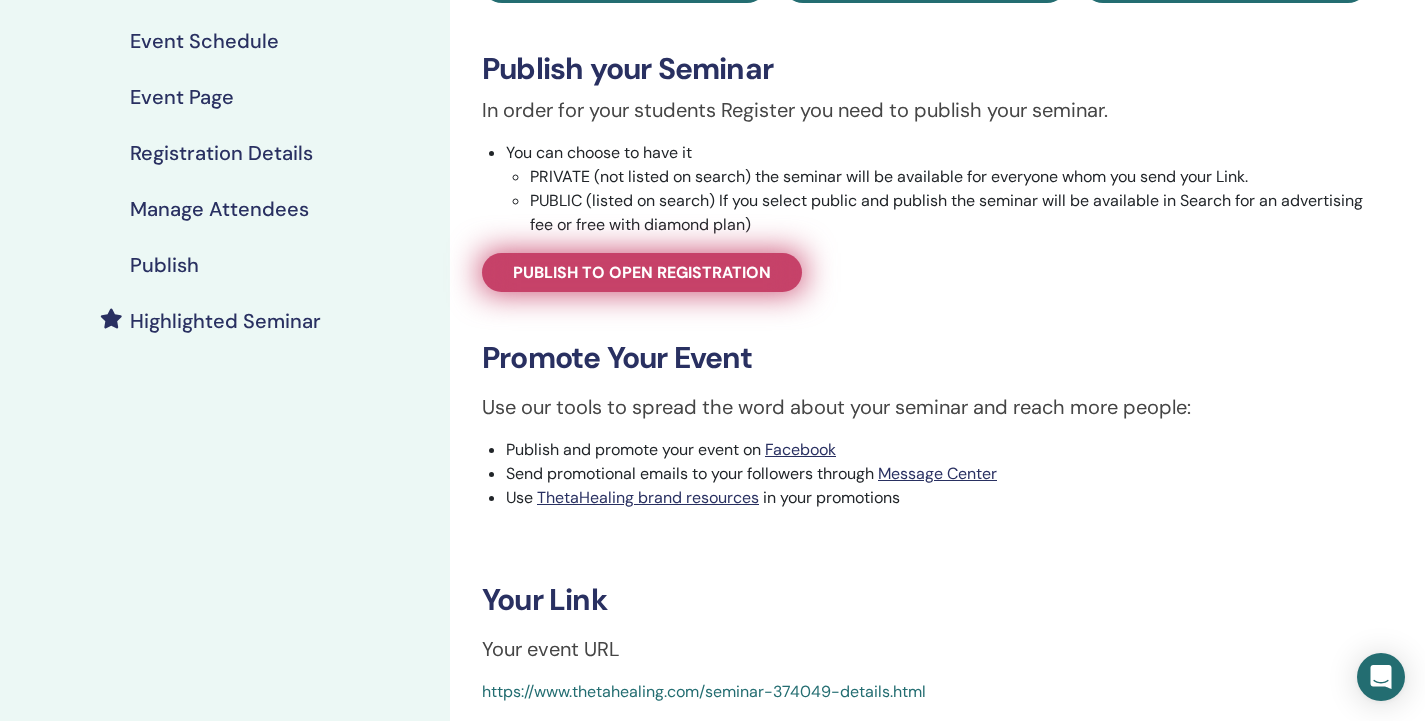 scroll, scrollTop: 0, scrollLeft: 0, axis: both 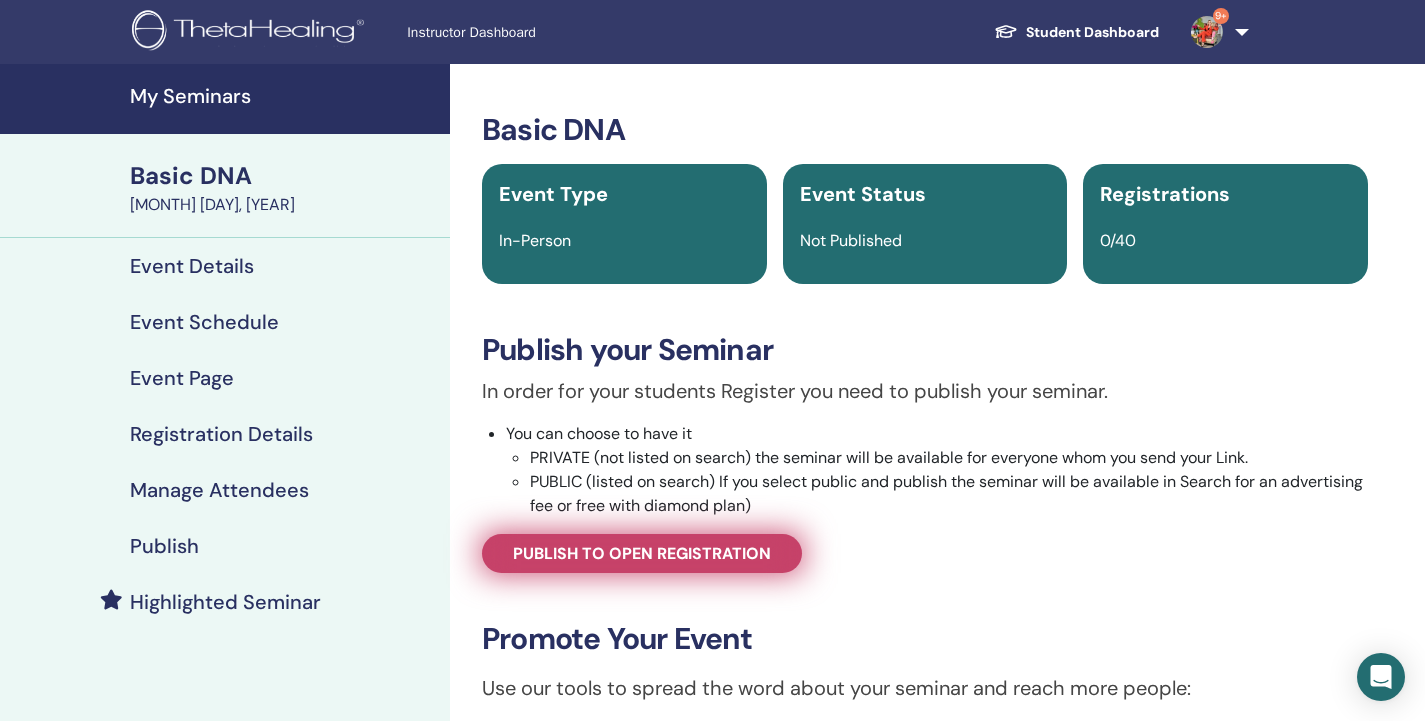 click on "Publish to open registration" at bounding box center [642, 553] 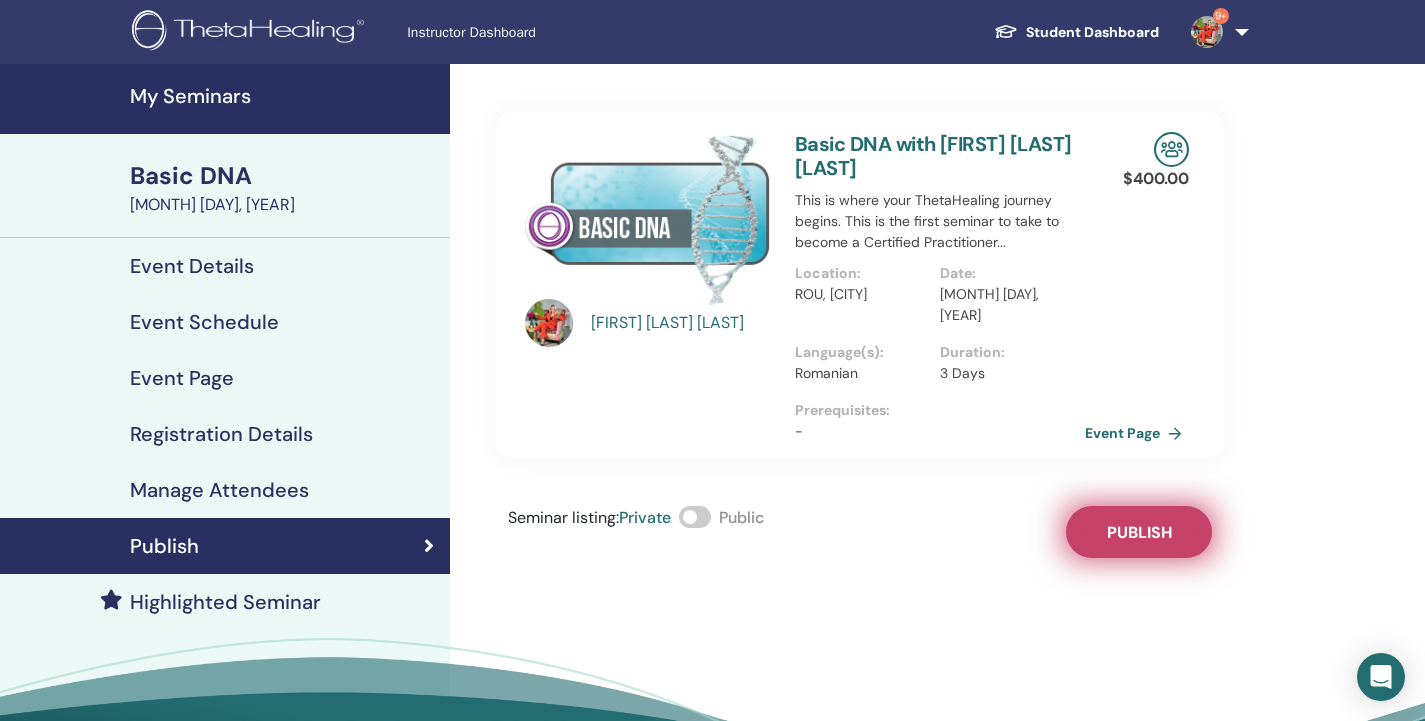 click on "Publish" at bounding box center [1139, 532] 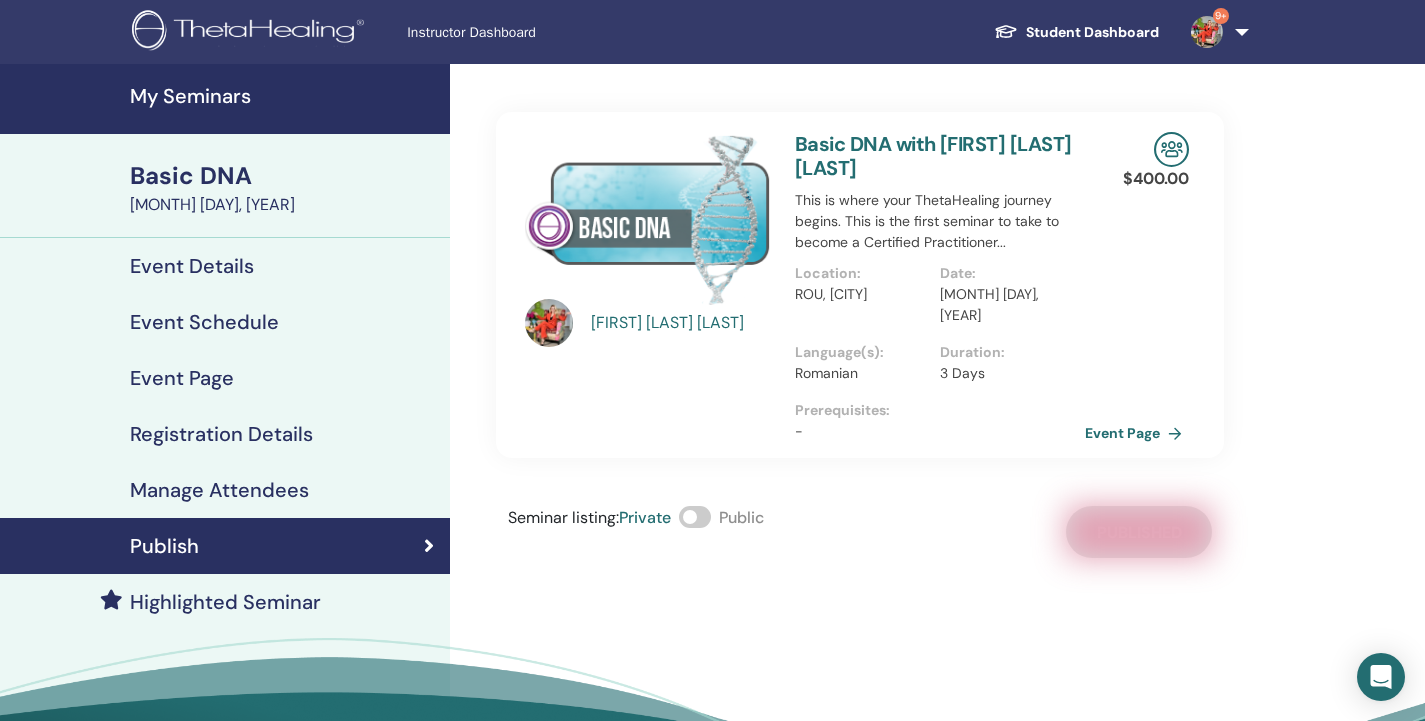 click on "Basic DNA with [FIRST] [LAST] [LAST]" at bounding box center (933, 156) 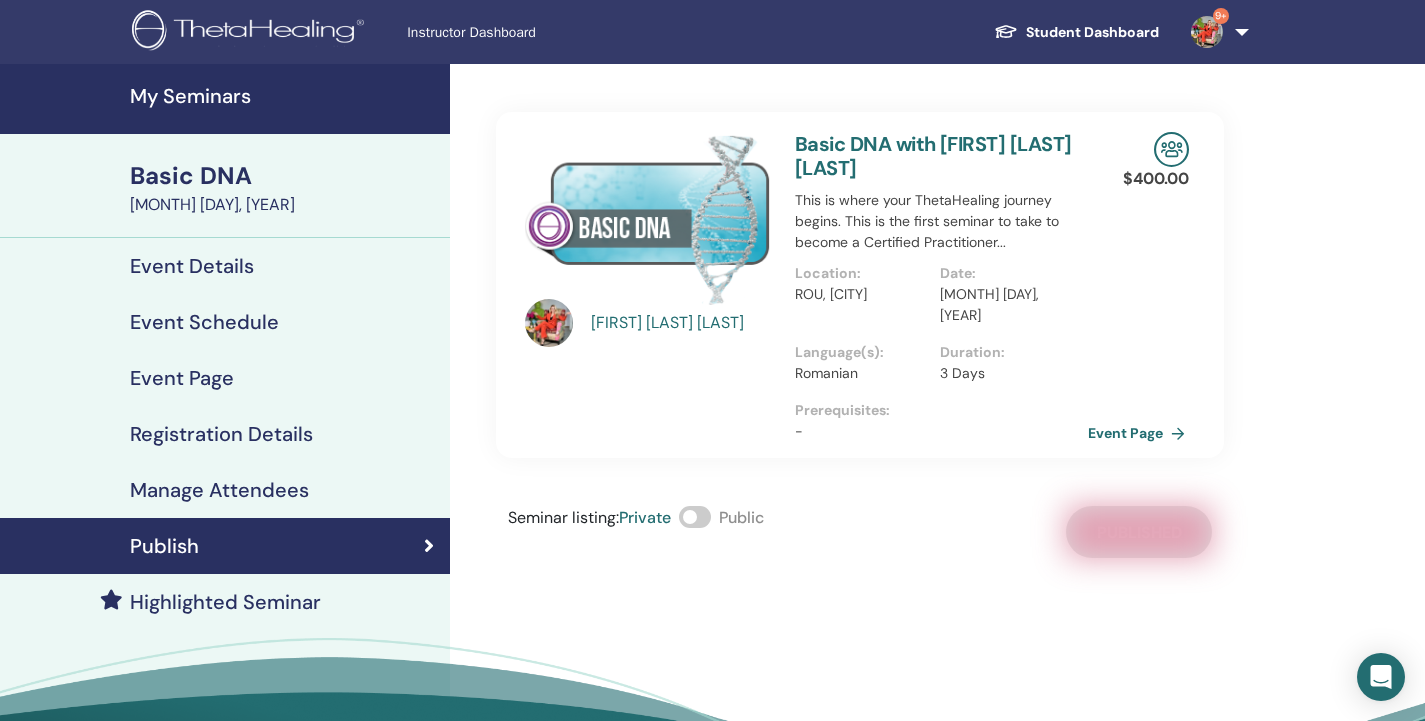 drag, startPoint x: 1140, startPoint y: 412, endPoint x: 1125, endPoint y: 413, distance: 15.033297 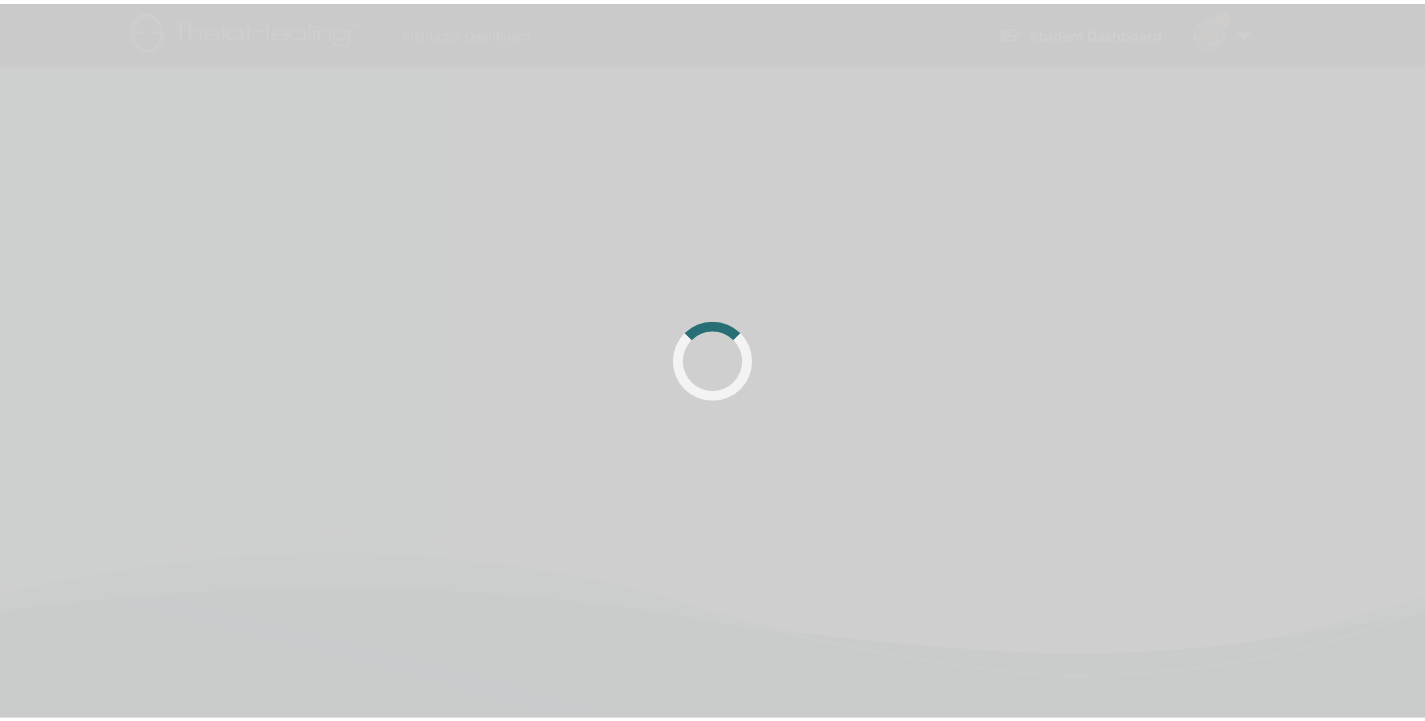 scroll, scrollTop: 0, scrollLeft: 0, axis: both 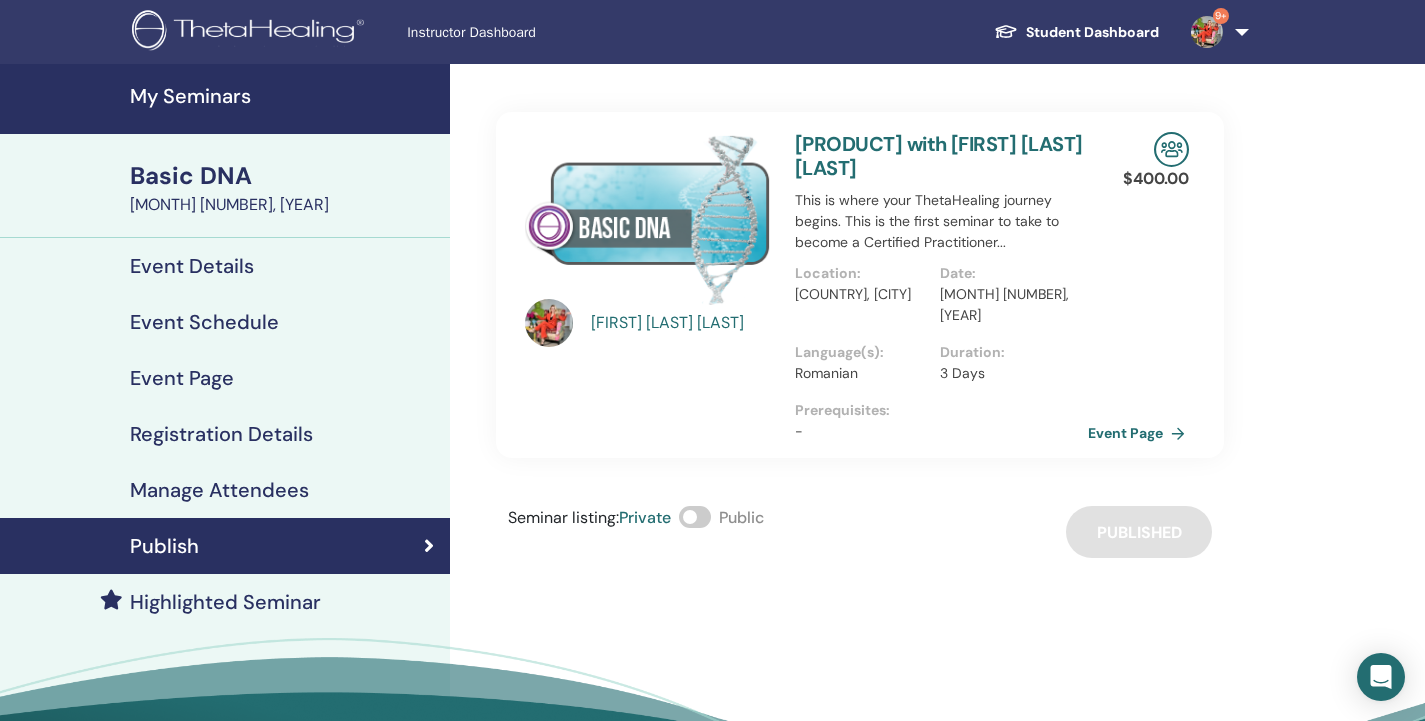 click on "Event Page" at bounding box center [1140, 433] 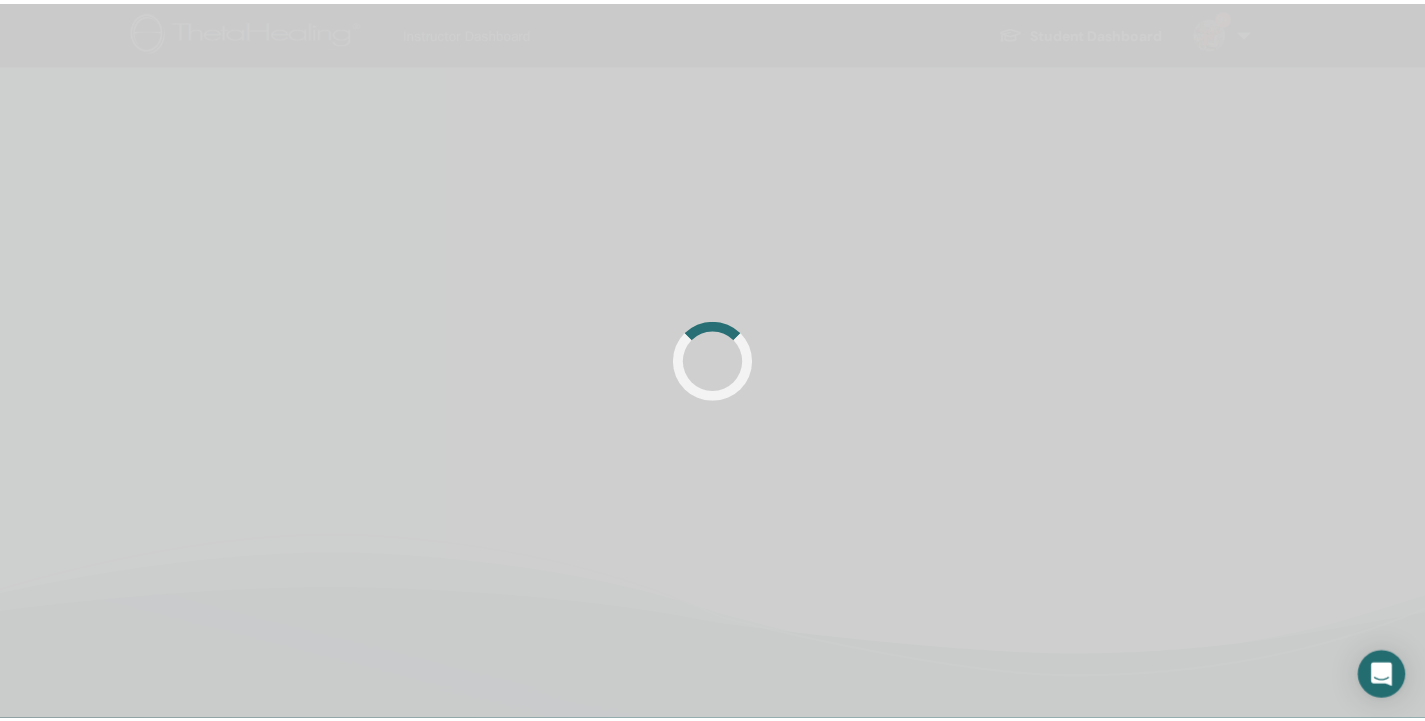 scroll, scrollTop: 0, scrollLeft: 0, axis: both 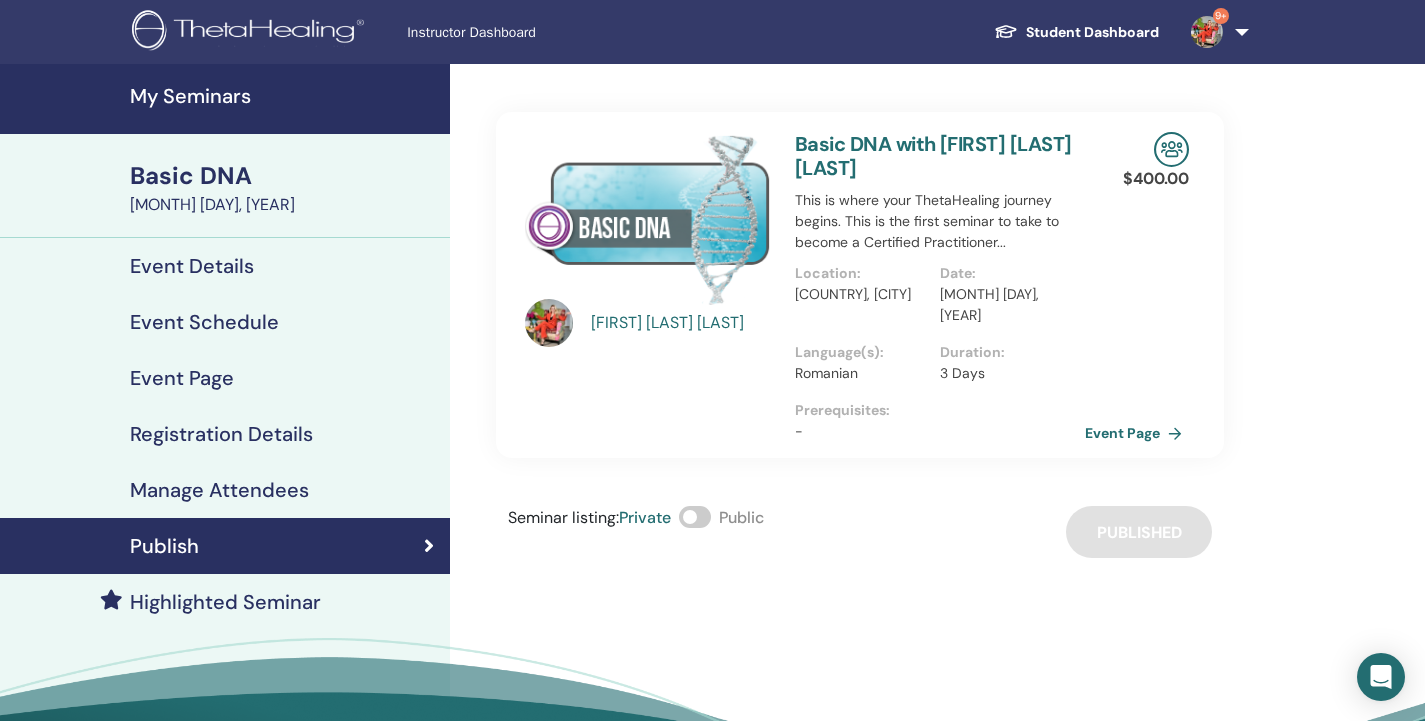 click on "My Seminars" at bounding box center (284, 96) 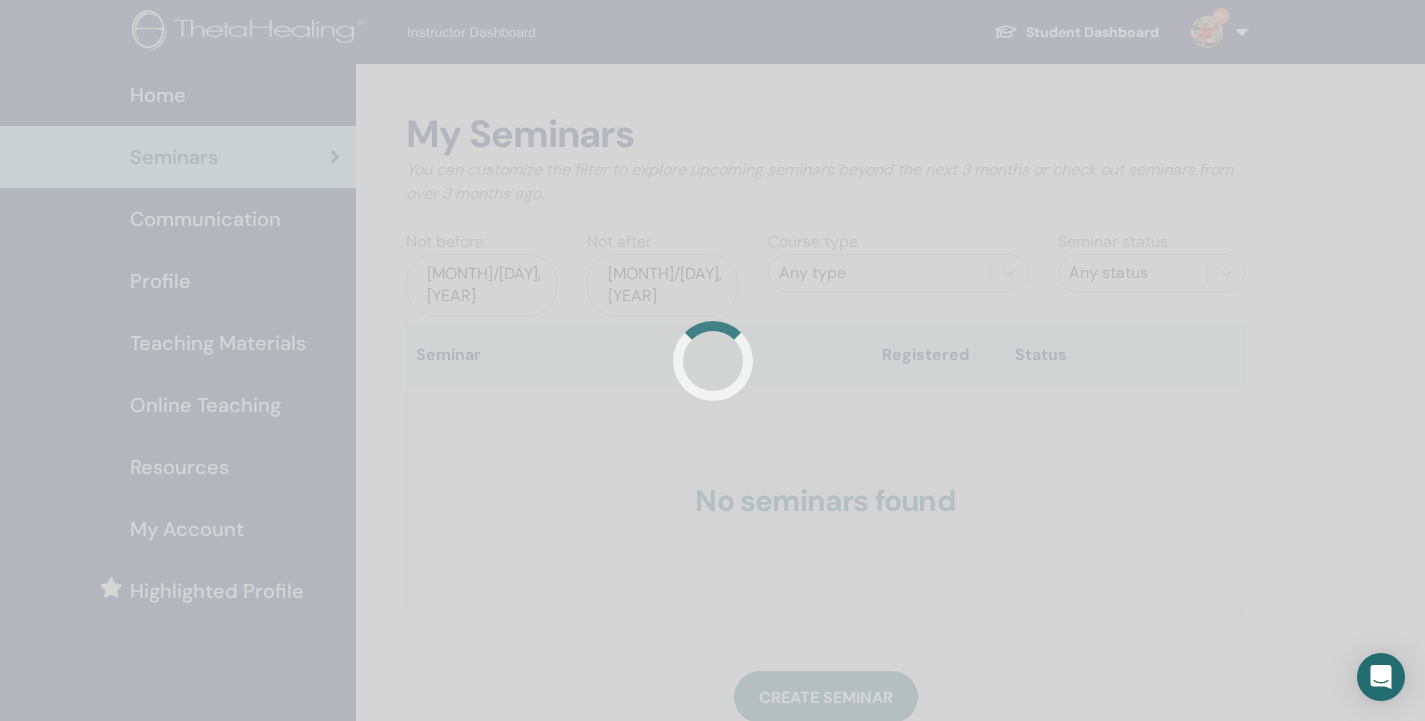 scroll, scrollTop: 0, scrollLeft: 0, axis: both 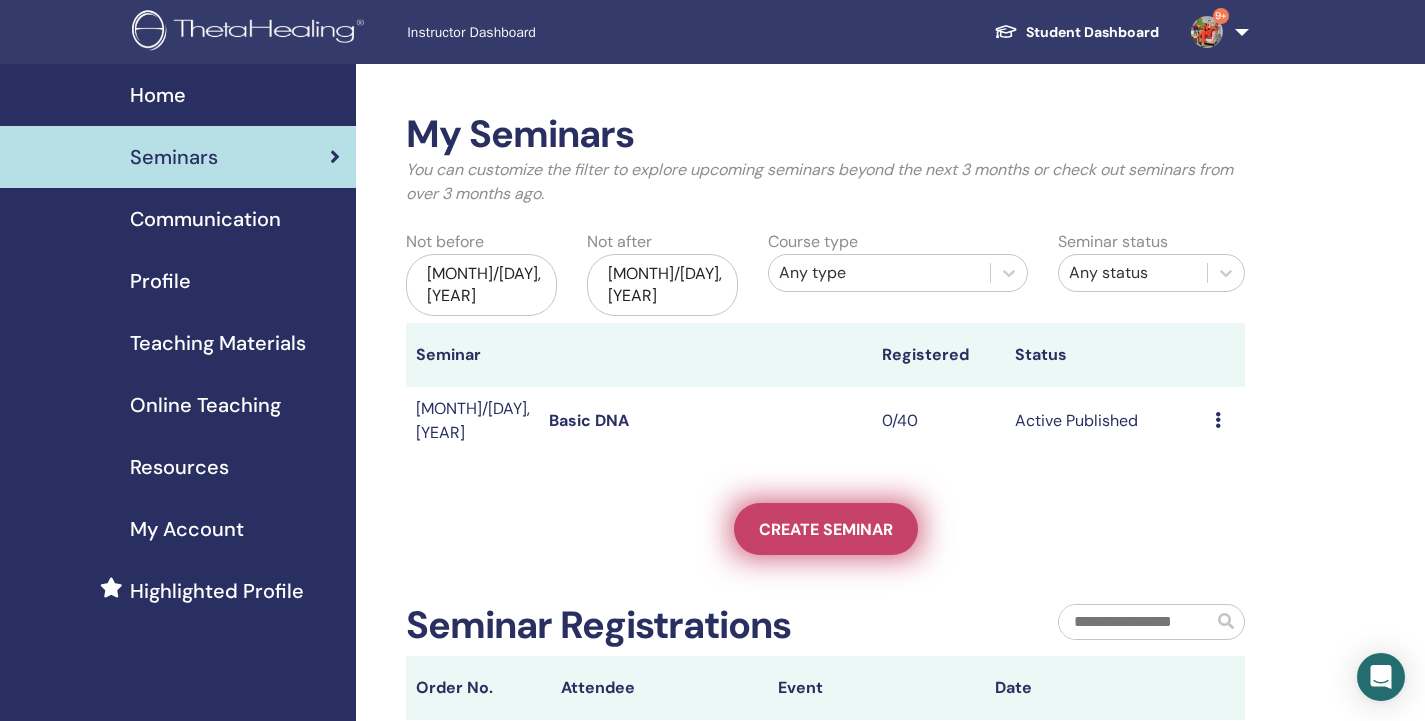 click on "Create seminar" at bounding box center (826, 529) 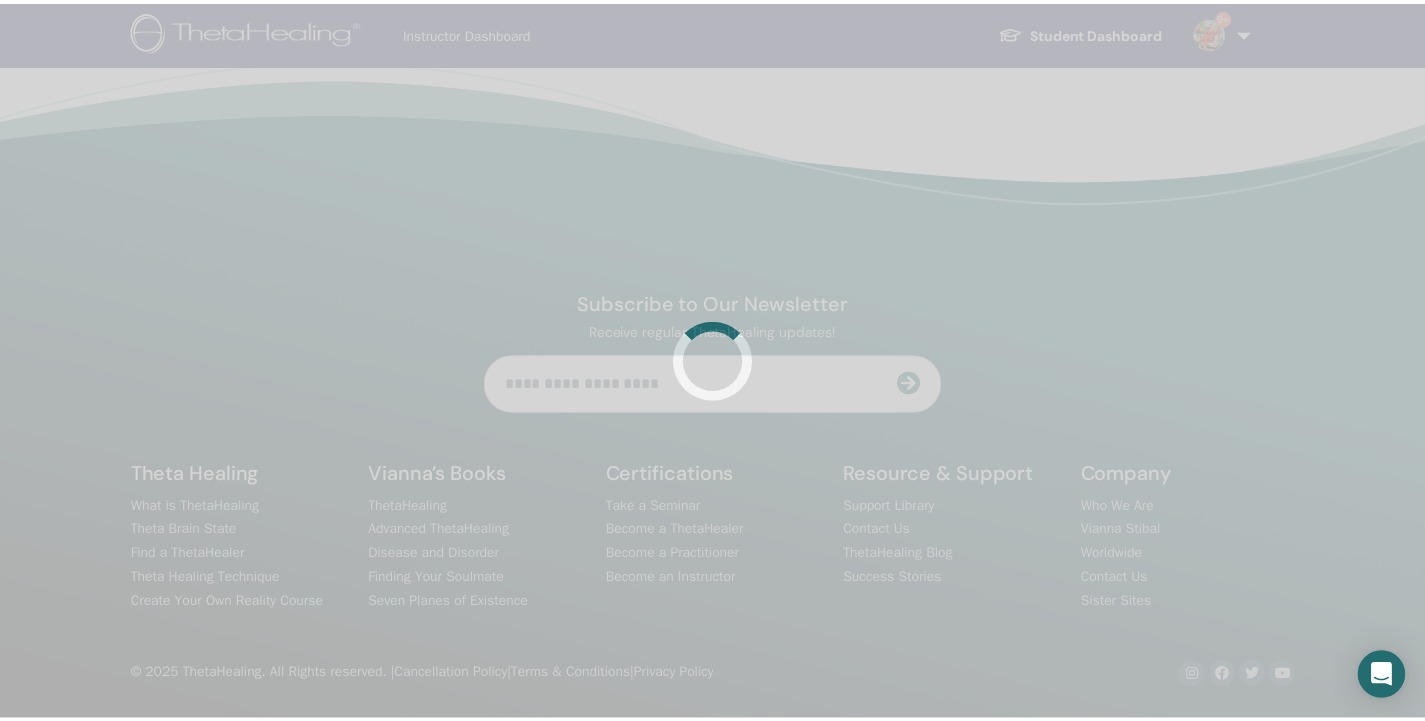 scroll, scrollTop: 0, scrollLeft: 0, axis: both 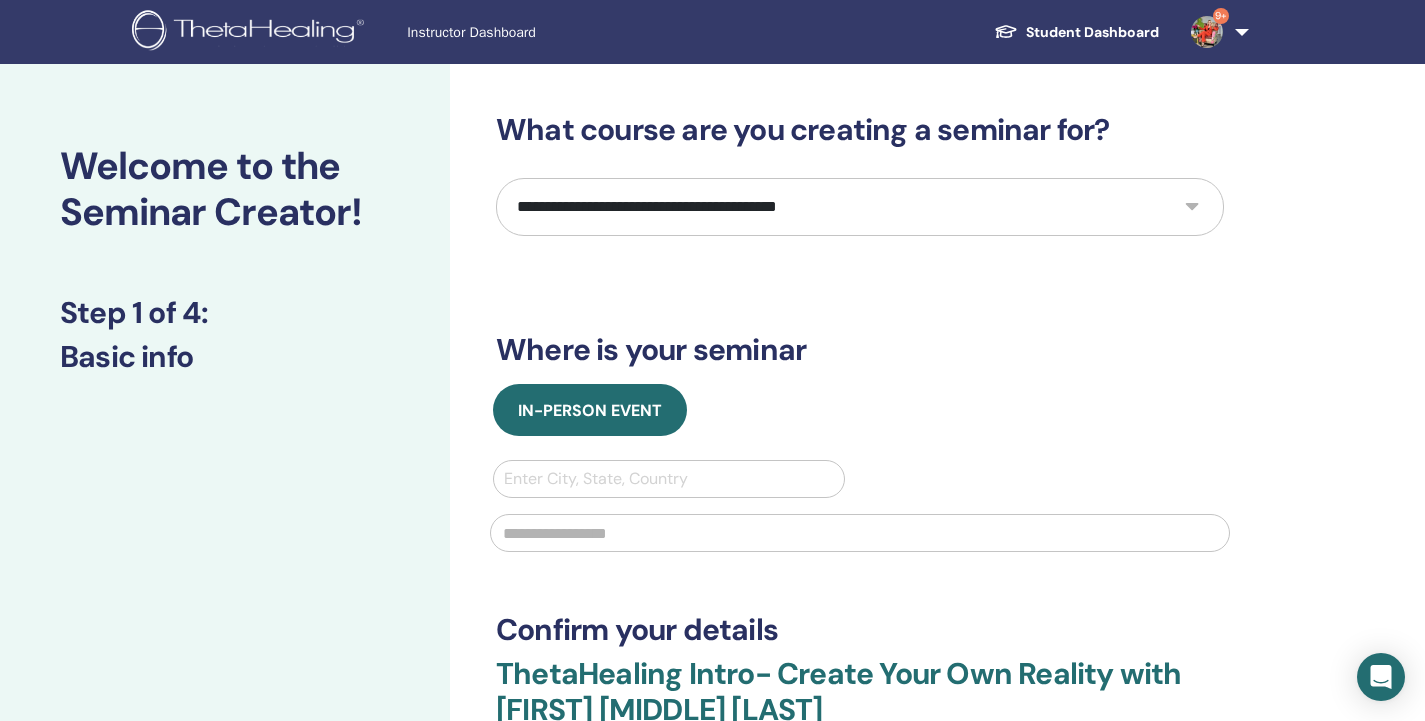 click on "**********" at bounding box center (860, 207) 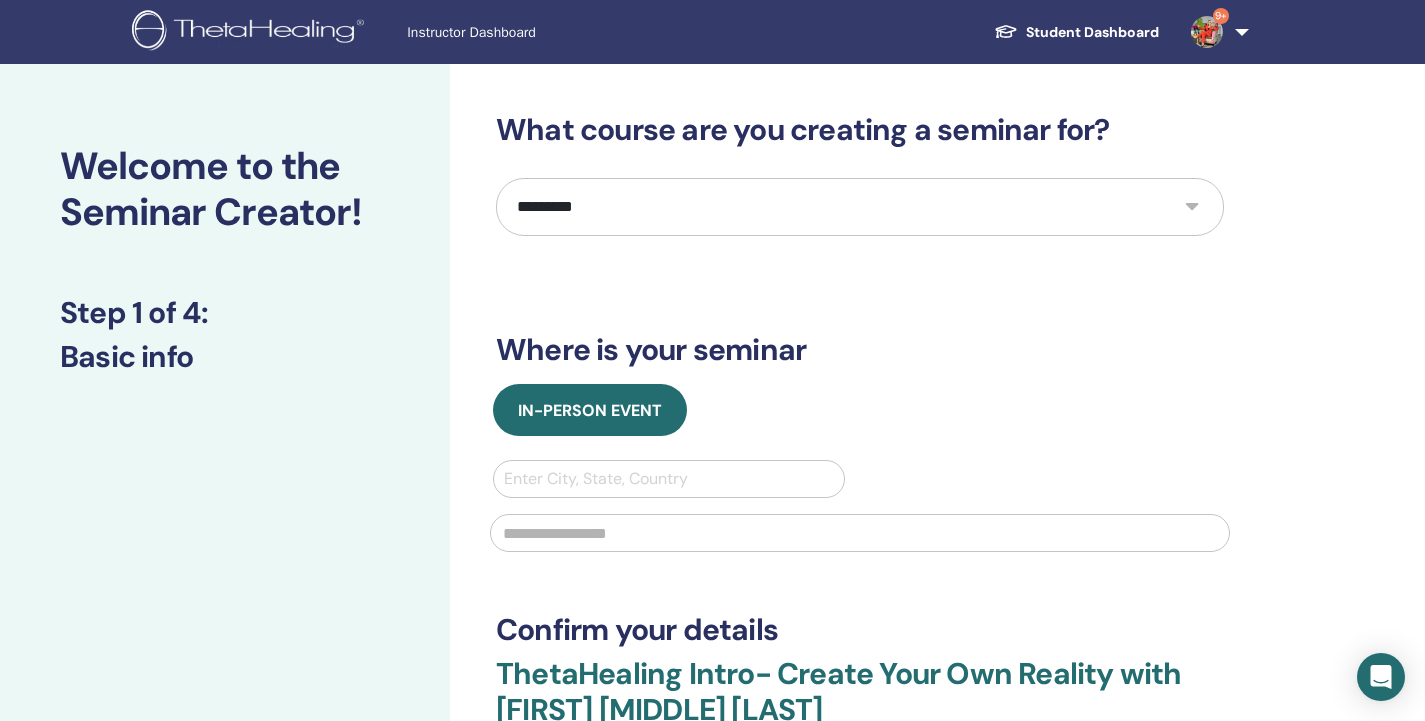click on "**********" at bounding box center (860, 207) 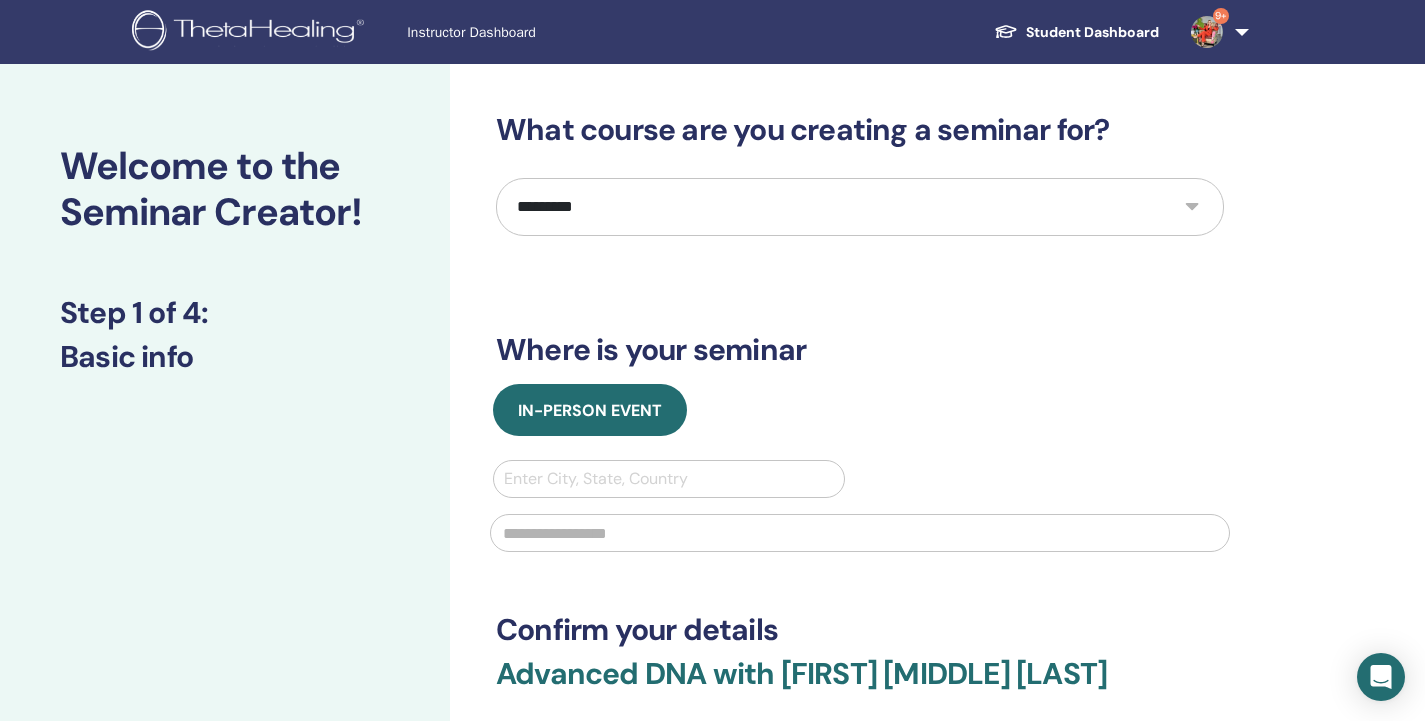 click at bounding box center [669, 479] 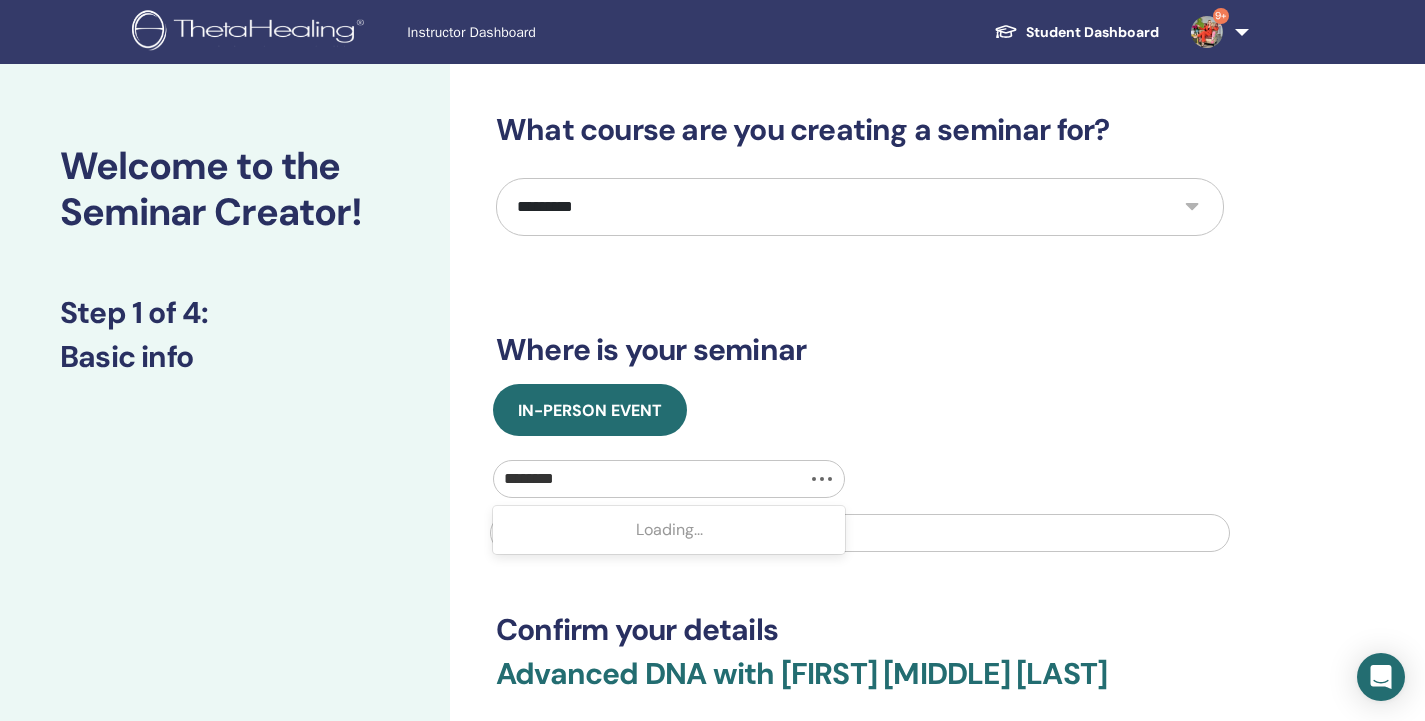 type on "*********" 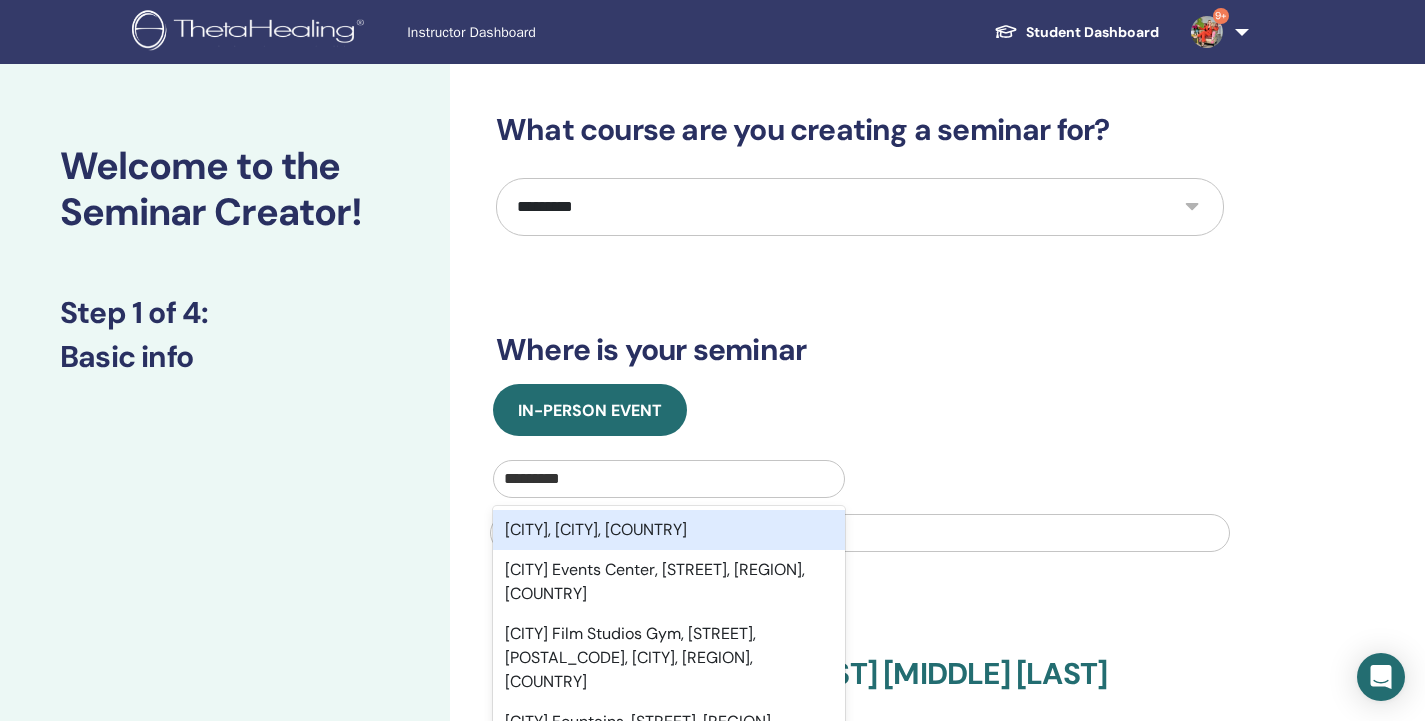 click on "Bucharest, București, ROU" at bounding box center (669, 530) 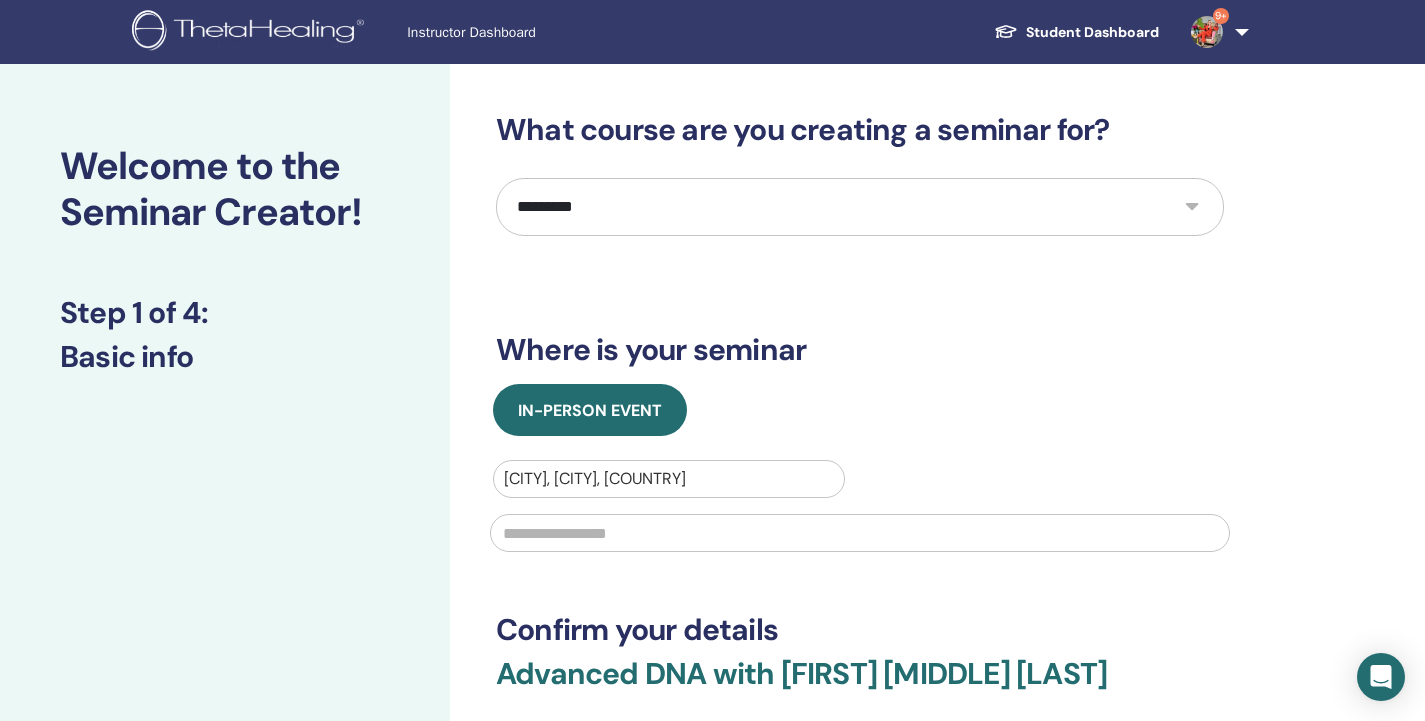 click at bounding box center (860, 533) 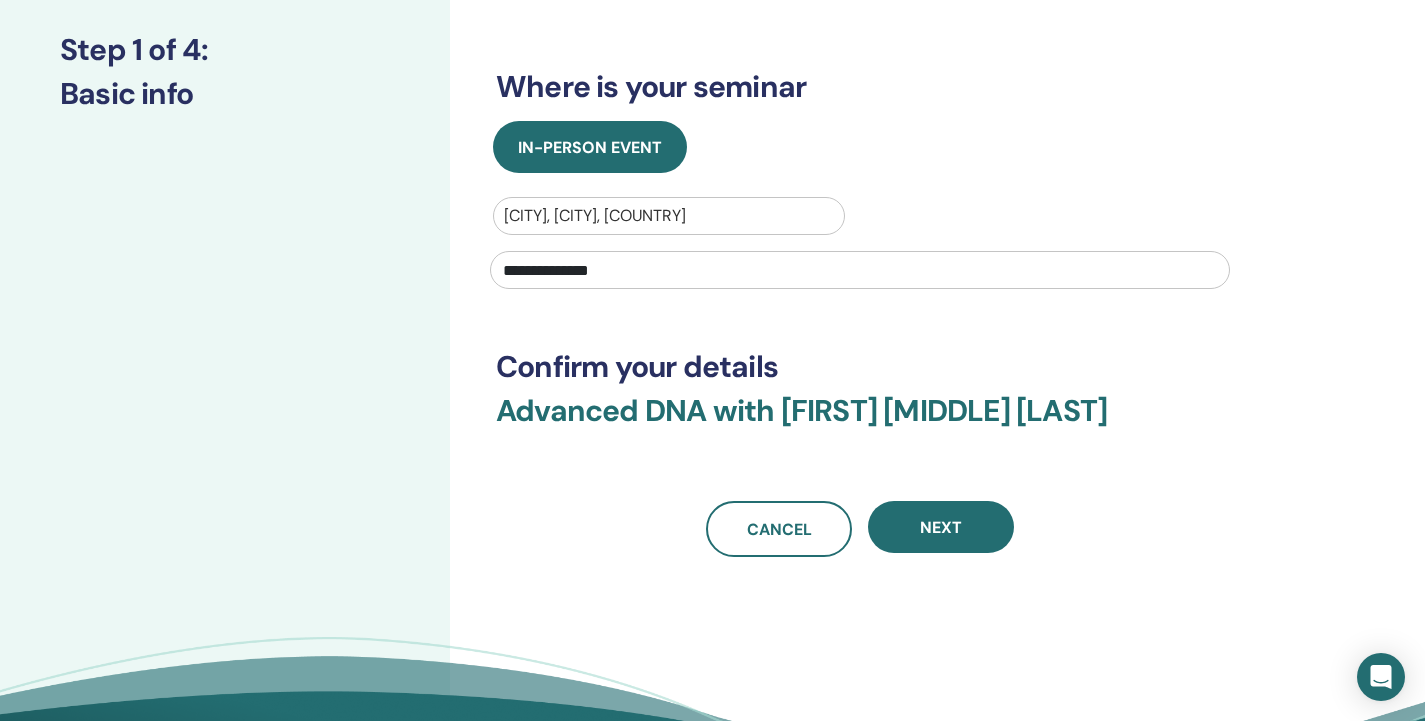 scroll, scrollTop: 300, scrollLeft: 0, axis: vertical 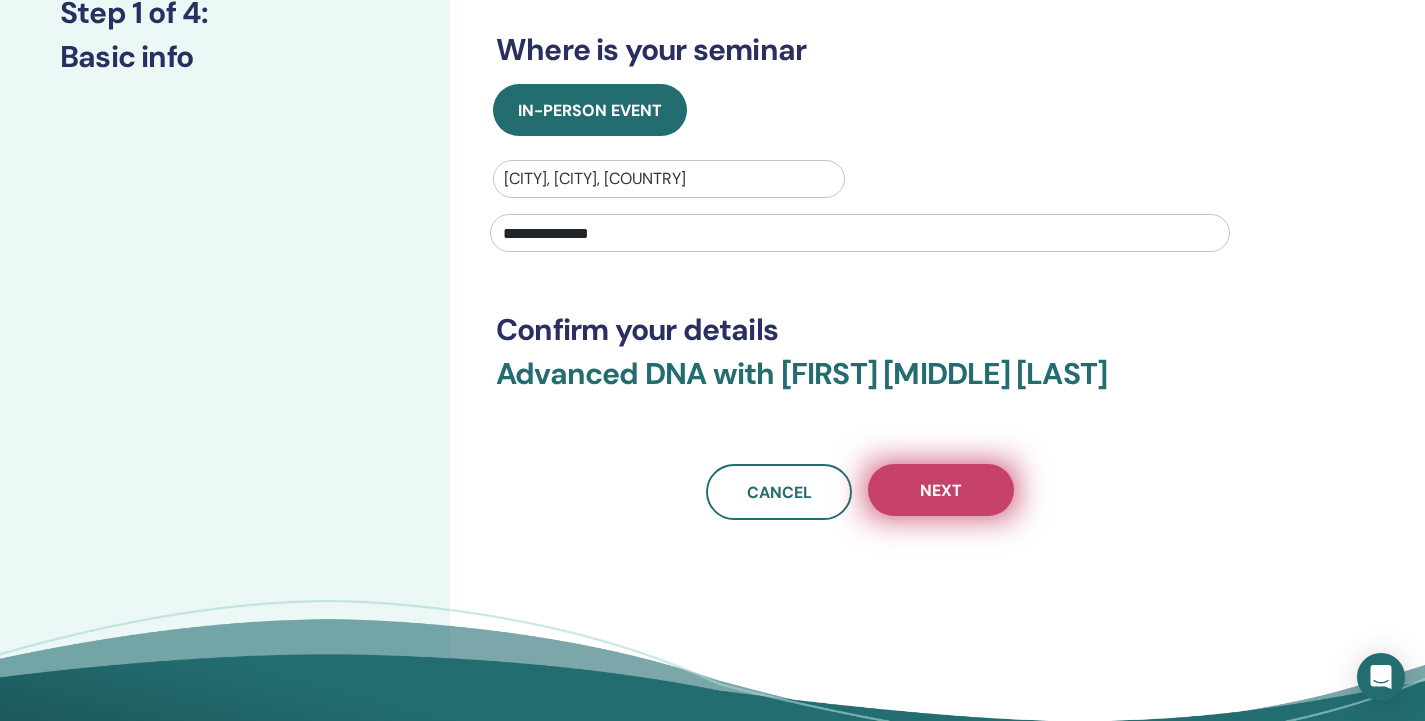 type on "**********" 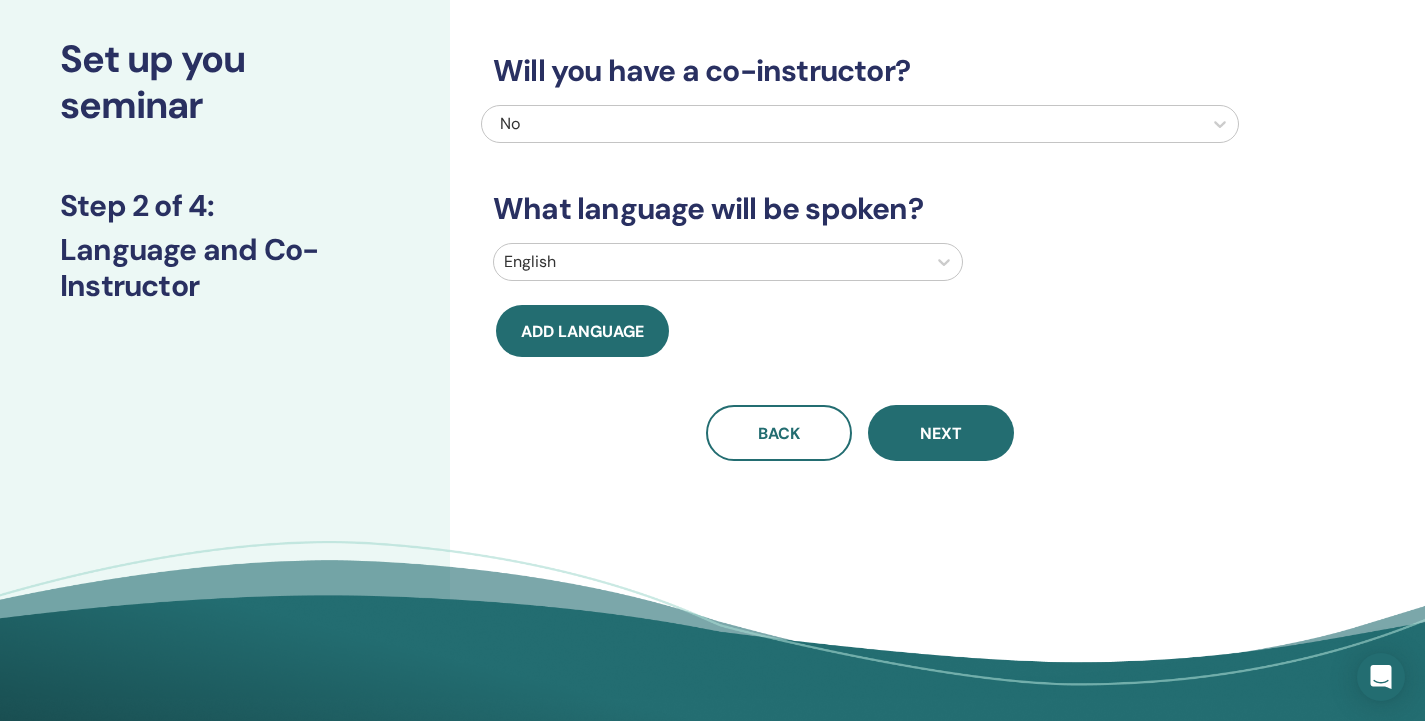 scroll, scrollTop: 0, scrollLeft: 0, axis: both 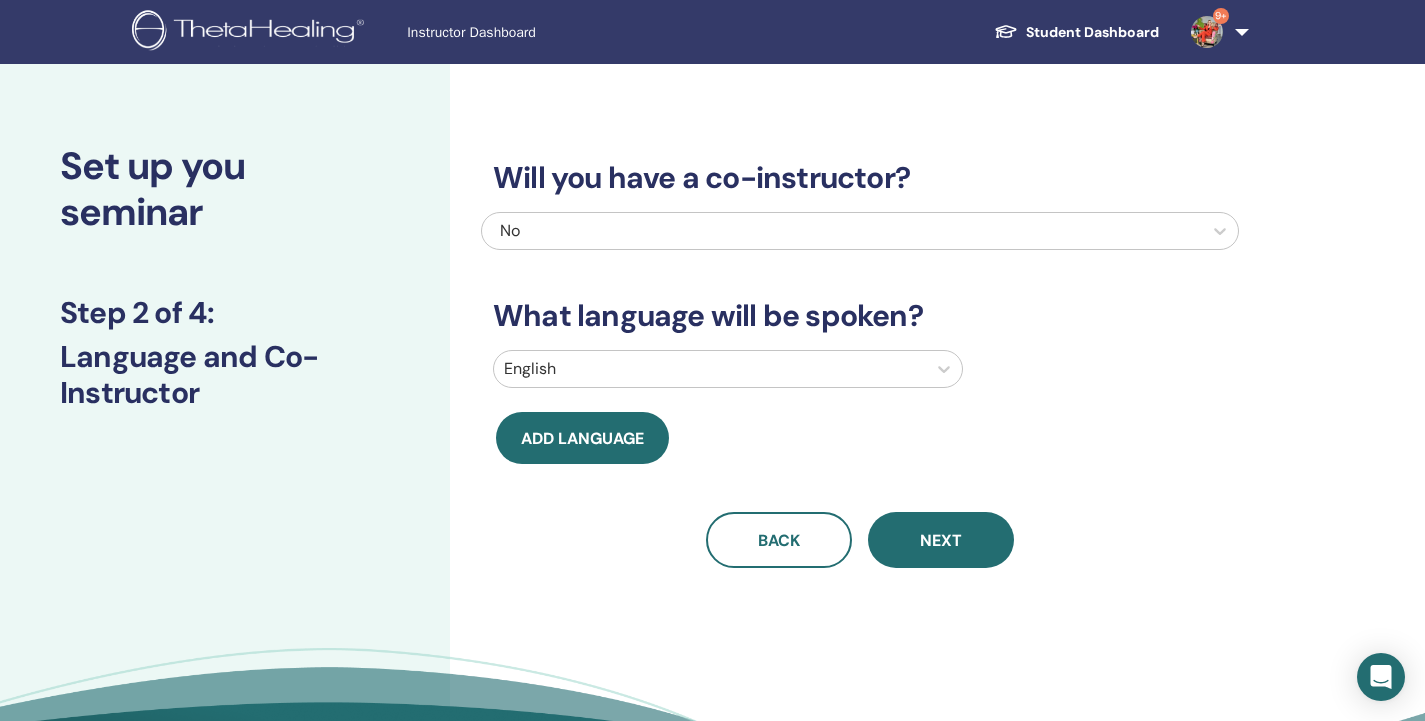 click at bounding box center [710, 369] 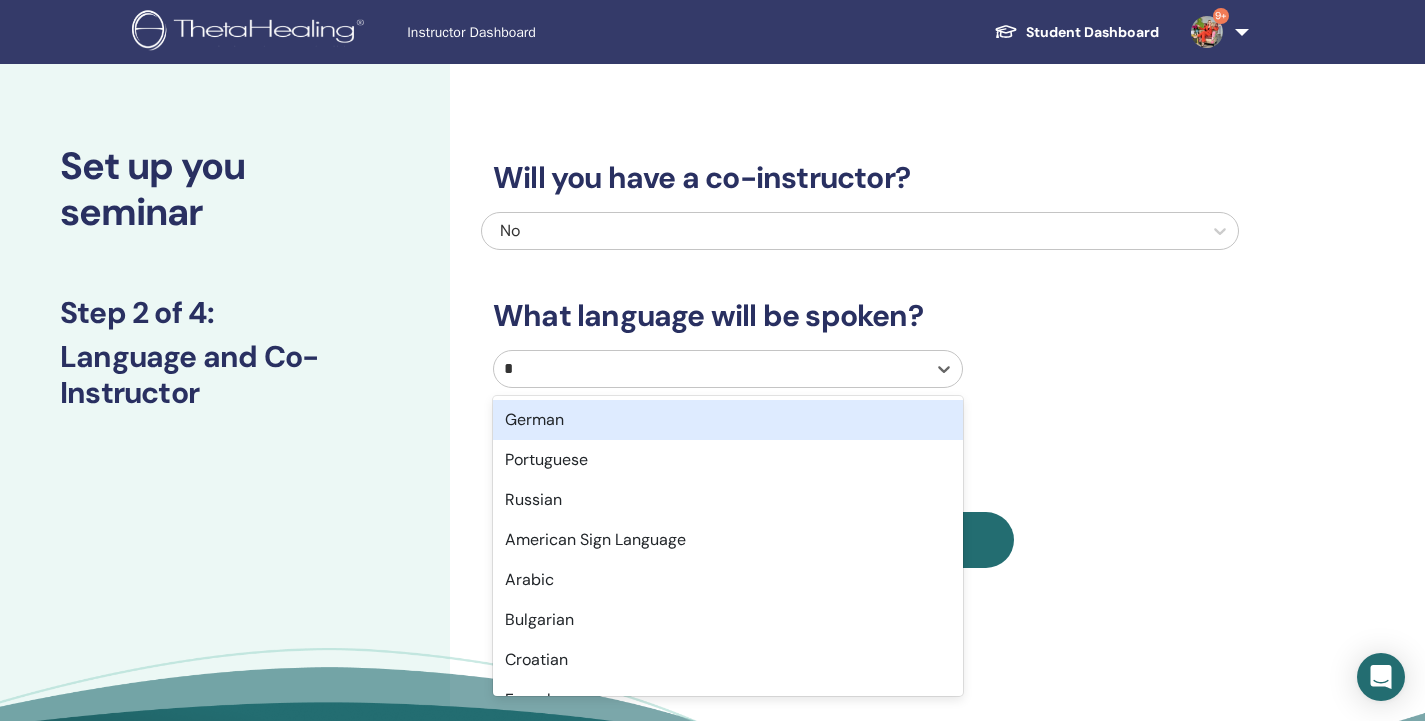 type on "**" 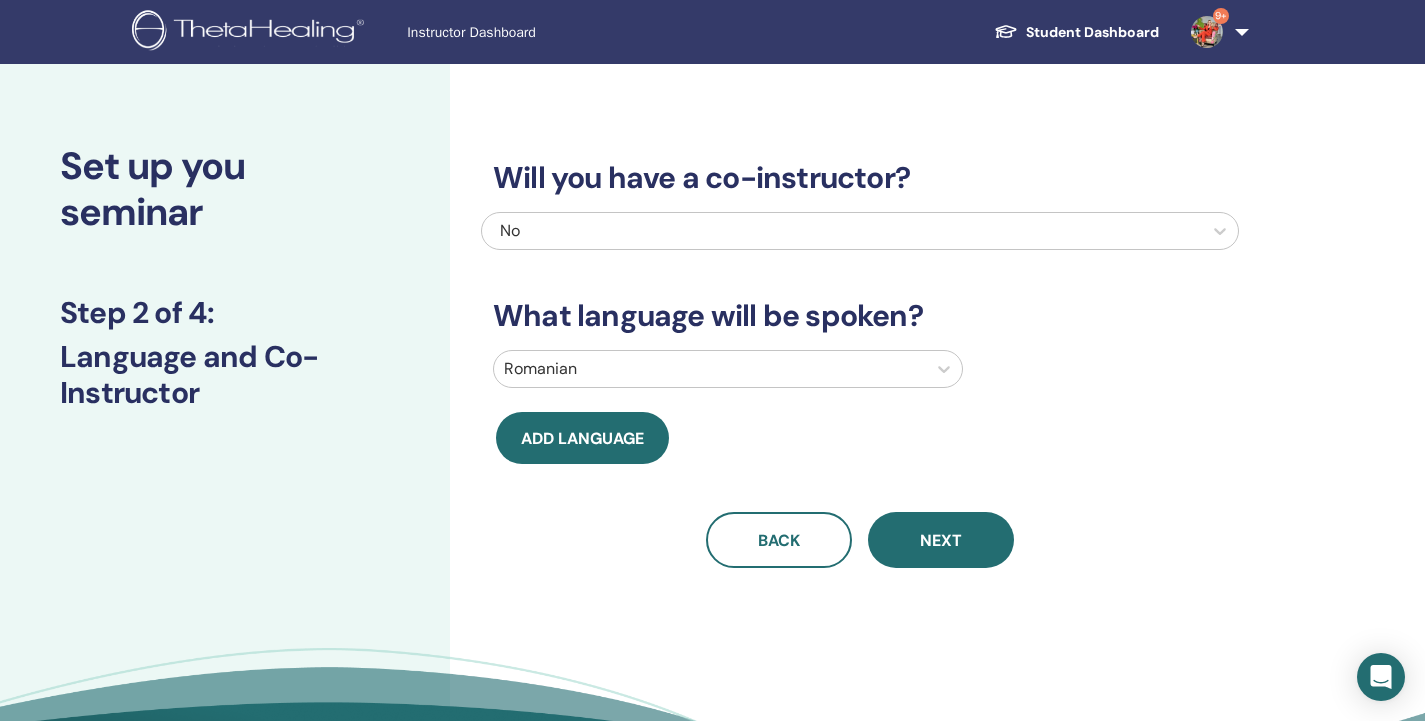 click on "Next" at bounding box center (941, 540) 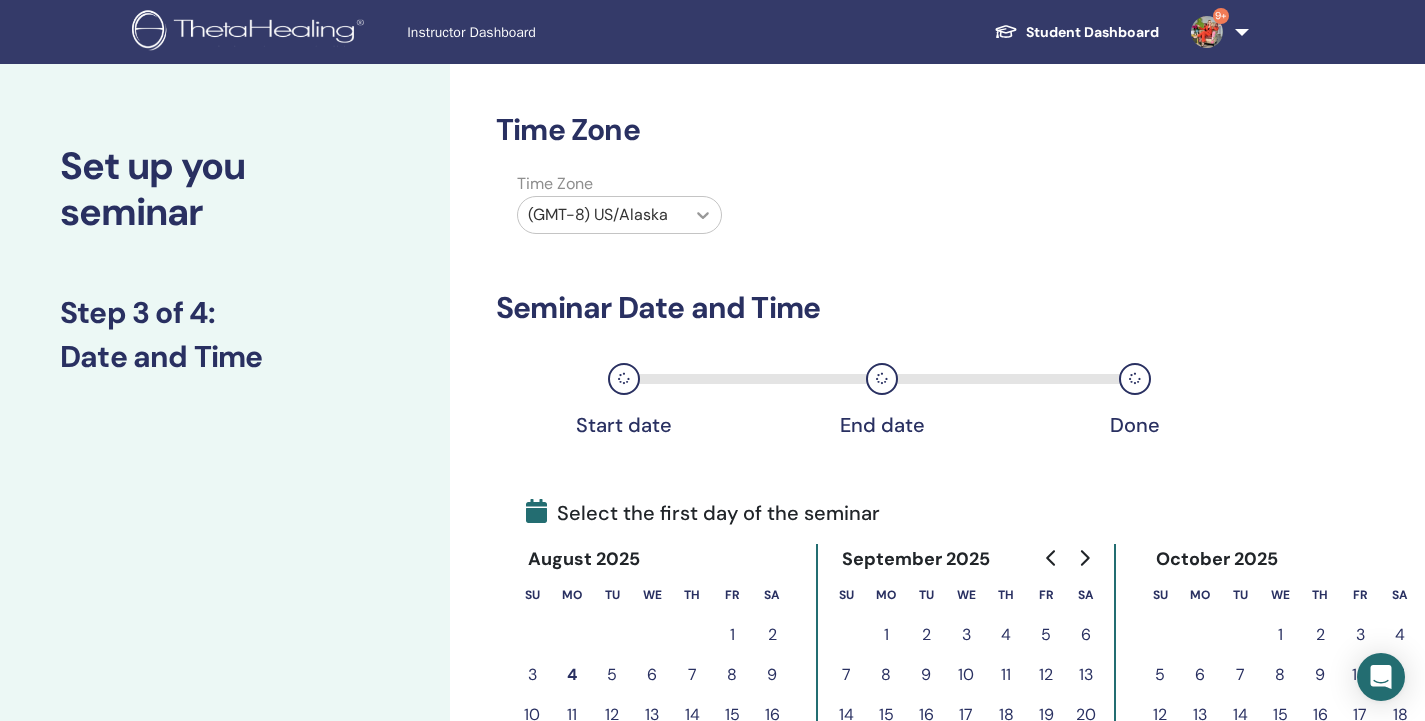 click 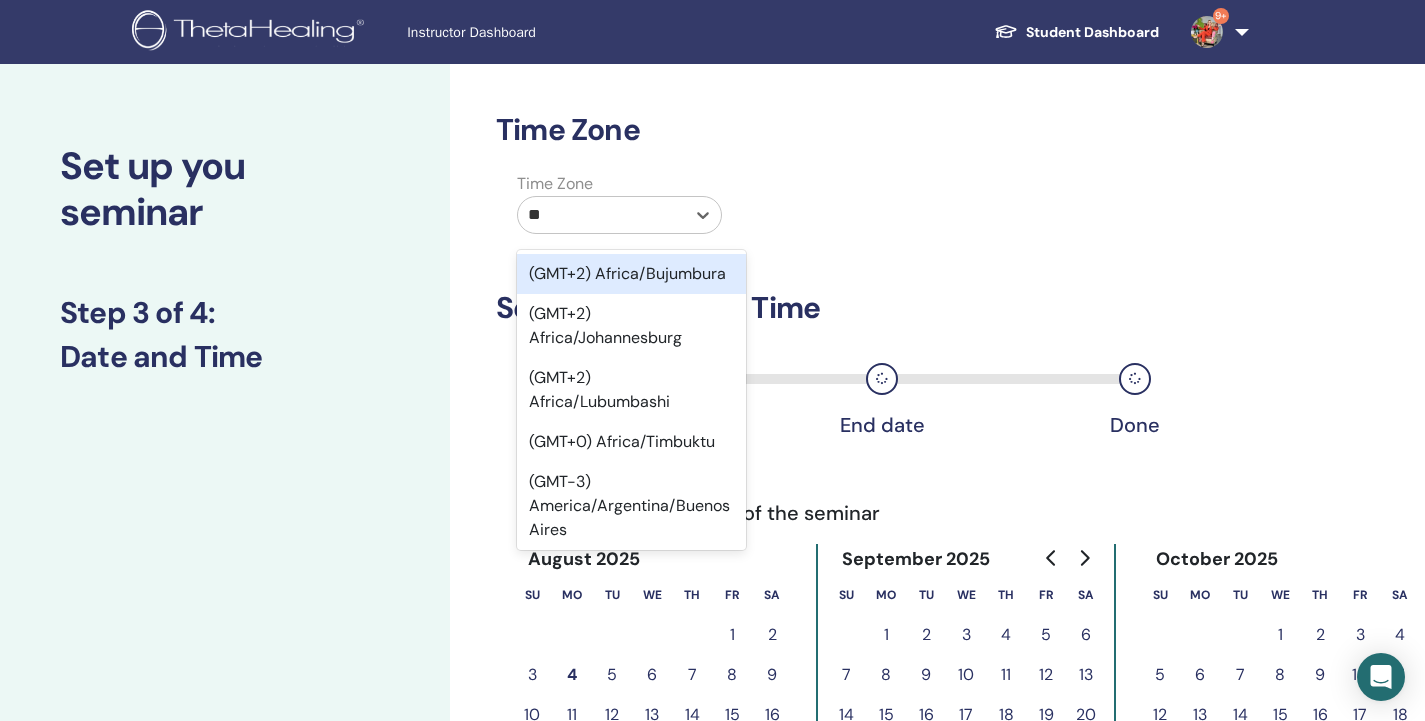 type on "*" 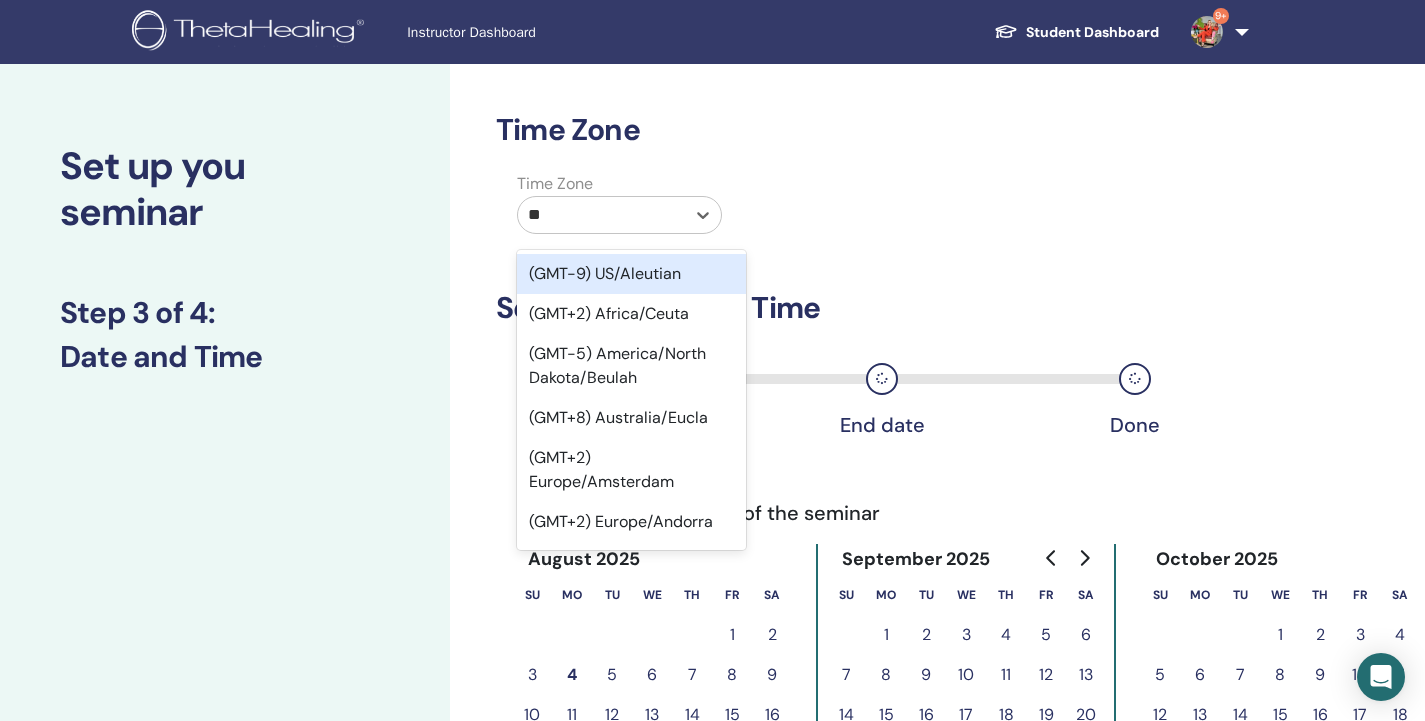 type on "***" 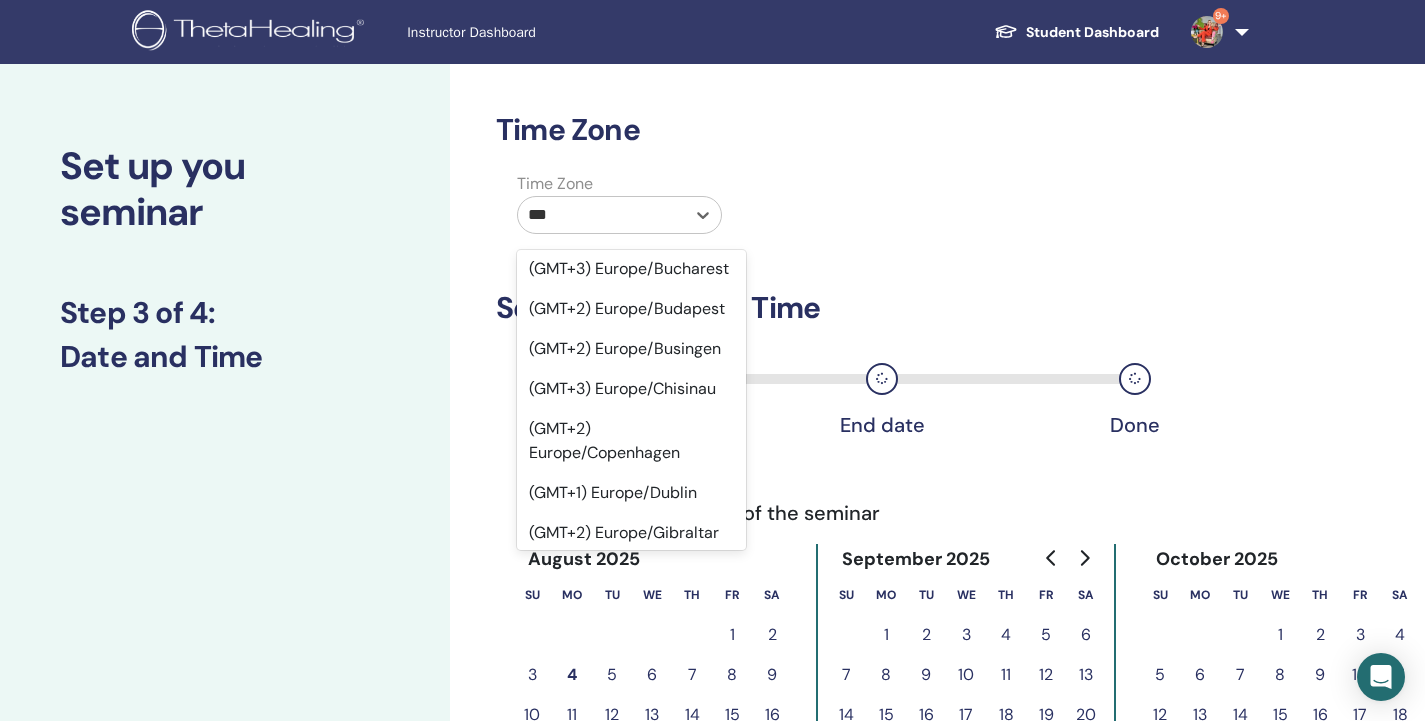 scroll, scrollTop: 500, scrollLeft: 0, axis: vertical 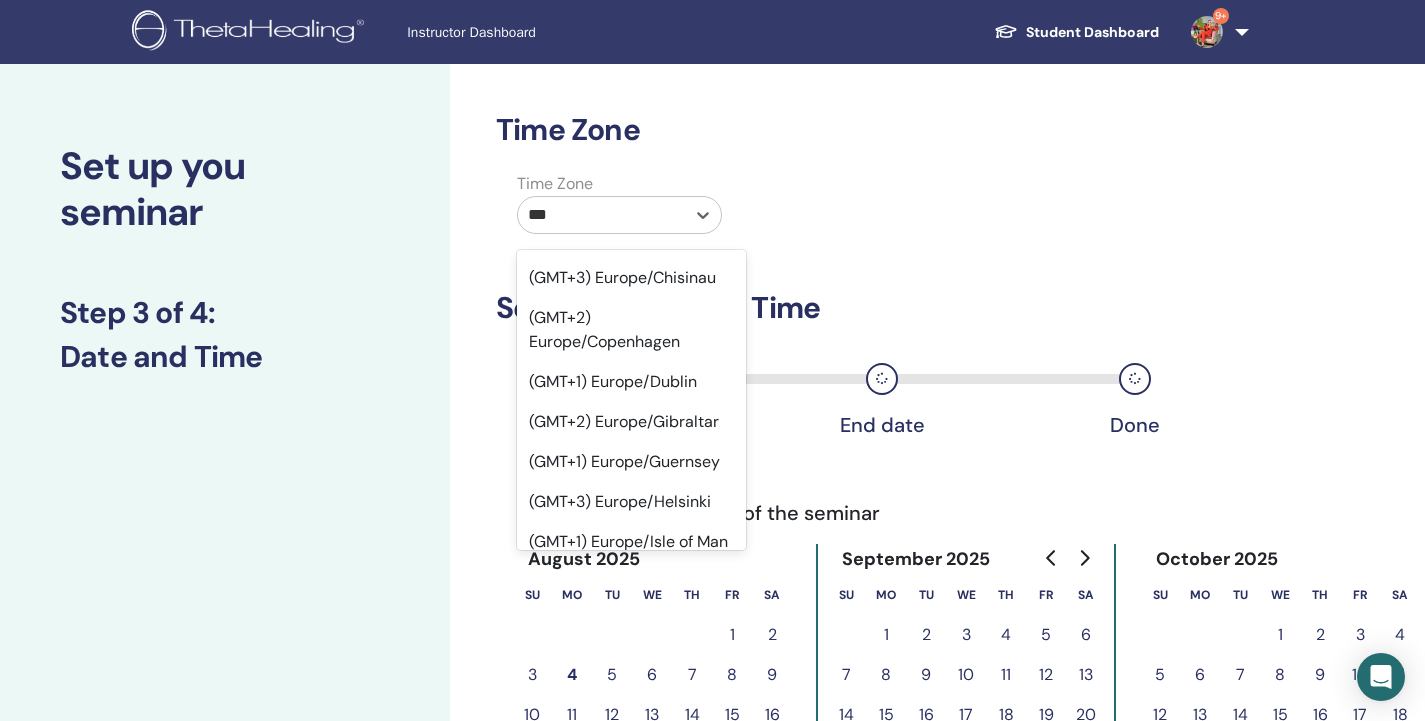 click on "(GMT+3) Europe/Bucharest" at bounding box center [631, 158] 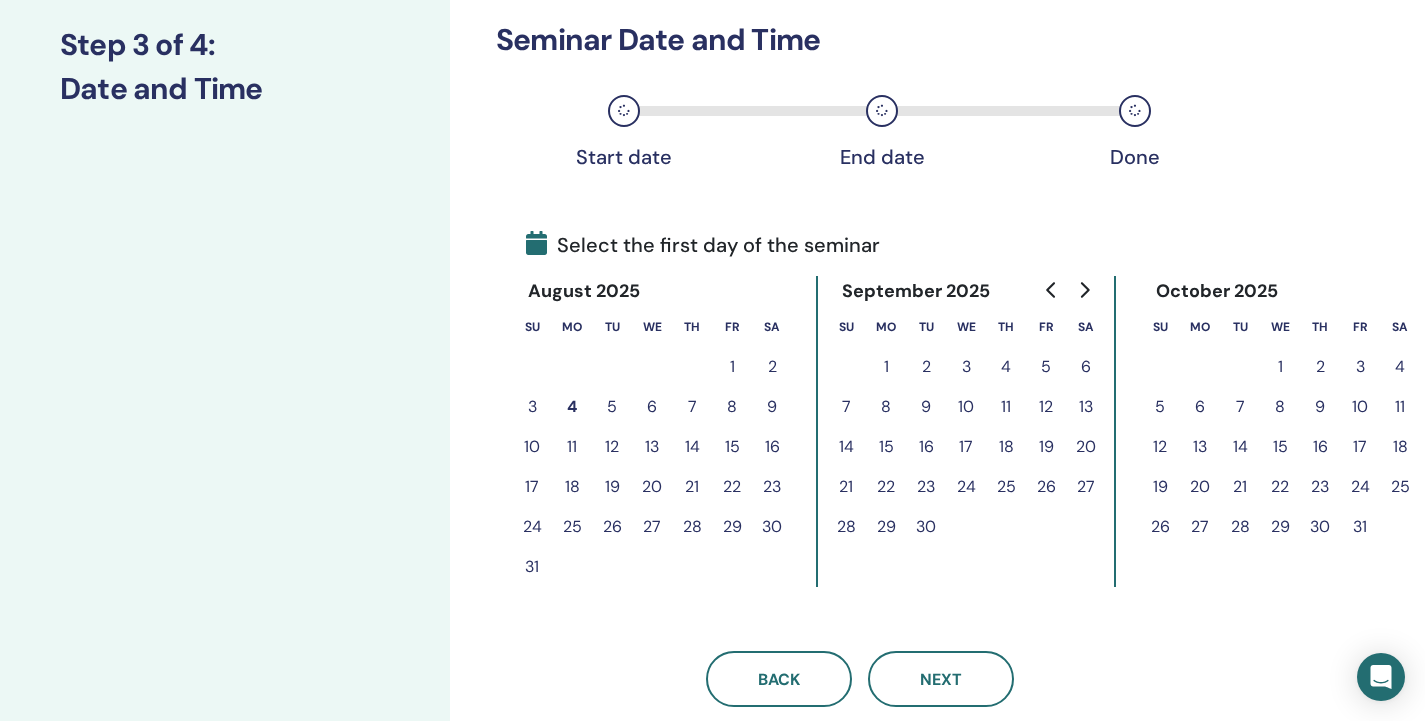 scroll, scrollTop: 300, scrollLeft: 0, axis: vertical 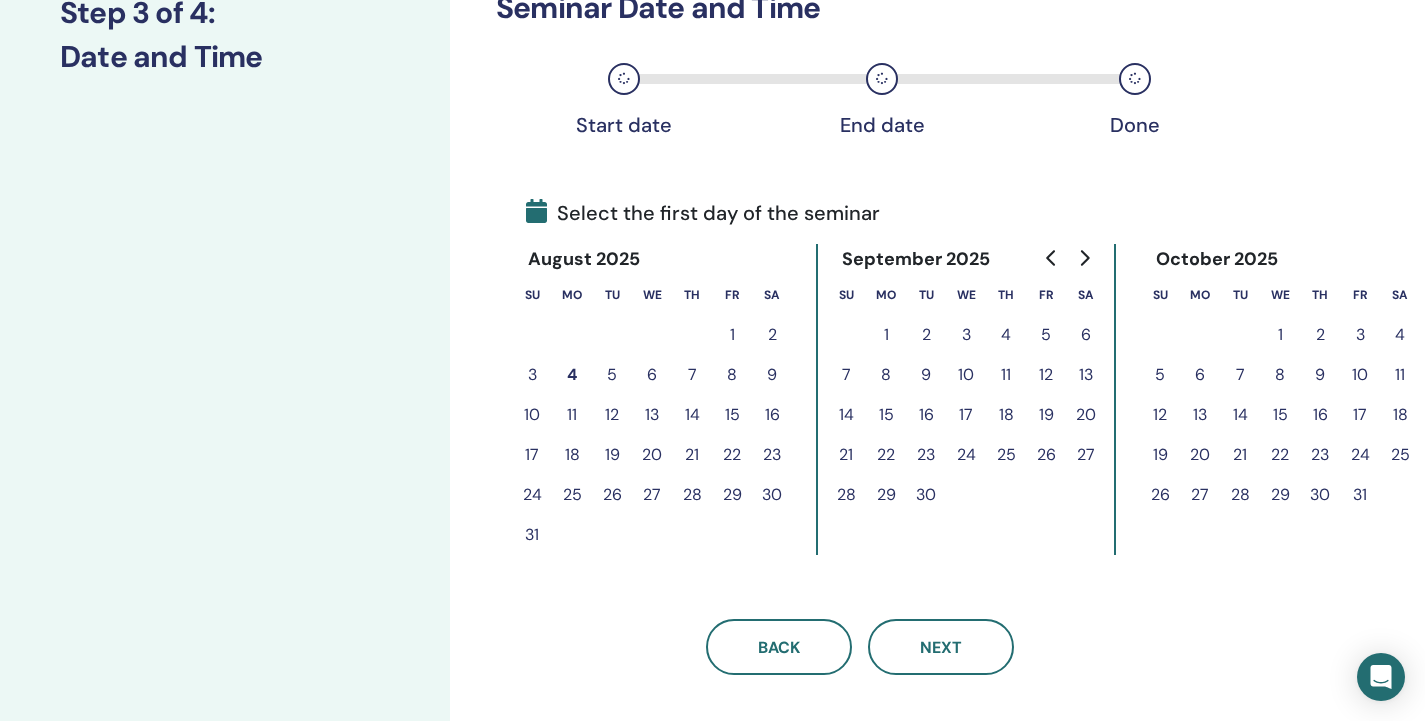 click on "11" at bounding box center (572, 415) 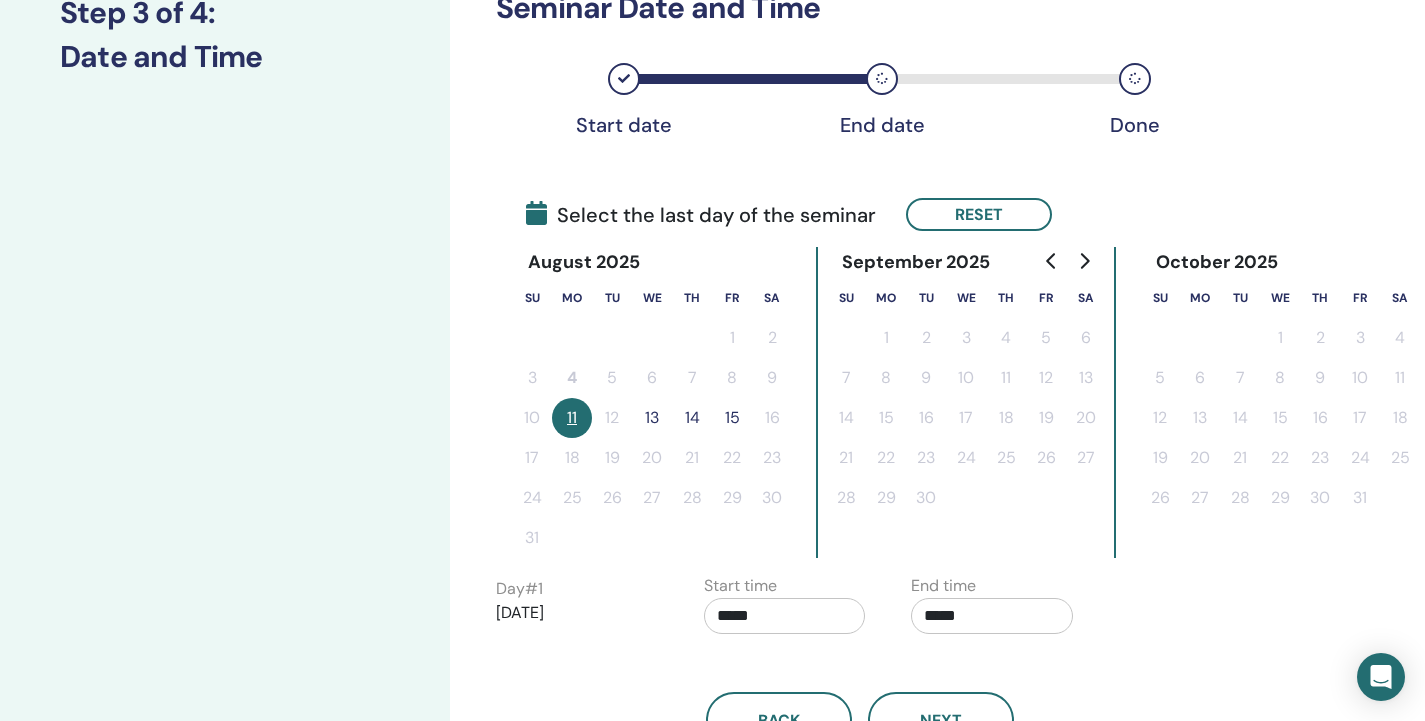 click on "13" at bounding box center (652, 418) 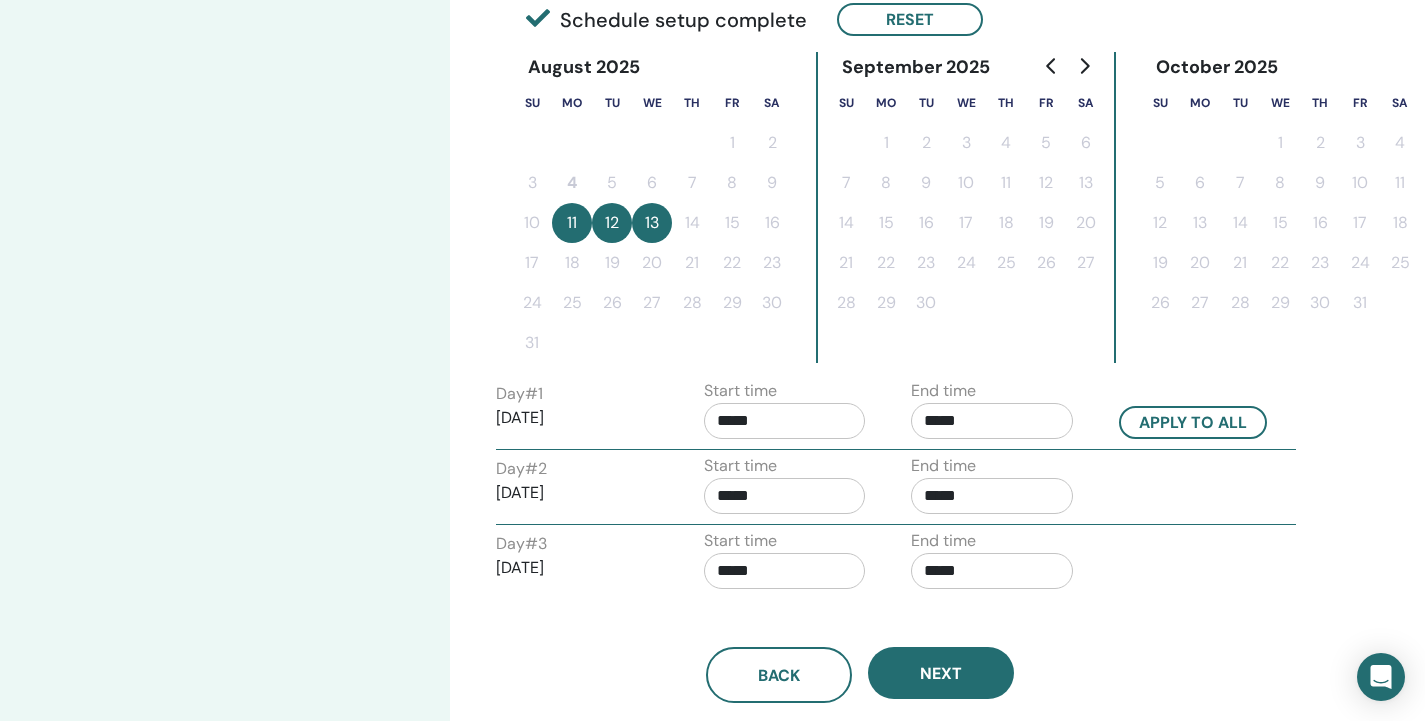 scroll, scrollTop: 500, scrollLeft: 0, axis: vertical 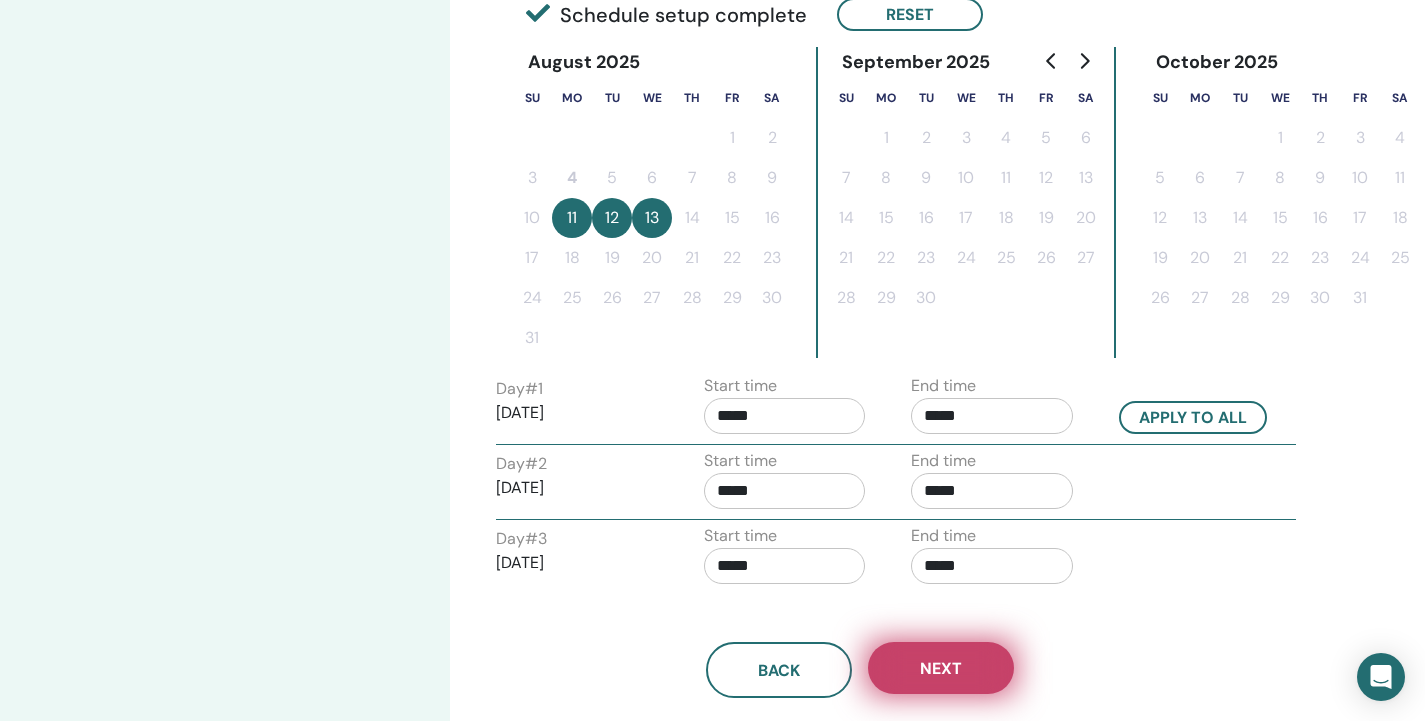 click on "Next" at bounding box center (941, 668) 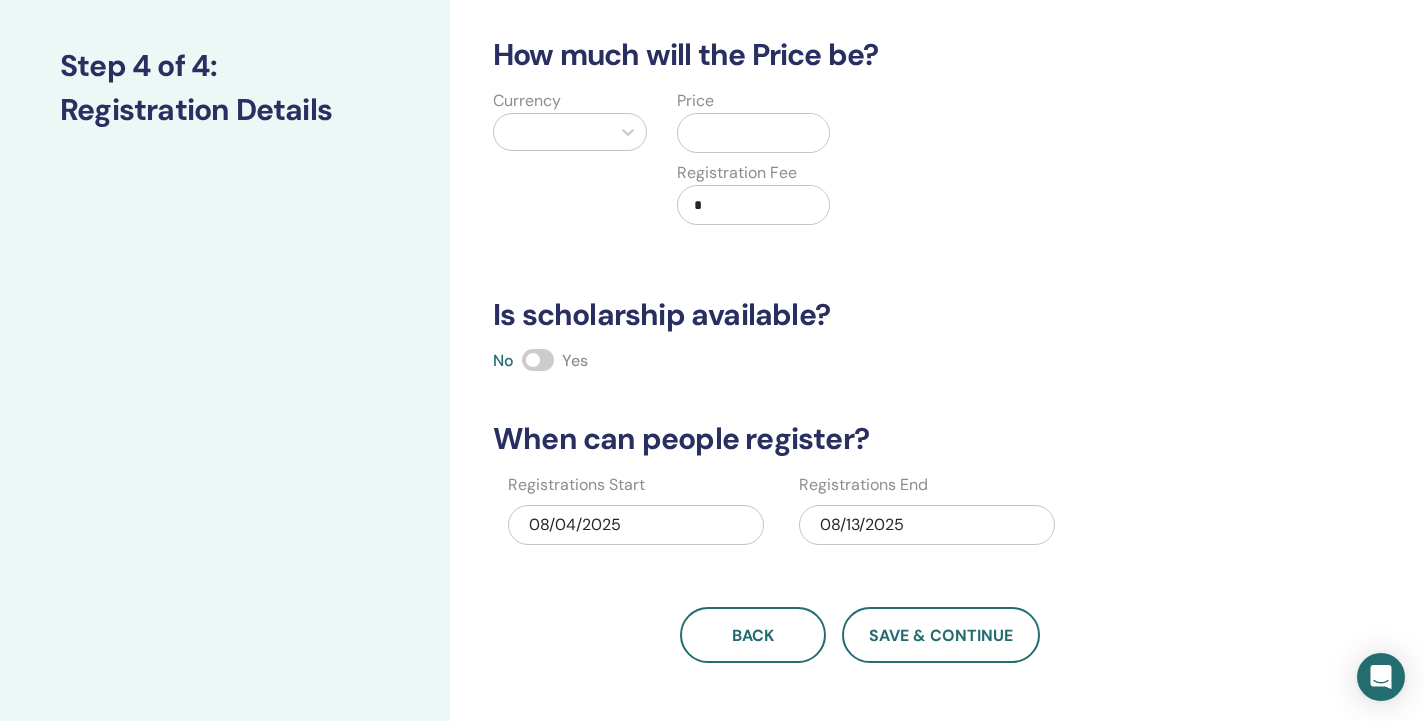 scroll, scrollTop: 0, scrollLeft: 0, axis: both 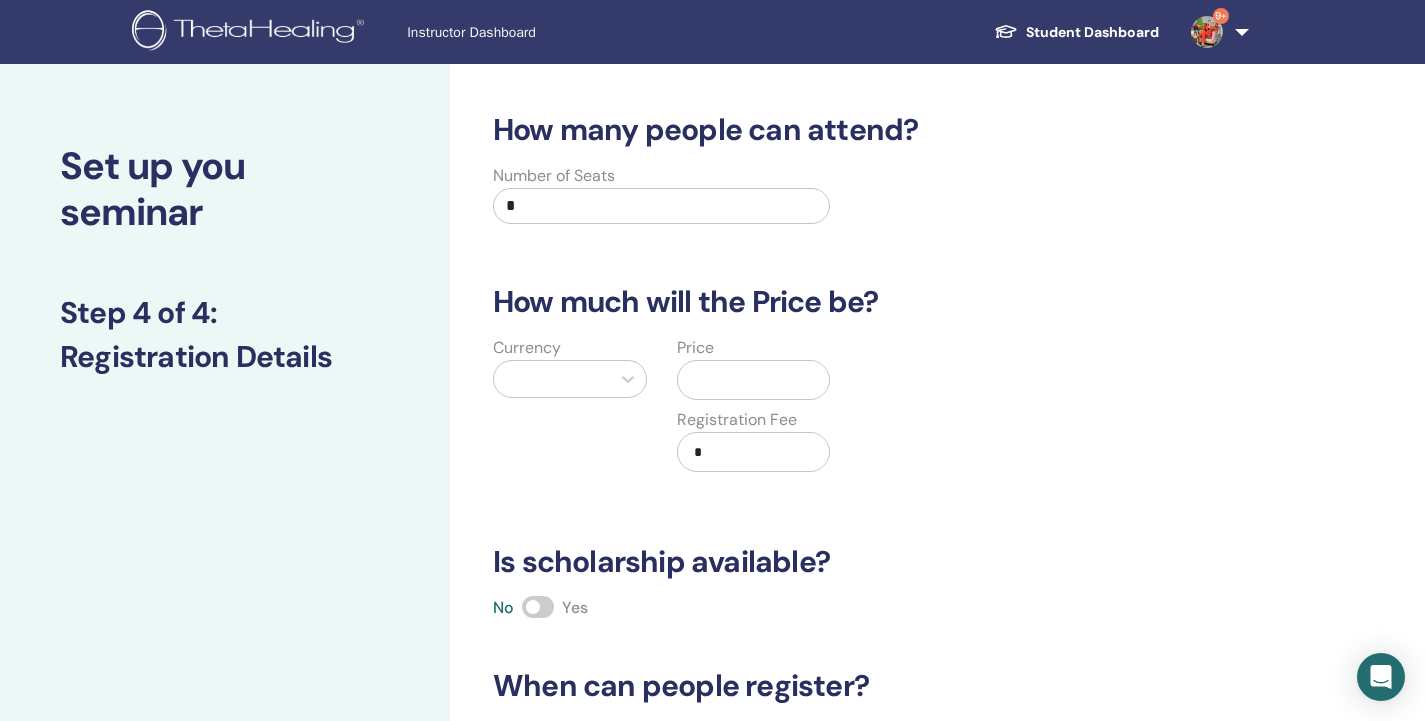 drag, startPoint x: 543, startPoint y: 204, endPoint x: 377, endPoint y: 192, distance: 166.43317 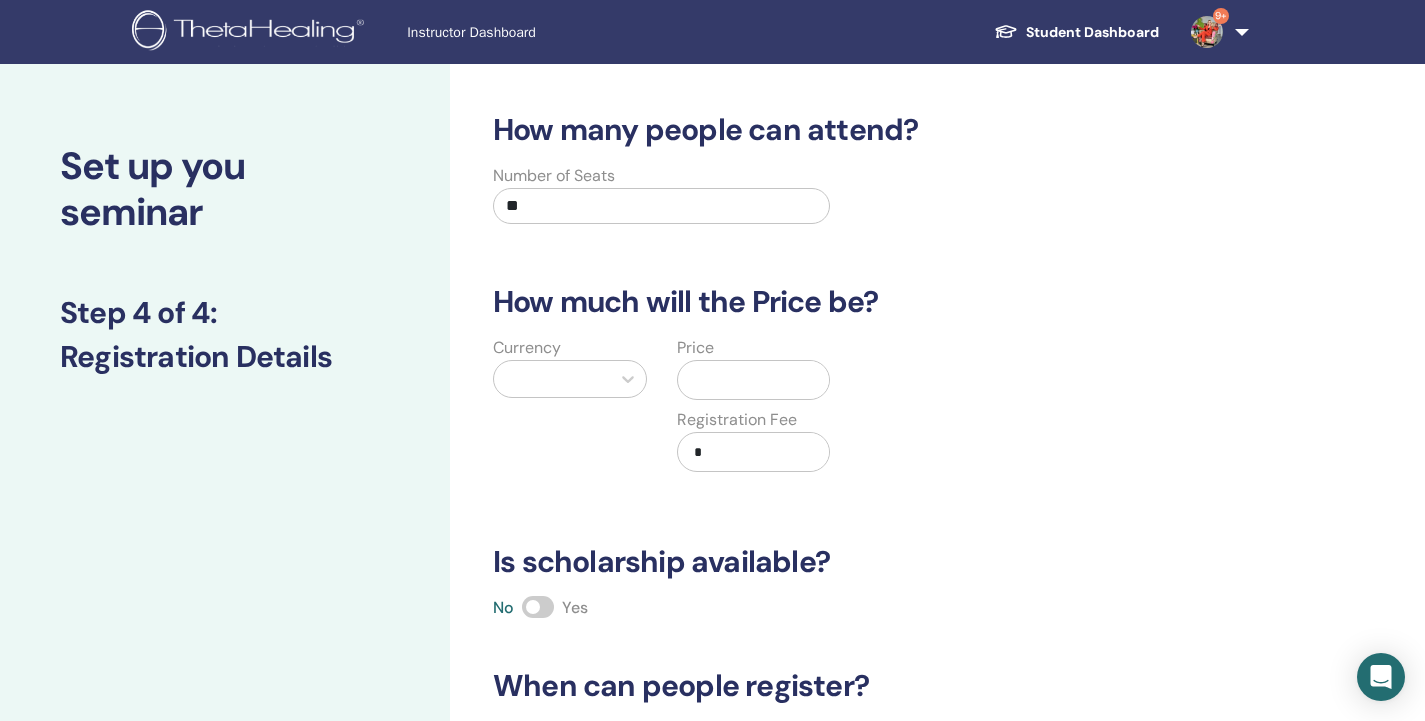 type on "**" 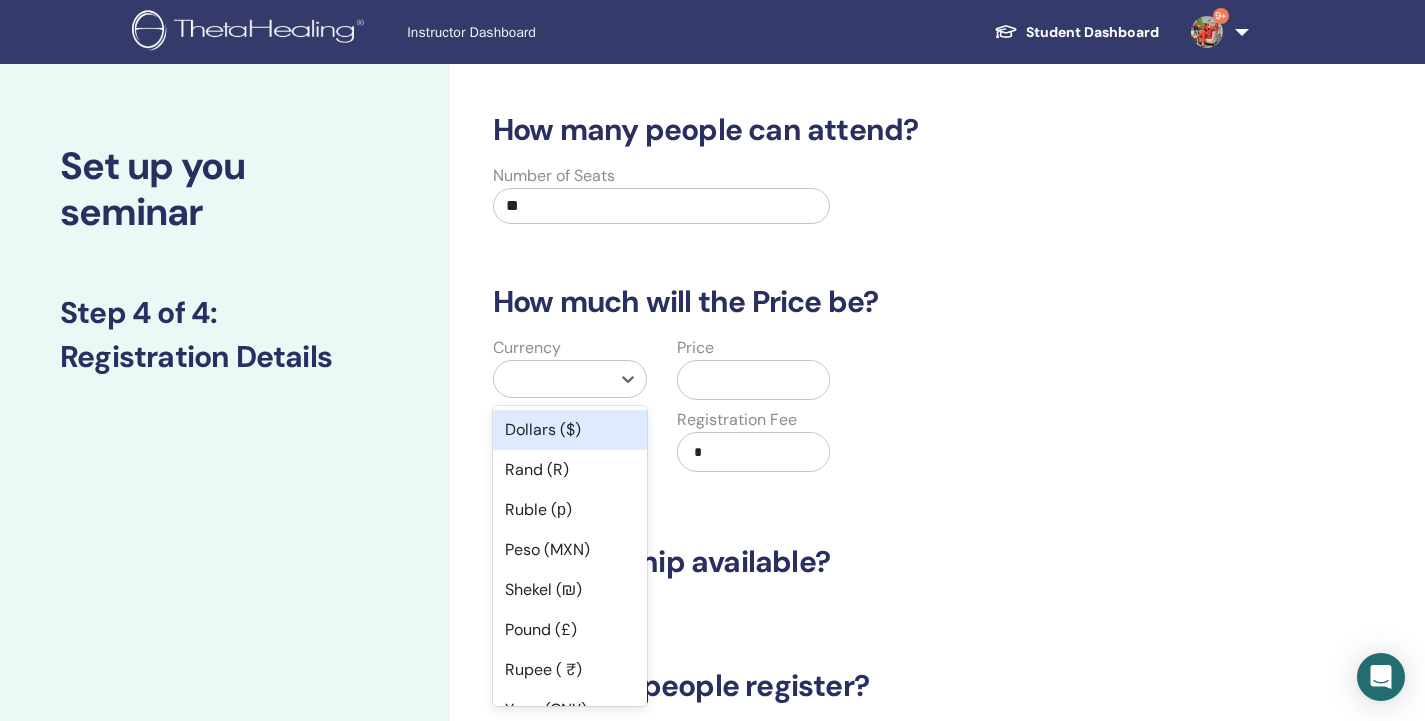 click at bounding box center (552, 379) 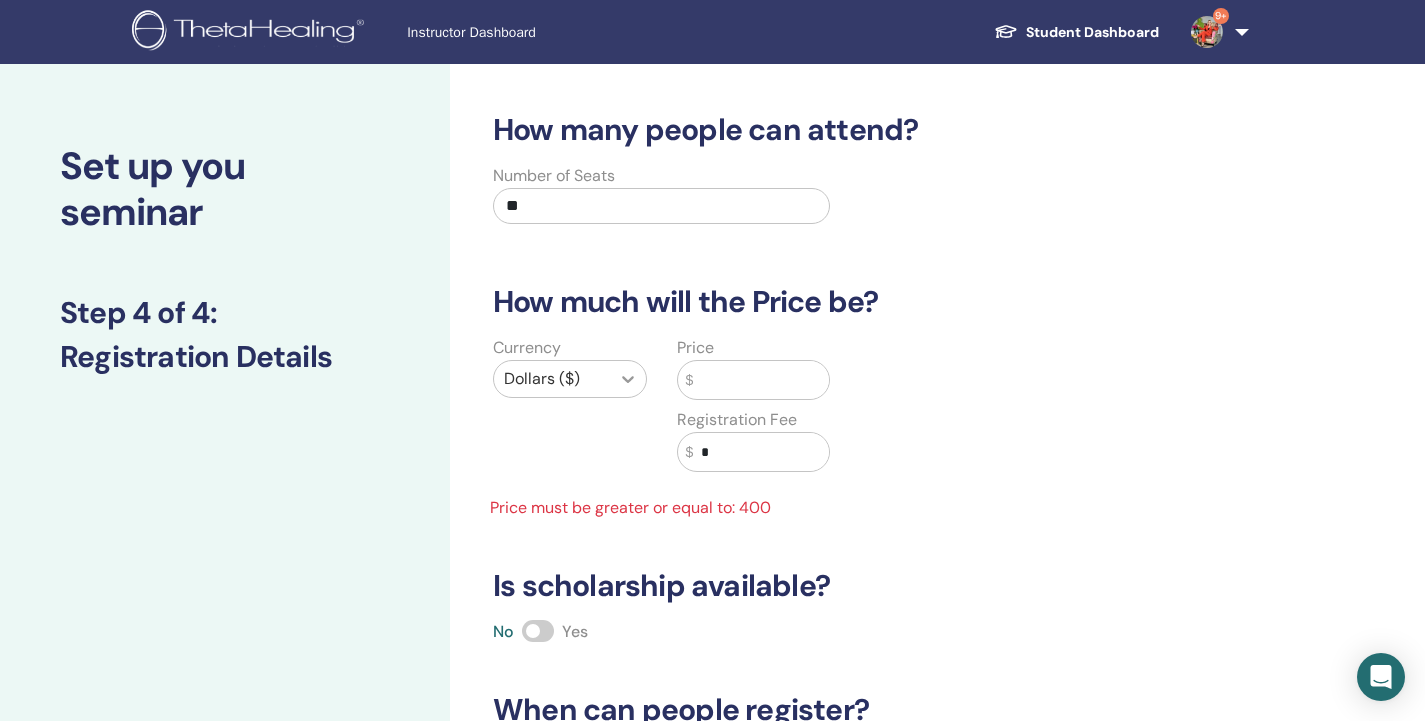 drag, startPoint x: 700, startPoint y: 380, endPoint x: 630, endPoint y: 390, distance: 70.71068 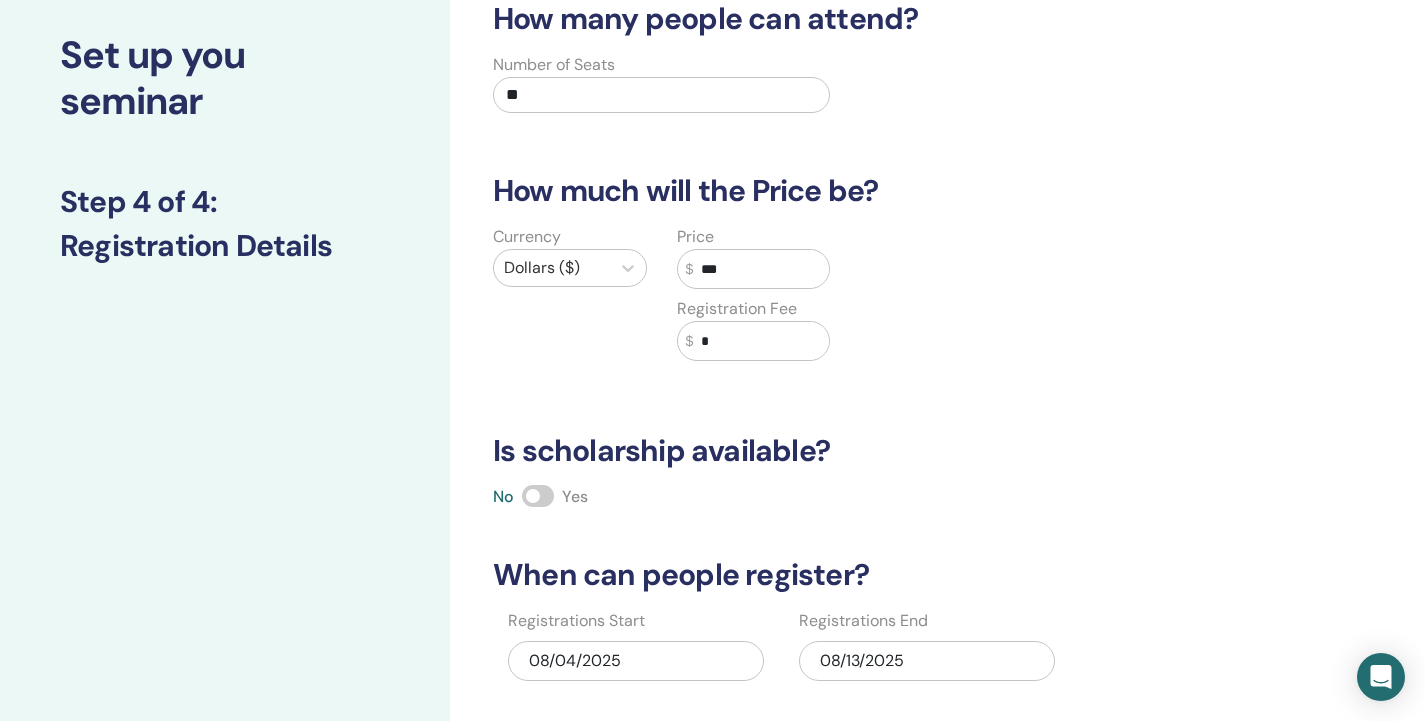 scroll, scrollTop: 200, scrollLeft: 0, axis: vertical 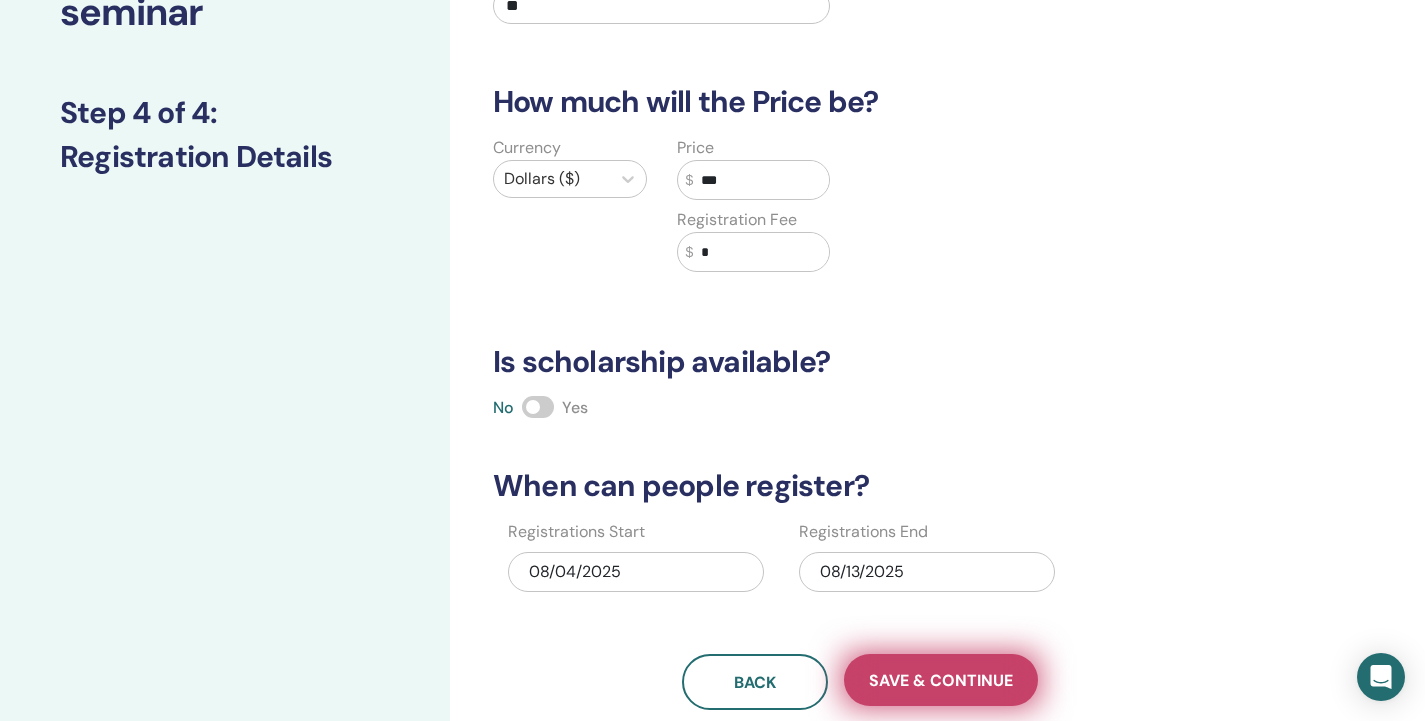 type on "***" 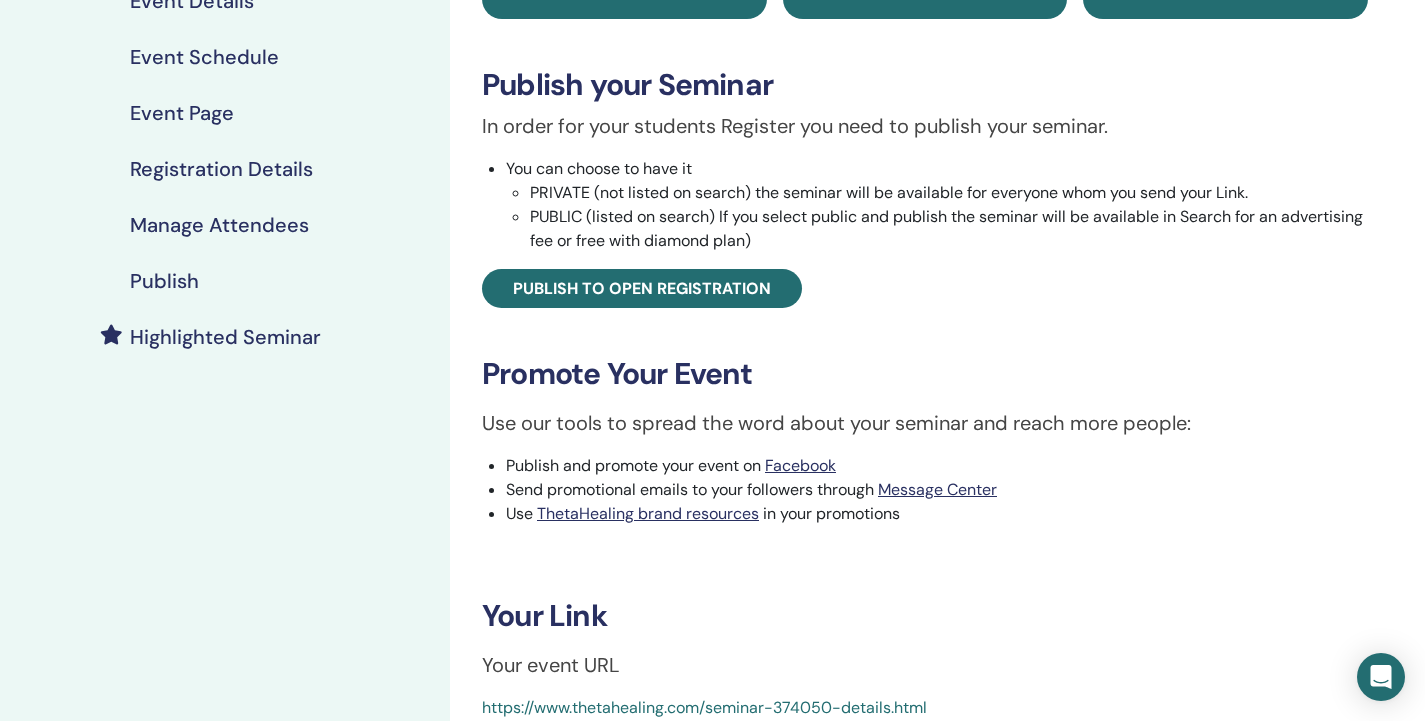 scroll, scrollTop: 300, scrollLeft: 0, axis: vertical 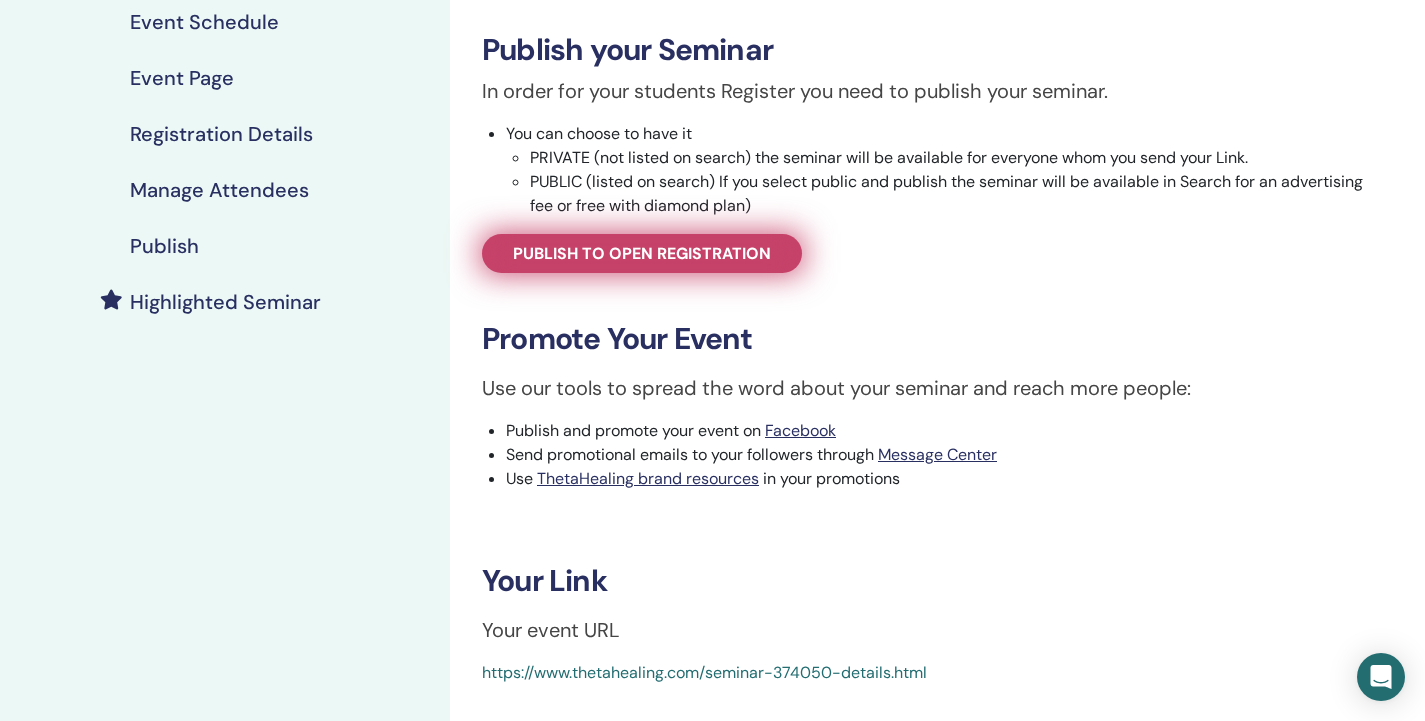 click on "Publish to open registration" at bounding box center (642, 253) 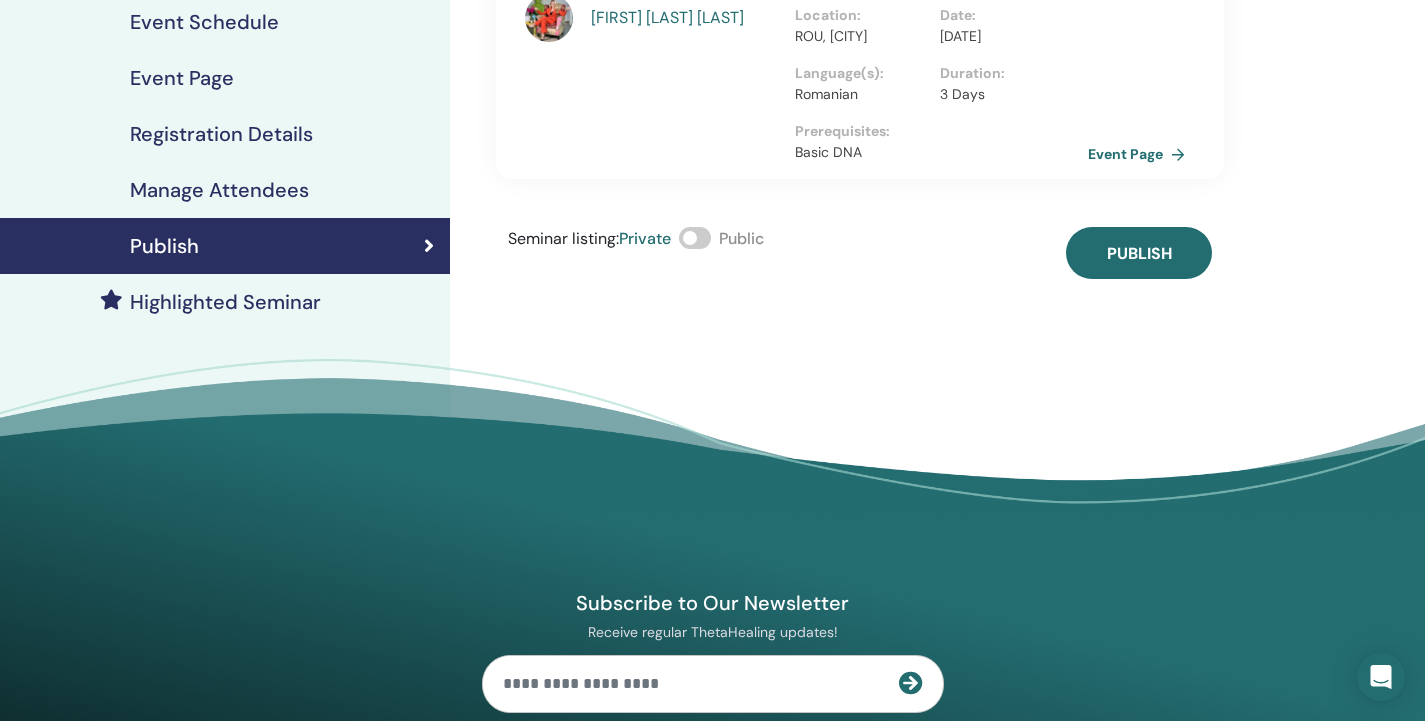 click on "Event Page" at bounding box center [1140, 154] 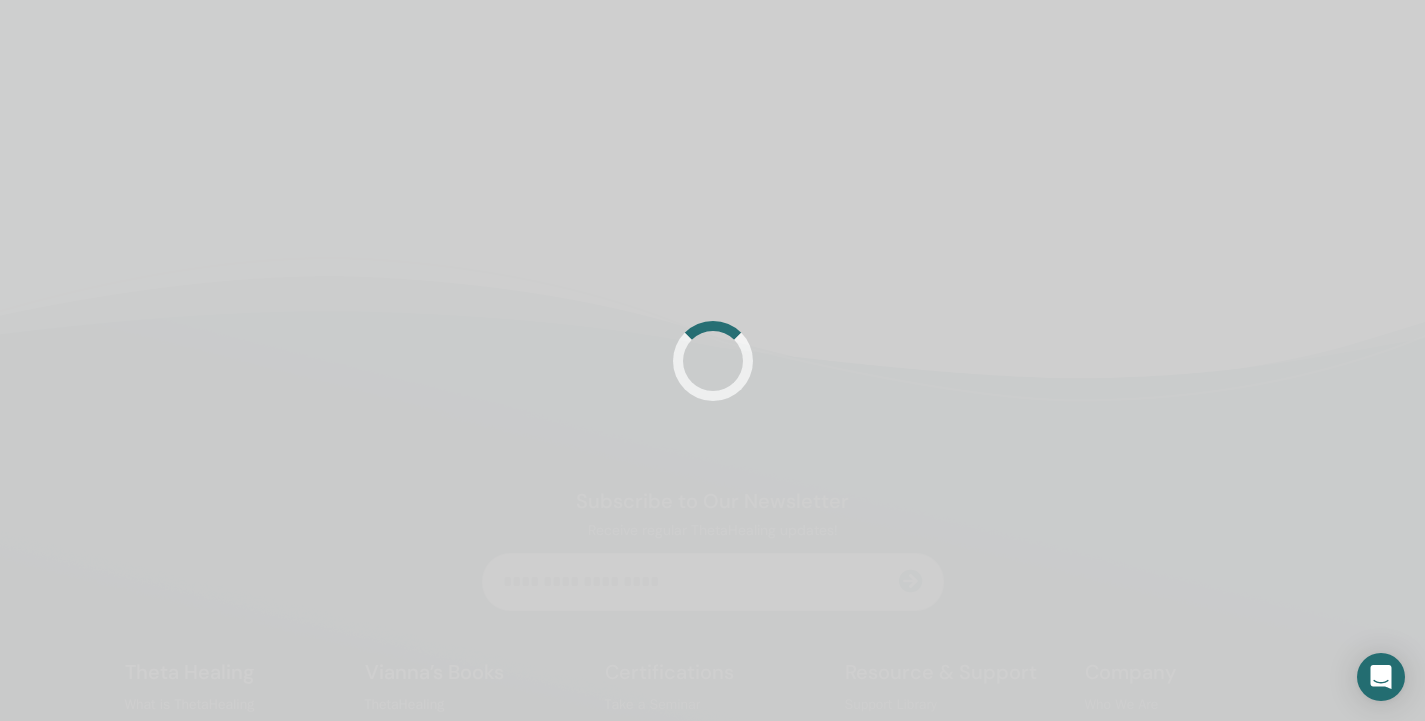 scroll, scrollTop: 300, scrollLeft: 0, axis: vertical 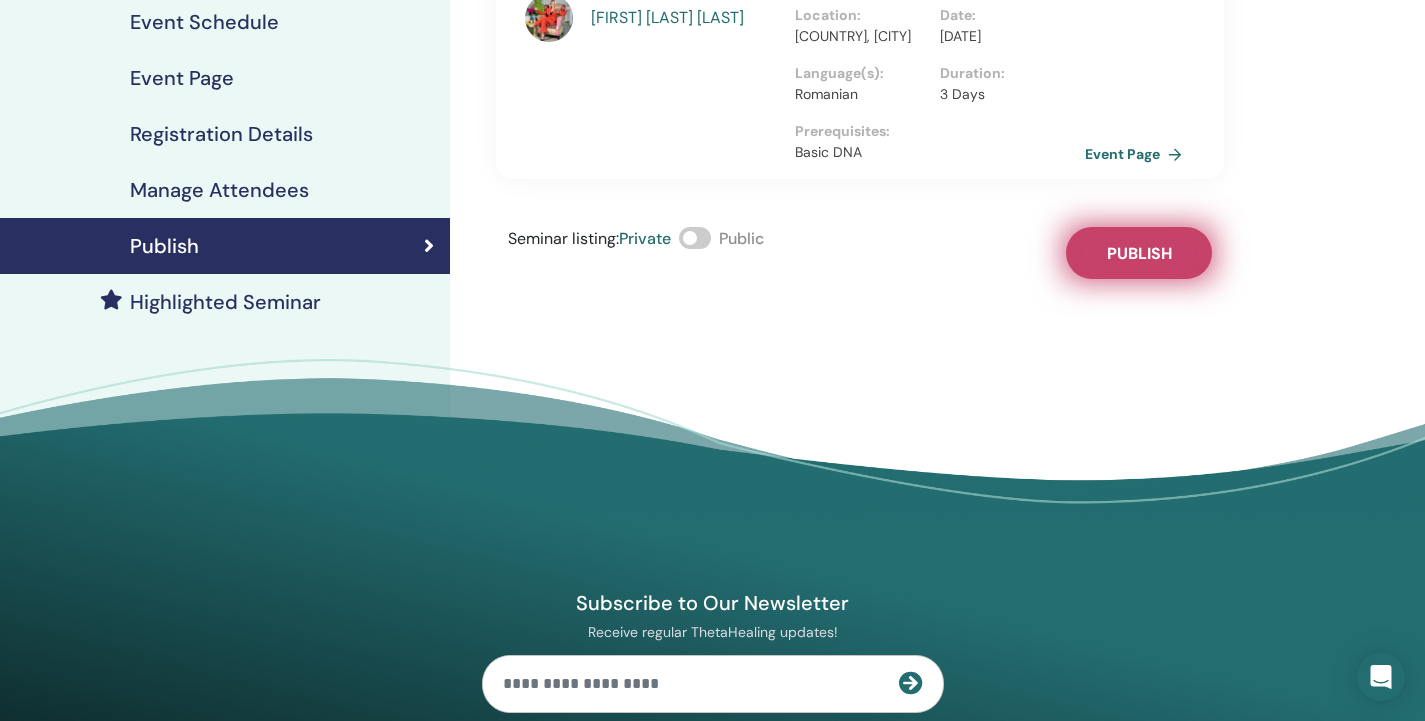 click on "Publish" at bounding box center [1139, 253] 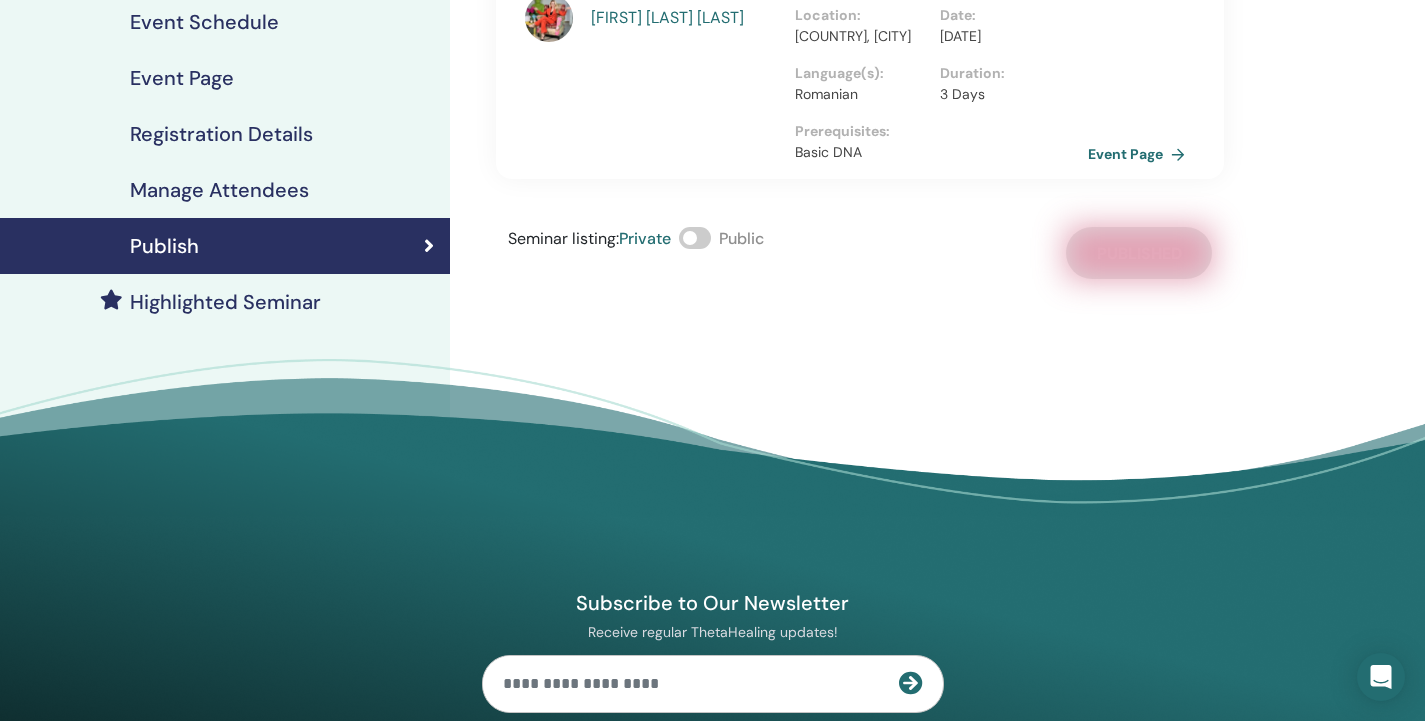 click on "Event Page" at bounding box center [1140, 154] 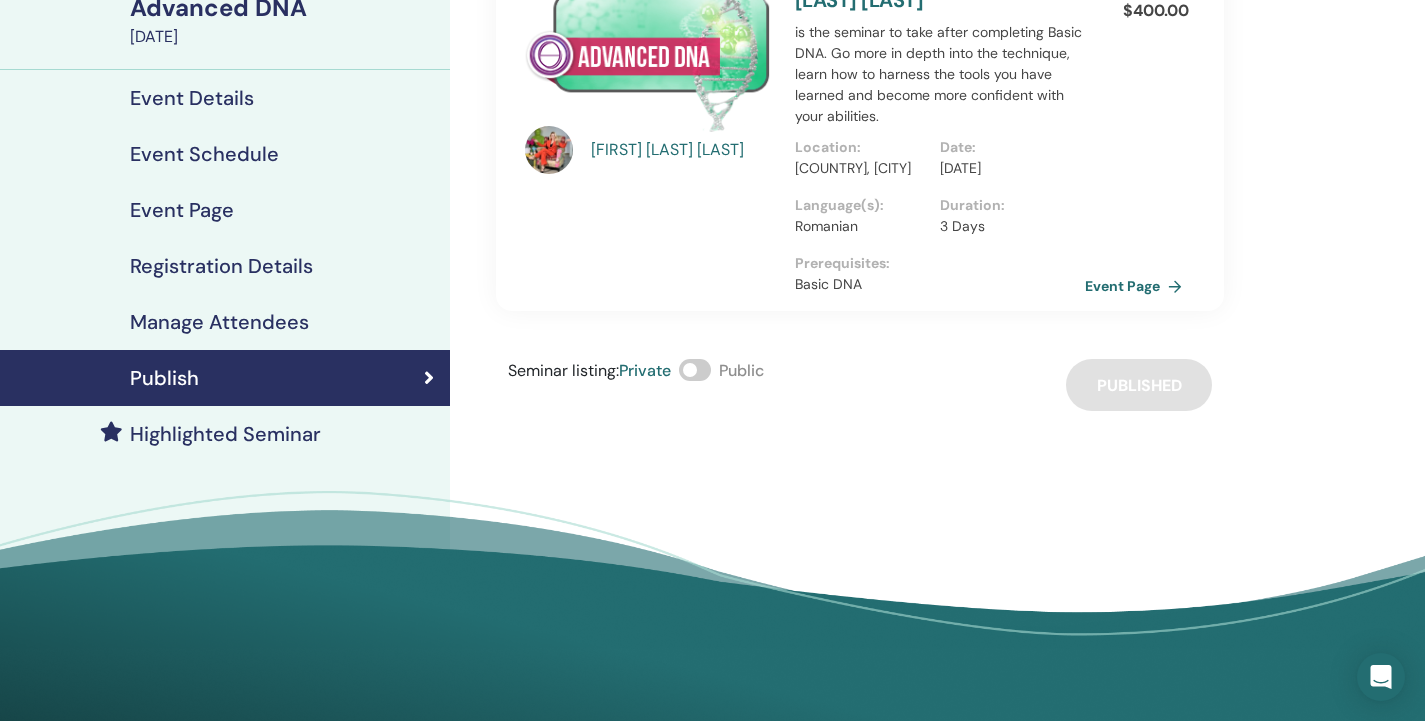 scroll, scrollTop: 0, scrollLeft: 0, axis: both 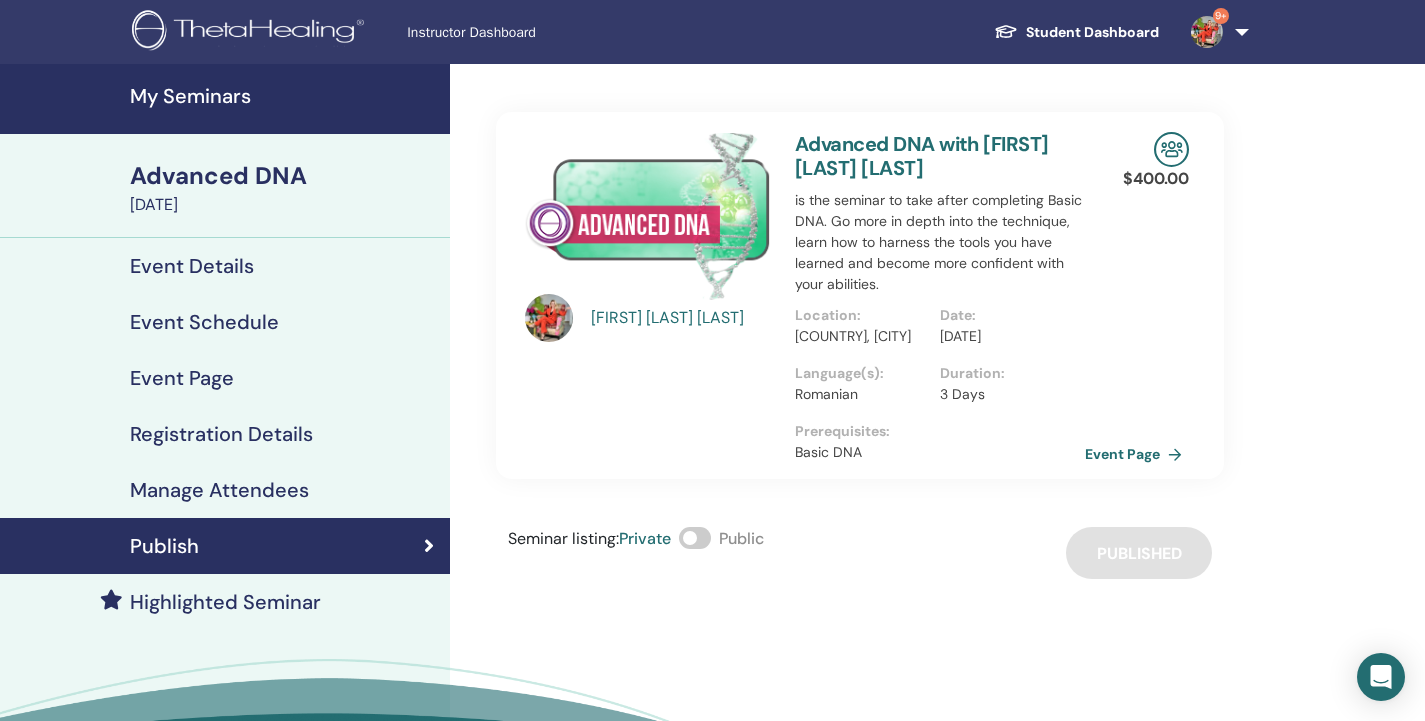 click on "My Seminars" at bounding box center [284, 96] 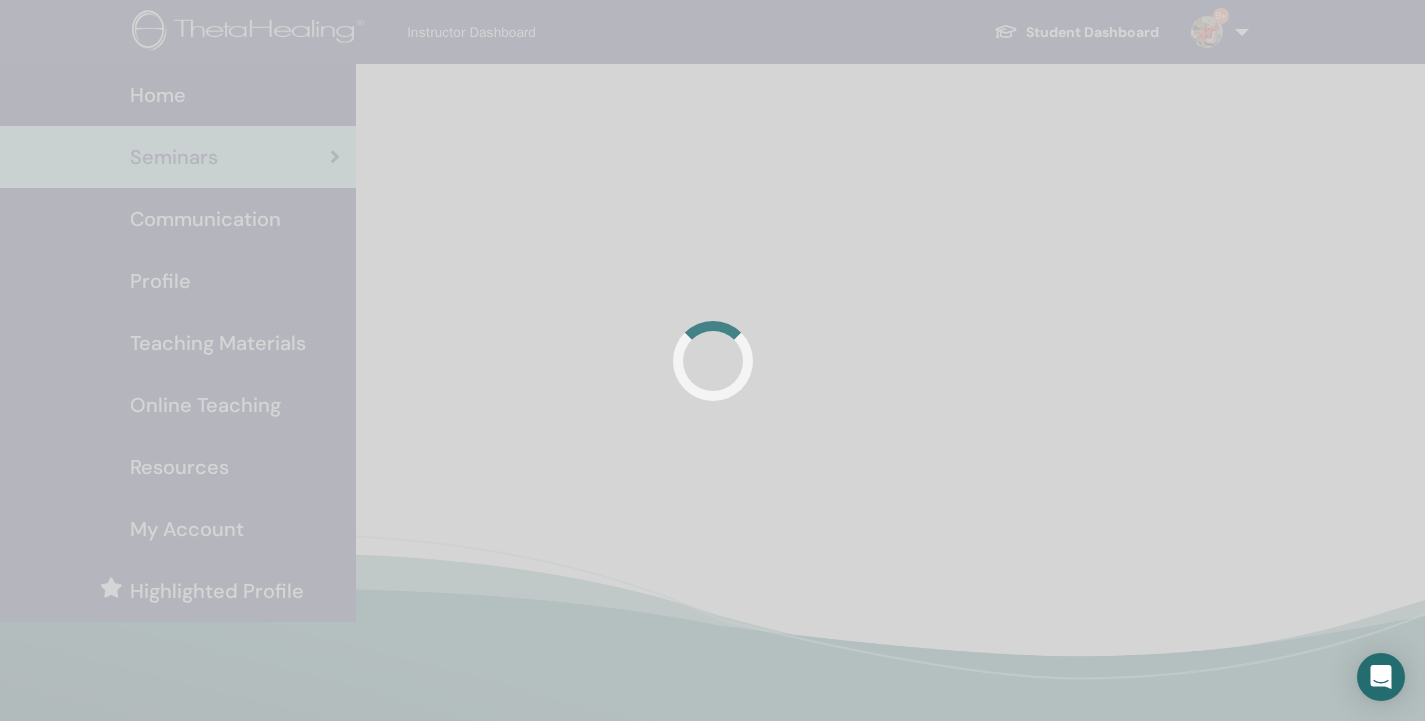 scroll, scrollTop: 0, scrollLeft: 0, axis: both 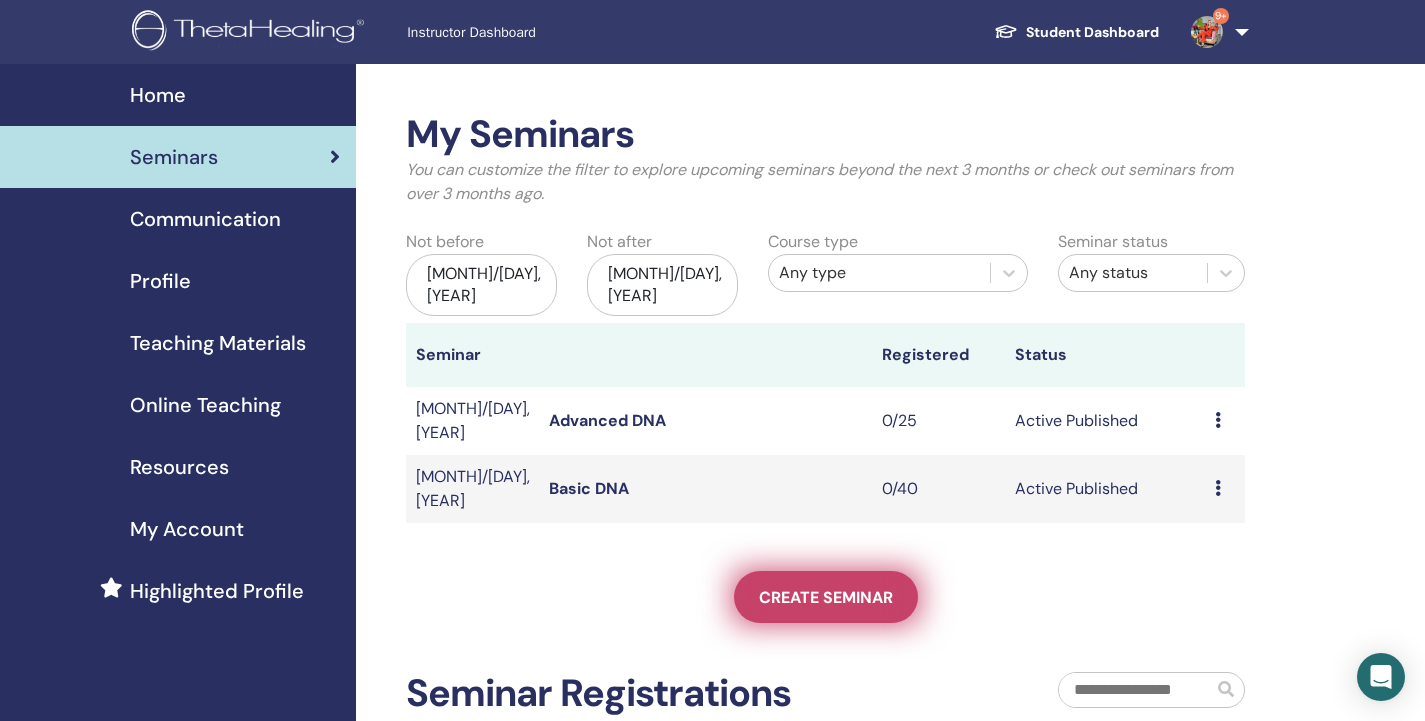 click on "Create seminar" at bounding box center [826, 597] 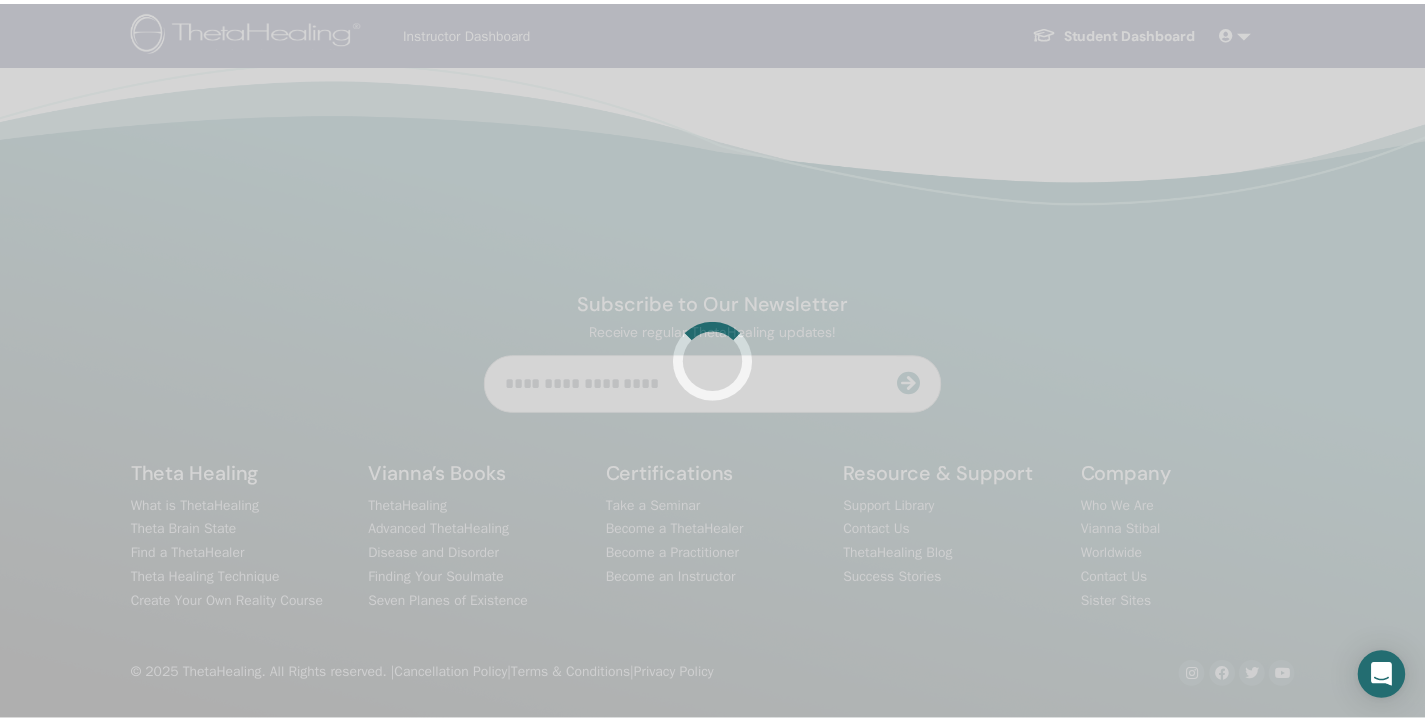 scroll, scrollTop: 0, scrollLeft: 0, axis: both 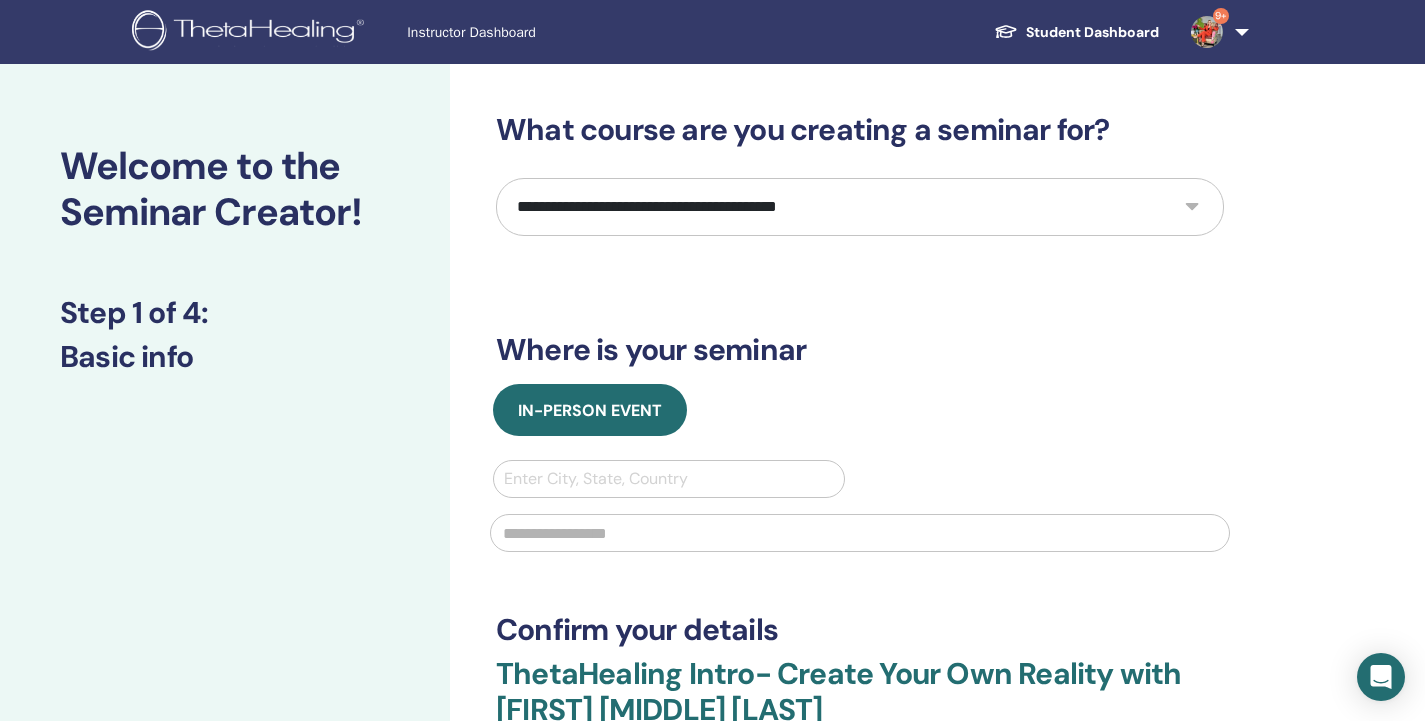 click on "**********" at bounding box center [860, 207] 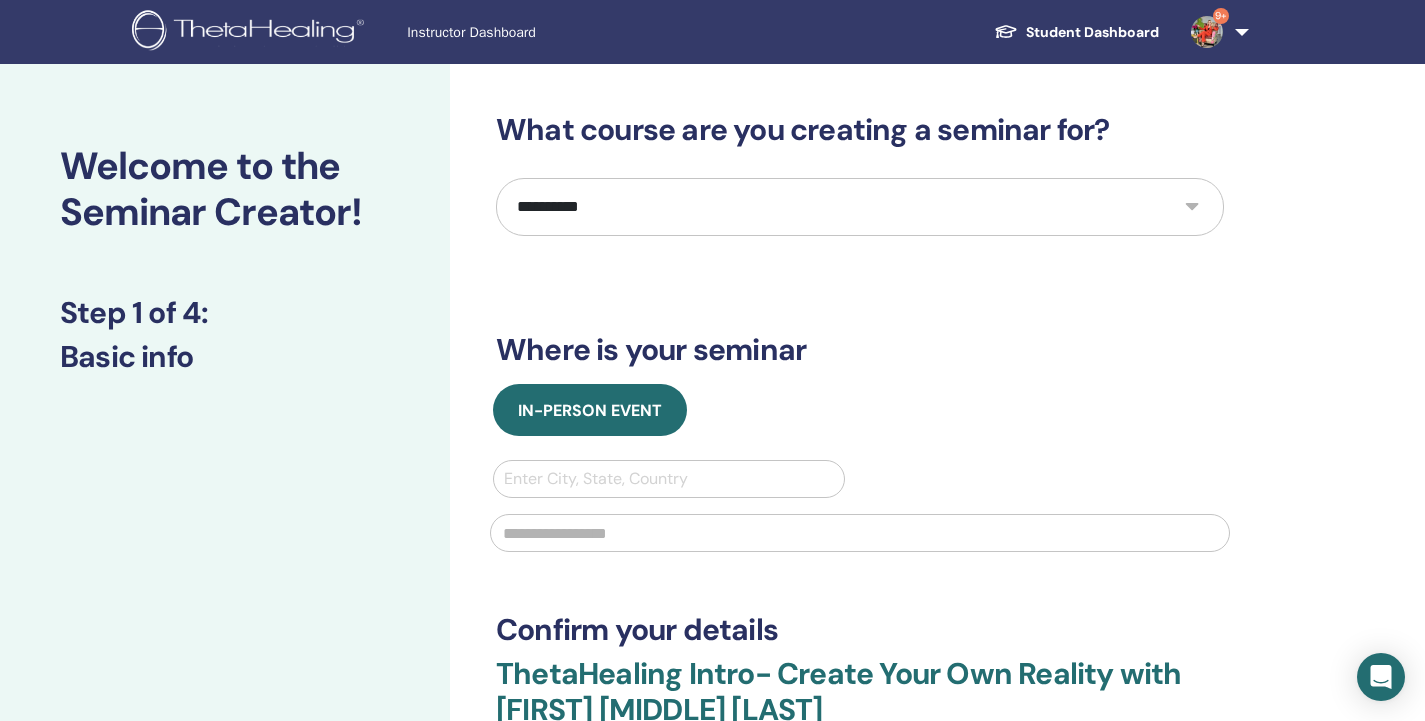 click on "**********" at bounding box center (860, 207) 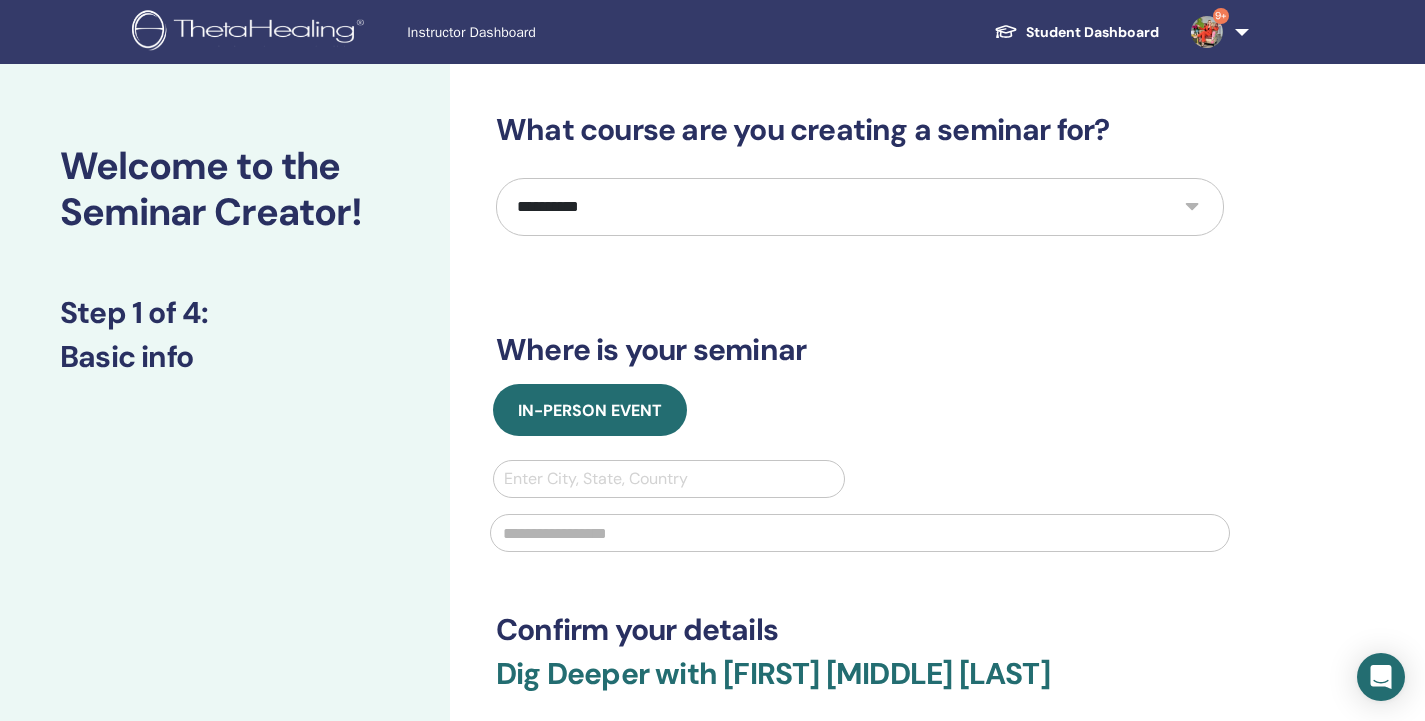 click at bounding box center [669, 479] 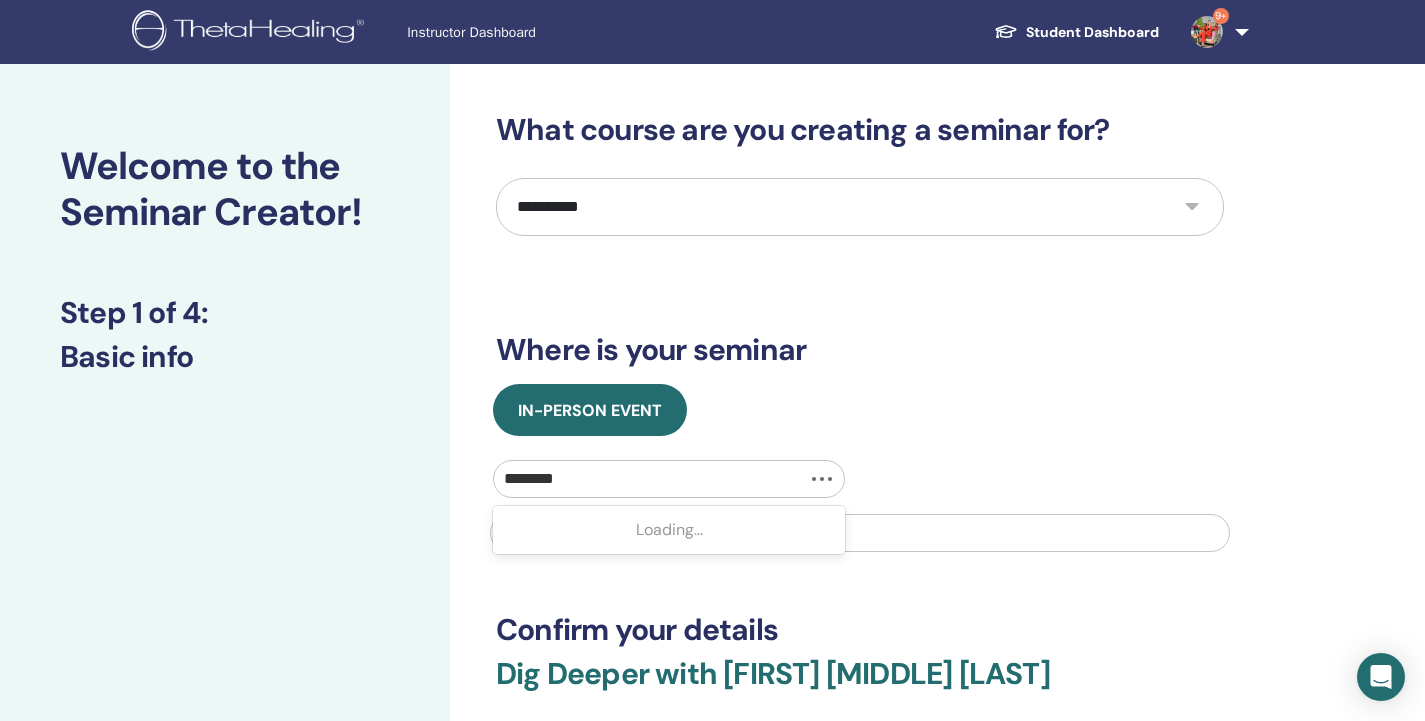 type on "*********" 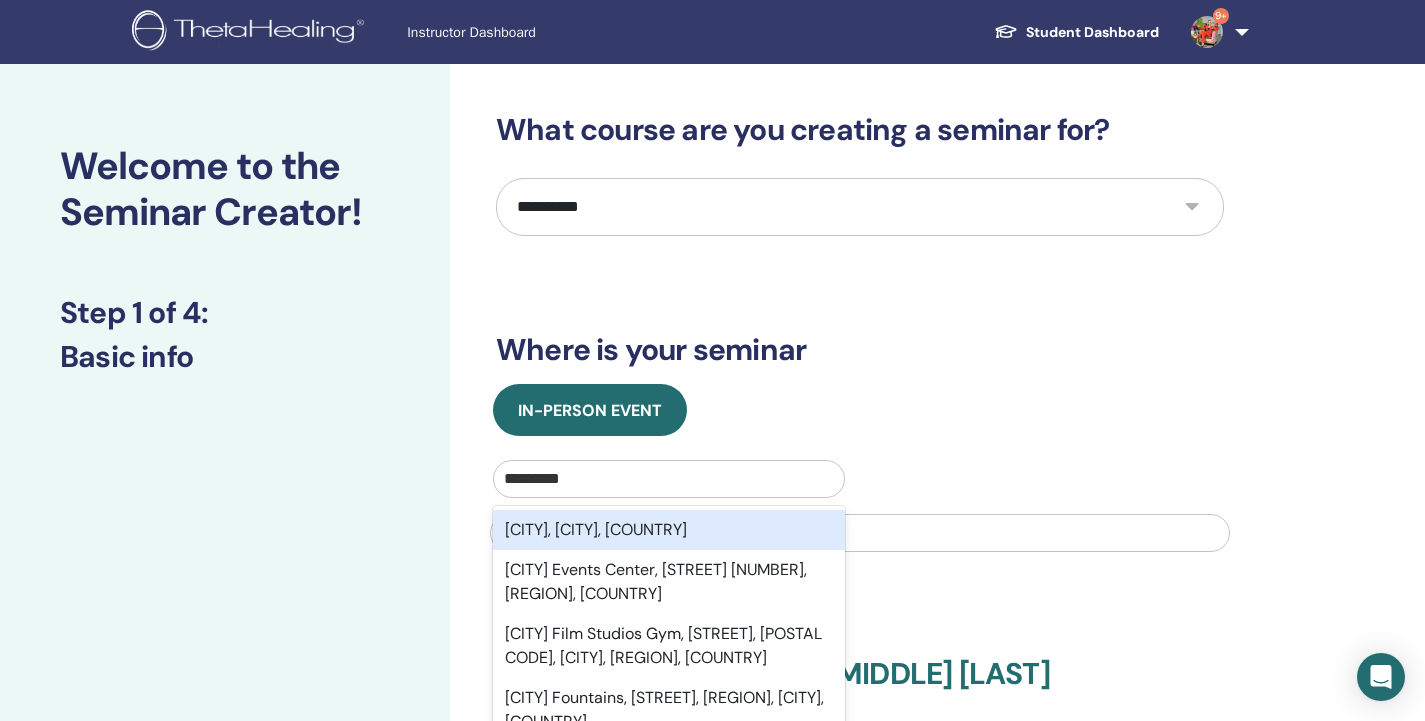 click on "[CITY], [CITY], [COUNTRY]" at bounding box center [669, 530] 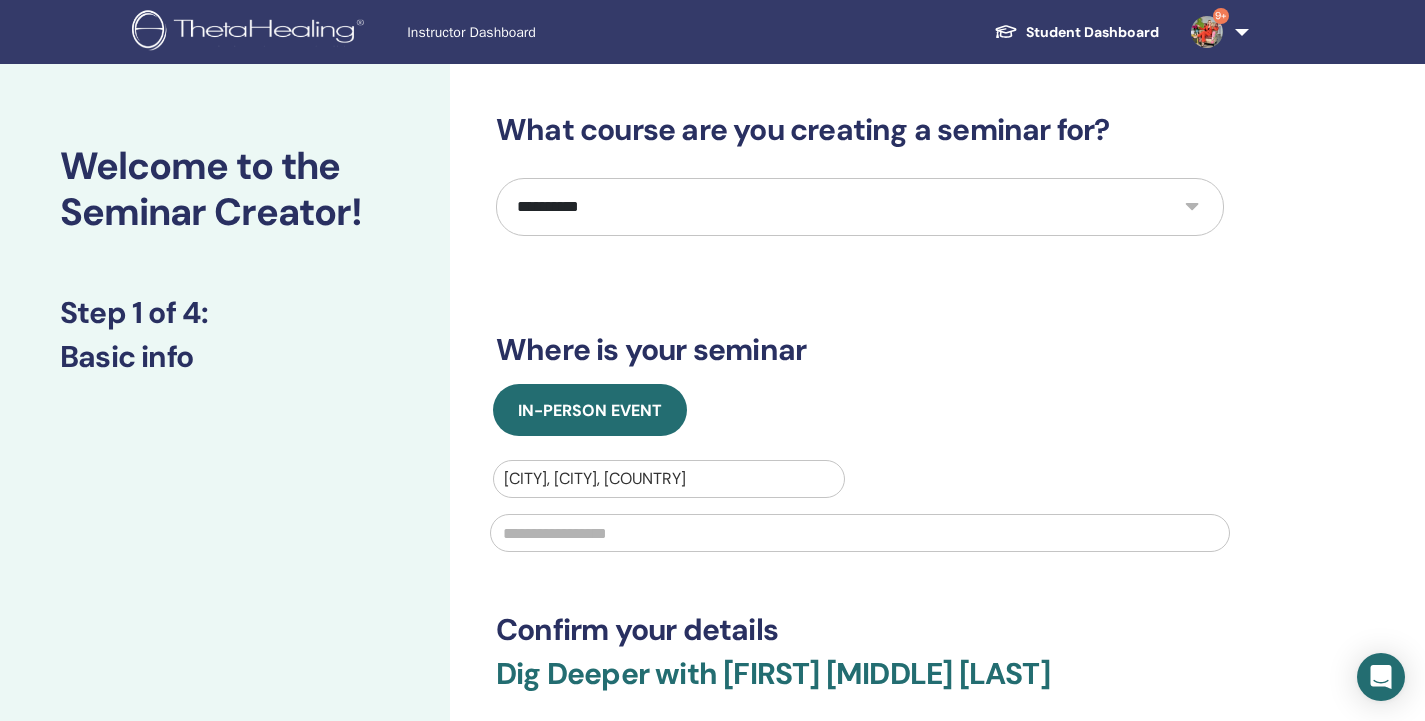 click at bounding box center (860, 533) 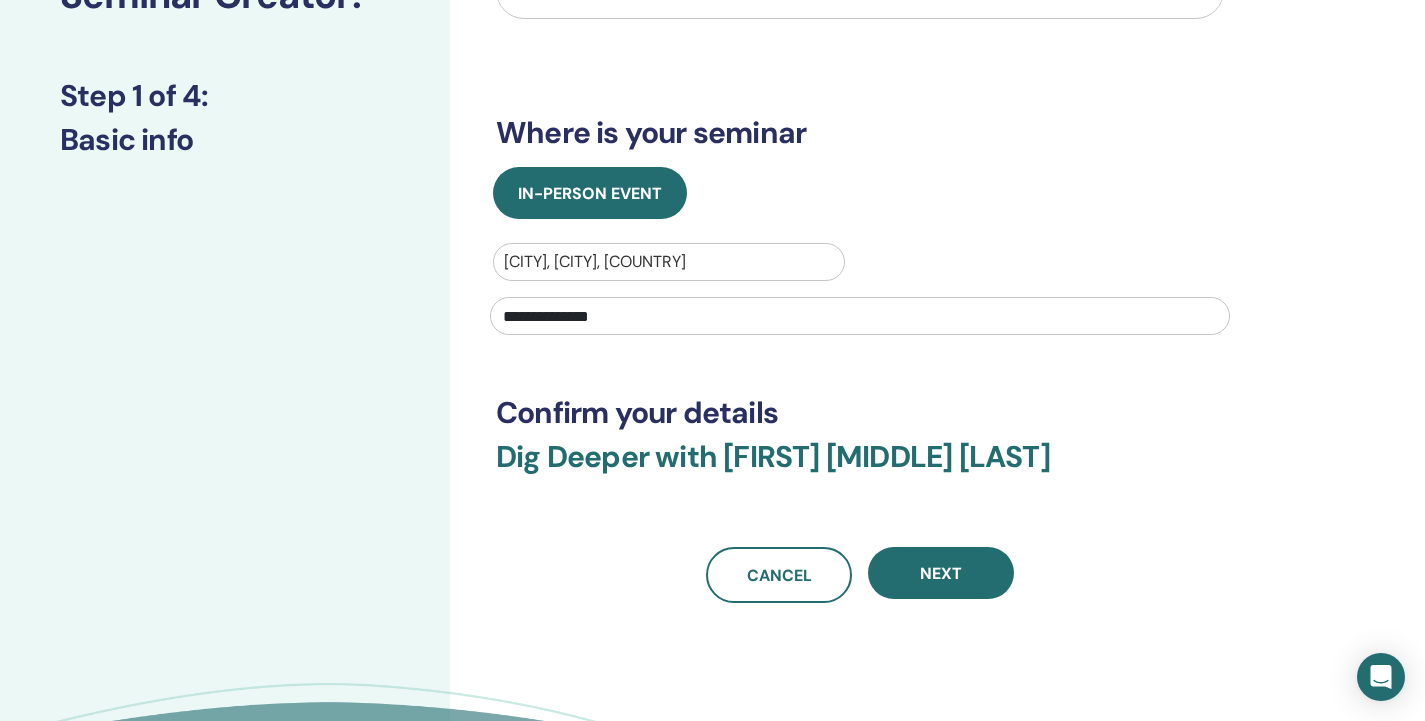 scroll, scrollTop: 300, scrollLeft: 0, axis: vertical 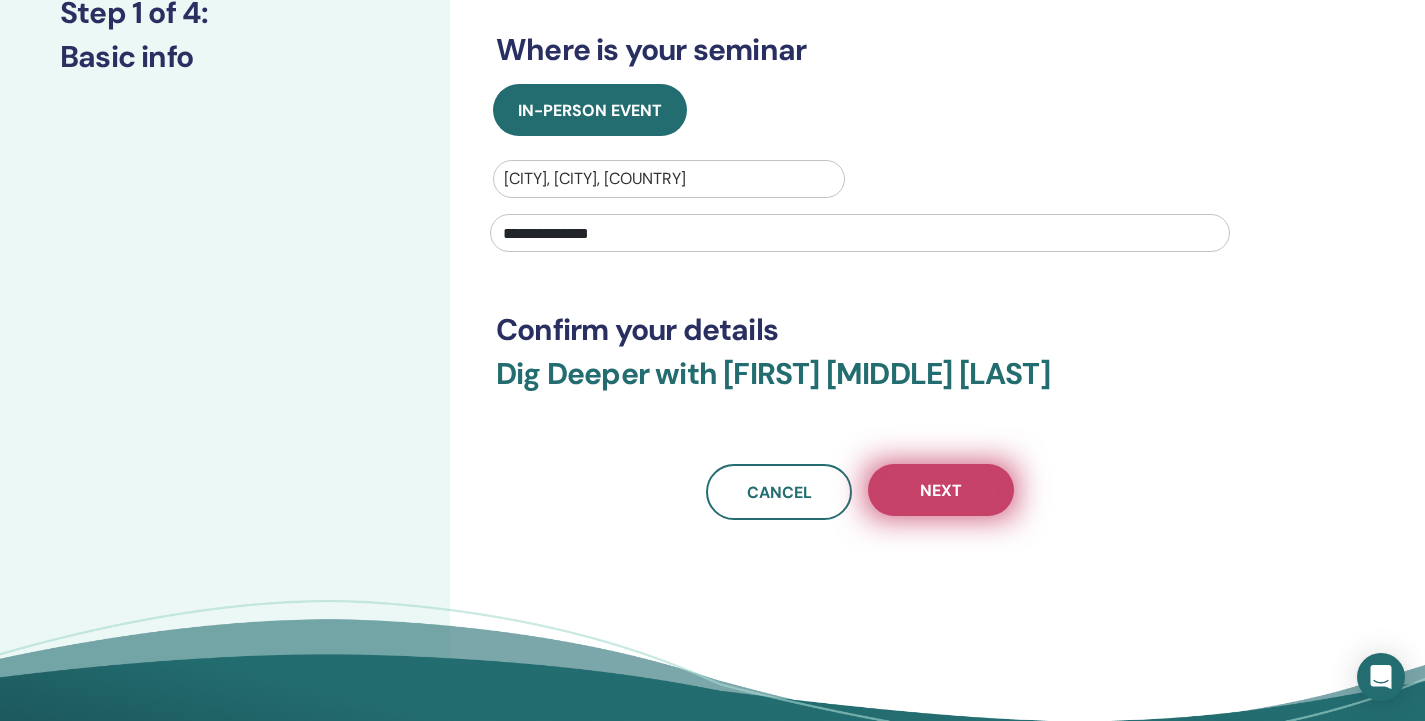 type on "**********" 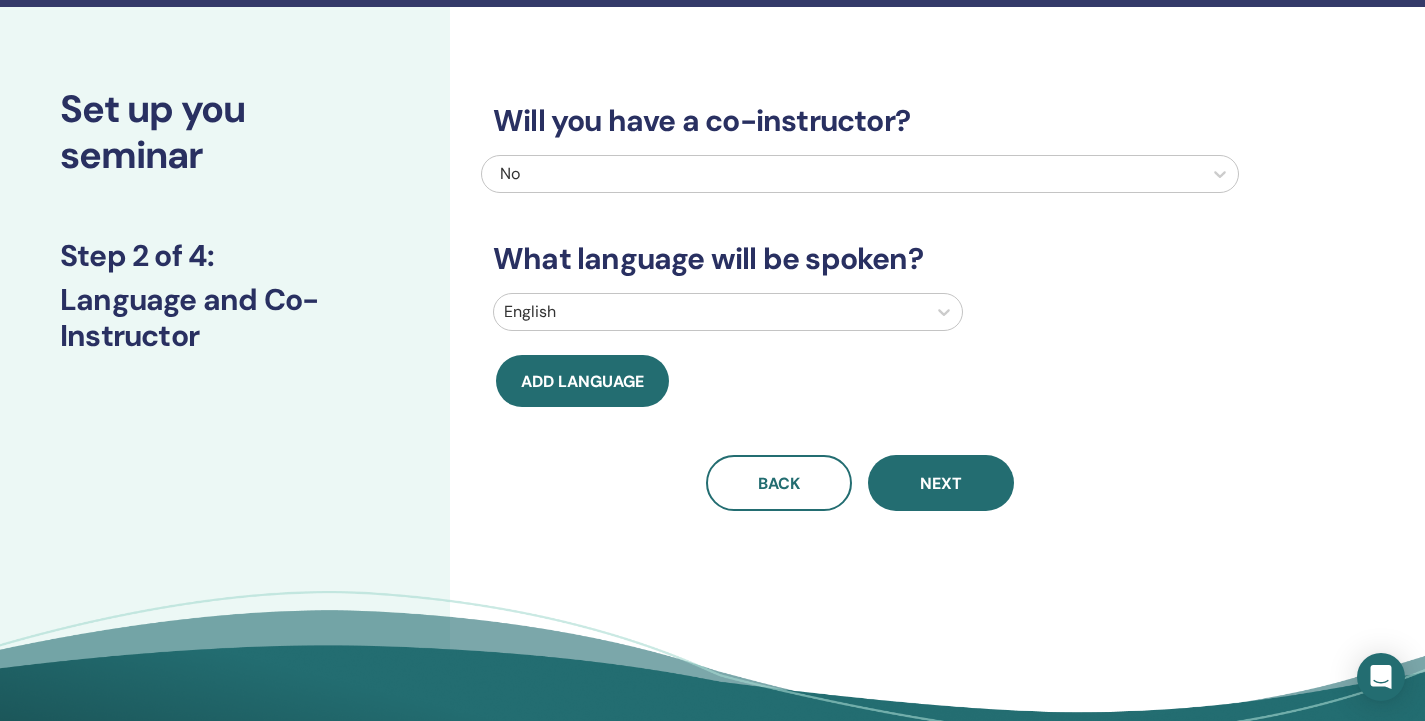 scroll, scrollTop: 0, scrollLeft: 0, axis: both 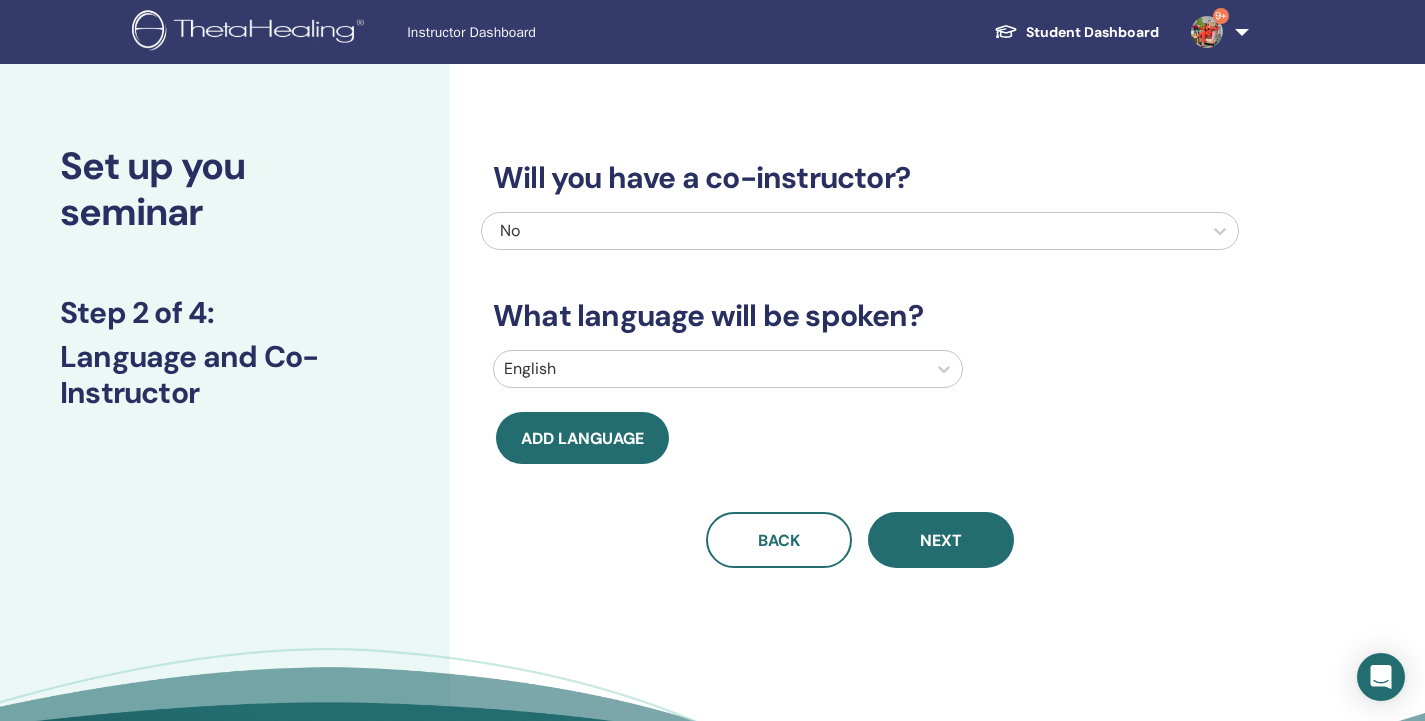 click at bounding box center [710, 369] 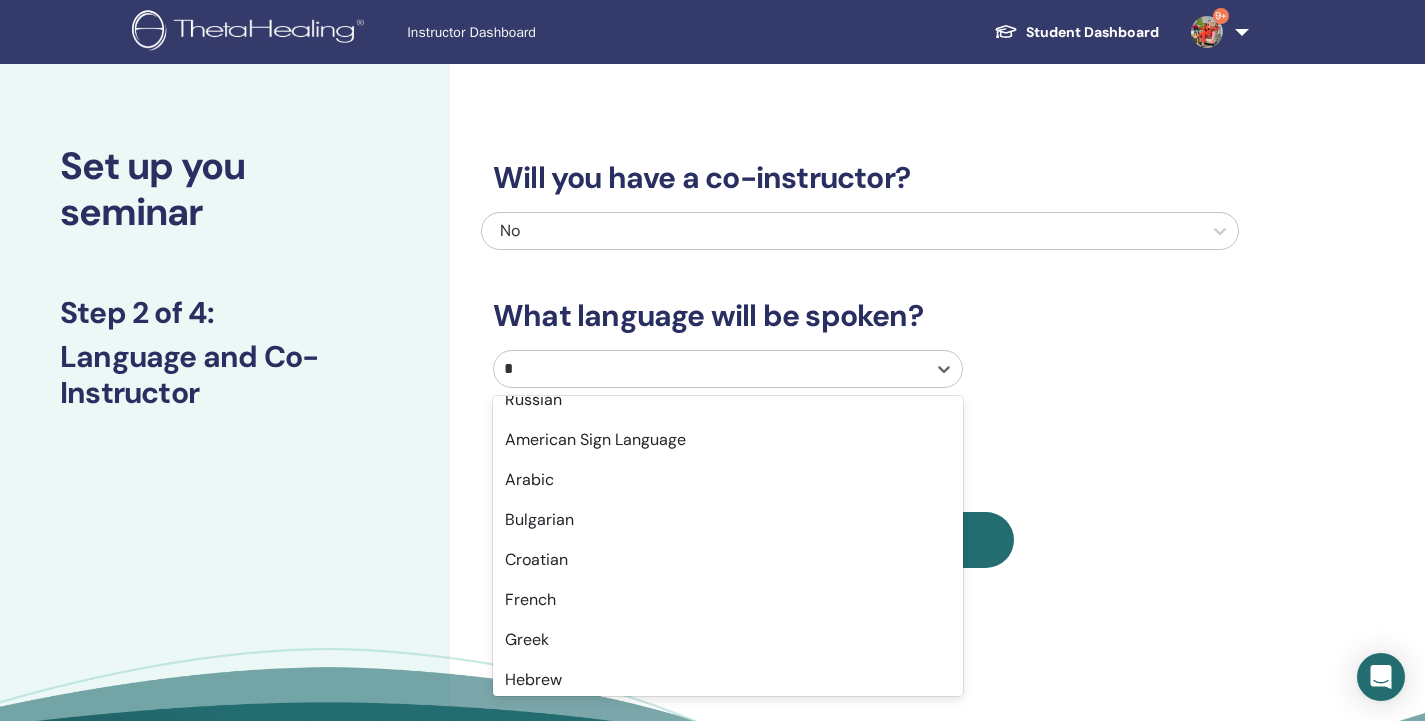 scroll, scrollTop: 0, scrollLeft: 0, axis: both 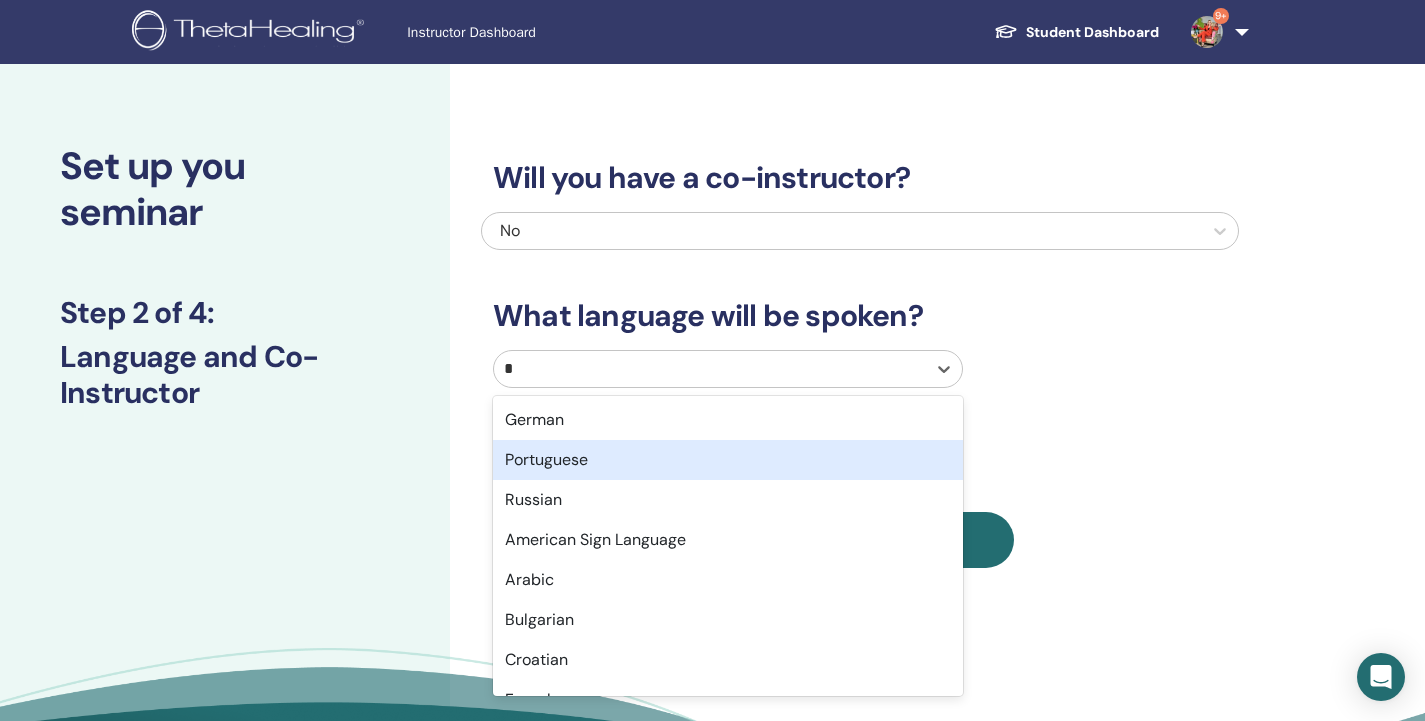 type on "**" 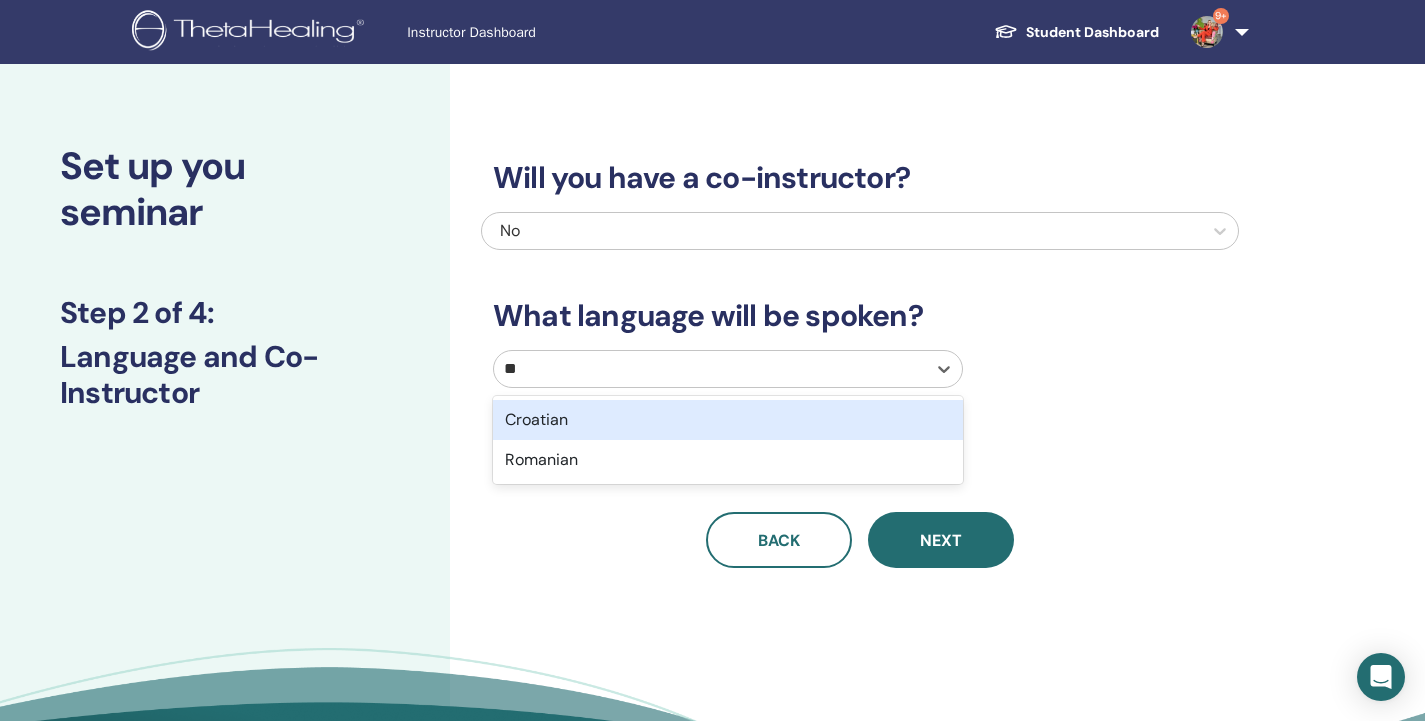 click on "Romanian" at bounding box center (728, 460) 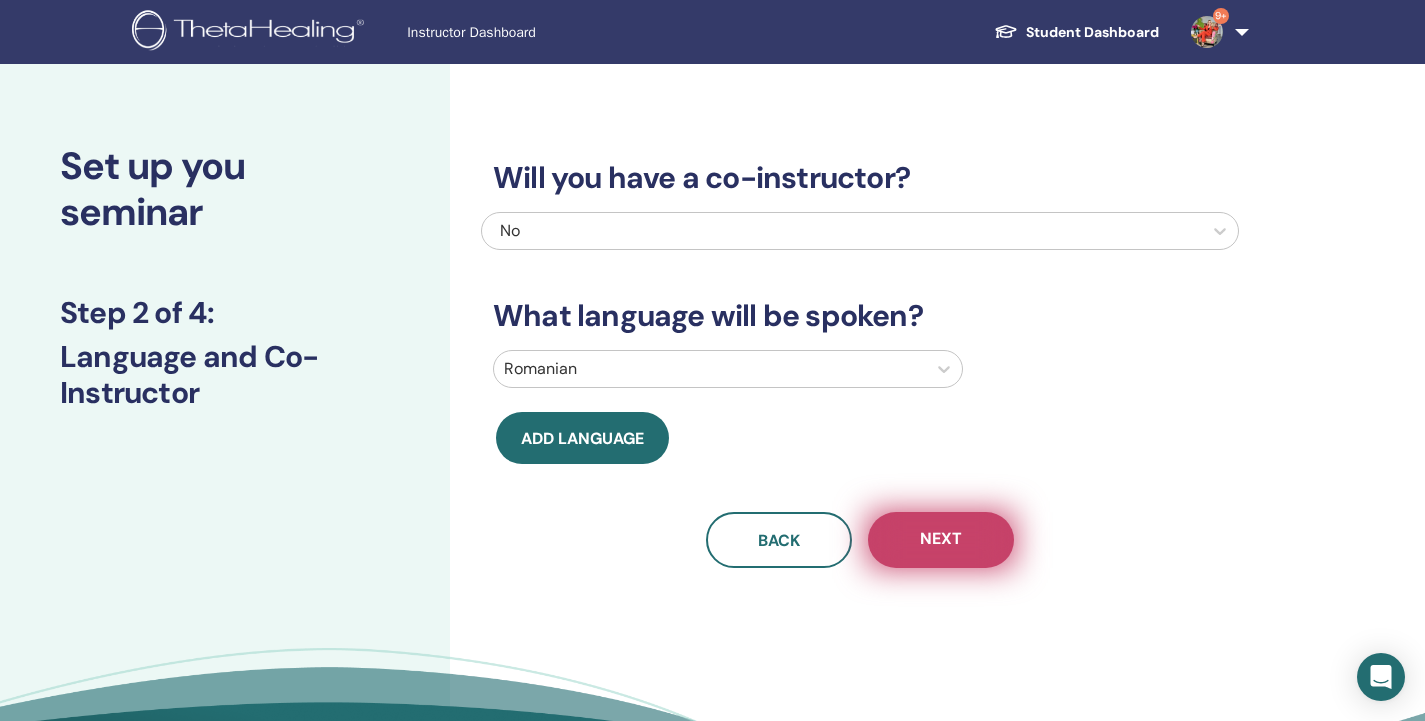click on "Next" at bounding box center [941, 540] 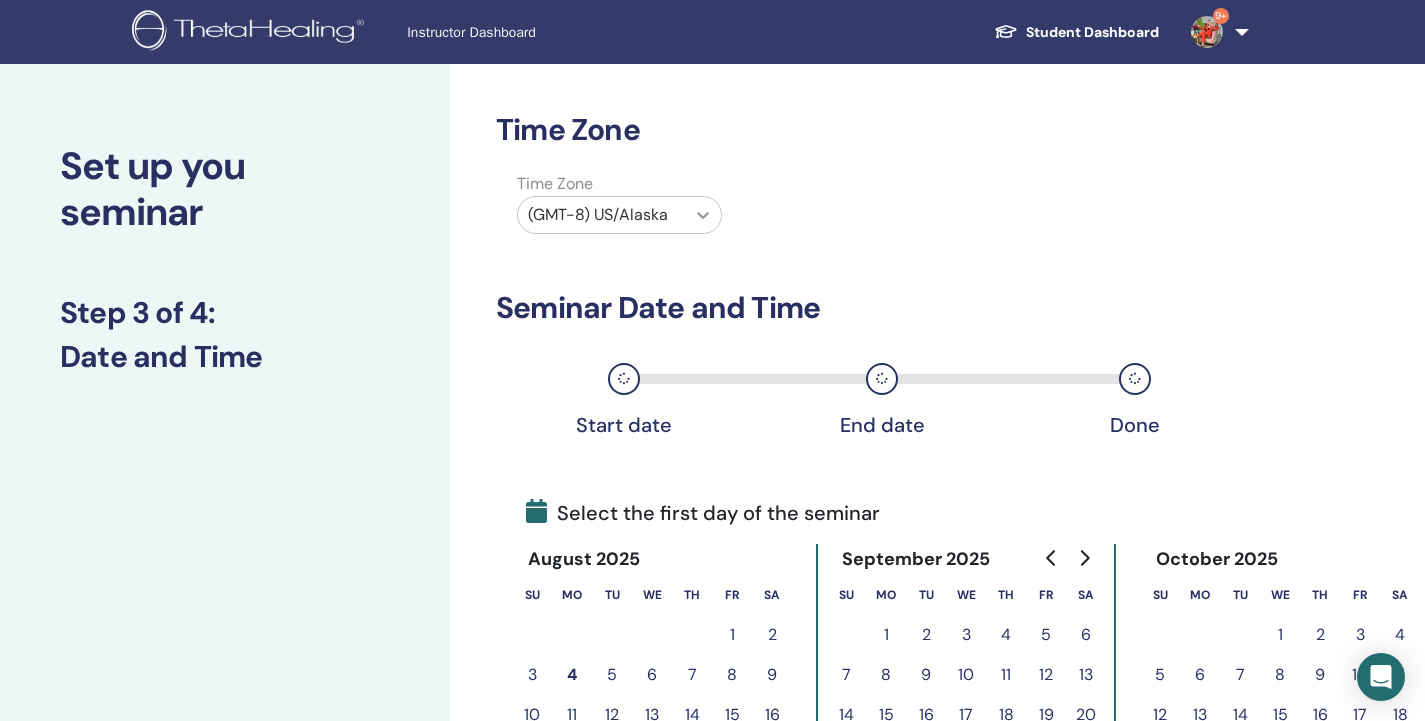 click 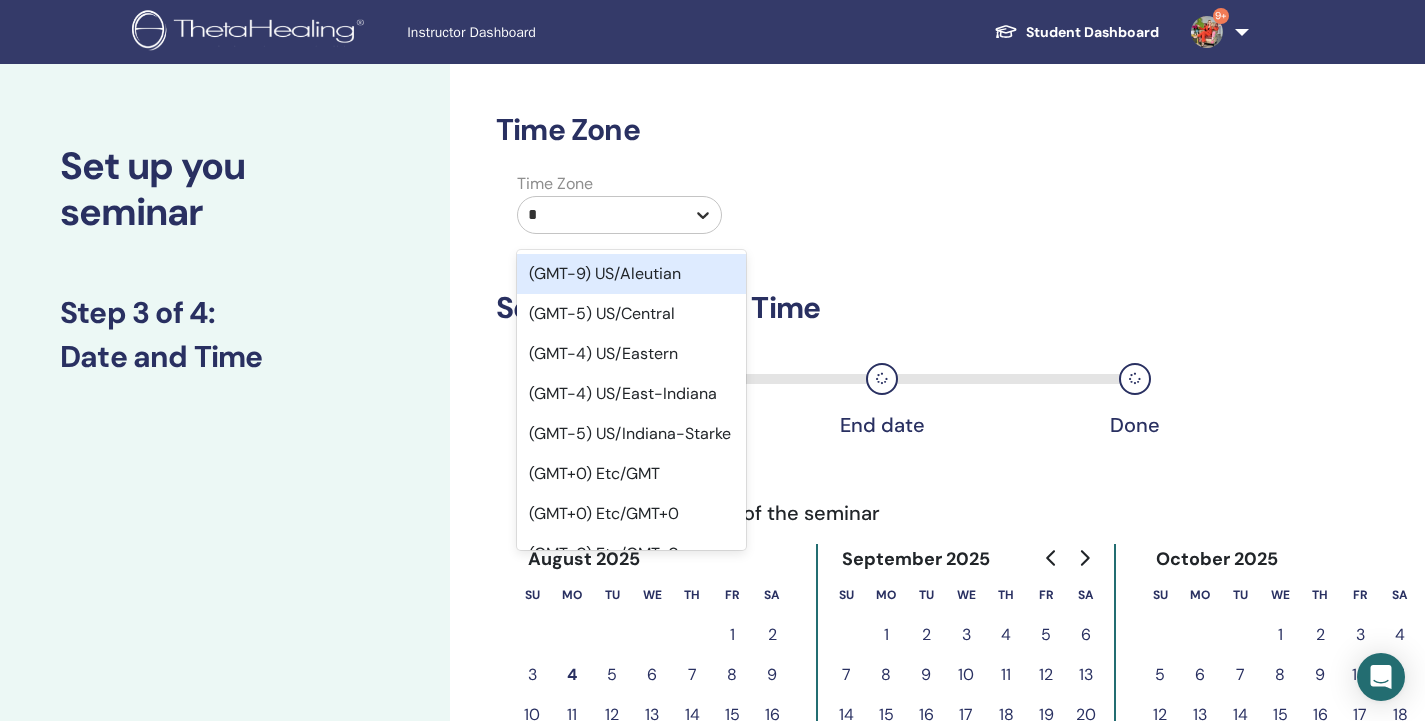 type on "**" 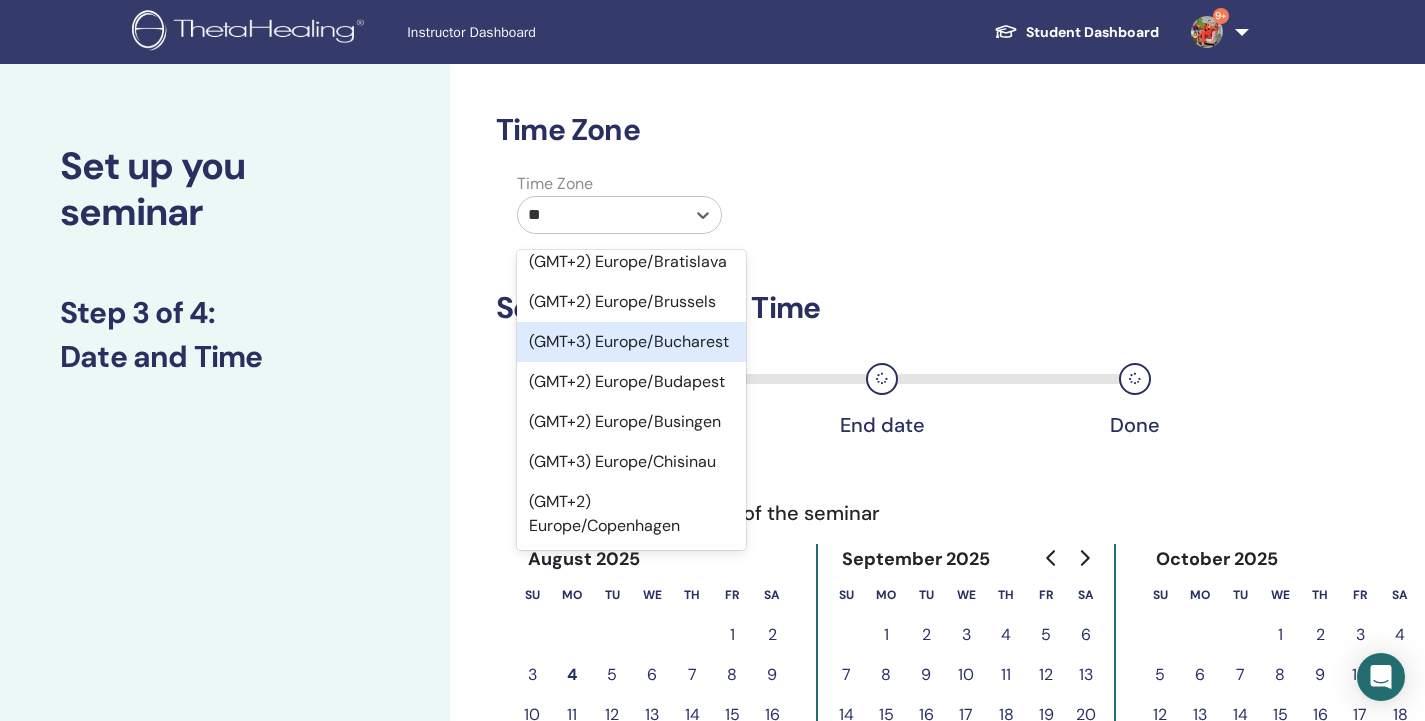scroll, scrollTop: 600, scrollLeft: 0, axis: vertical 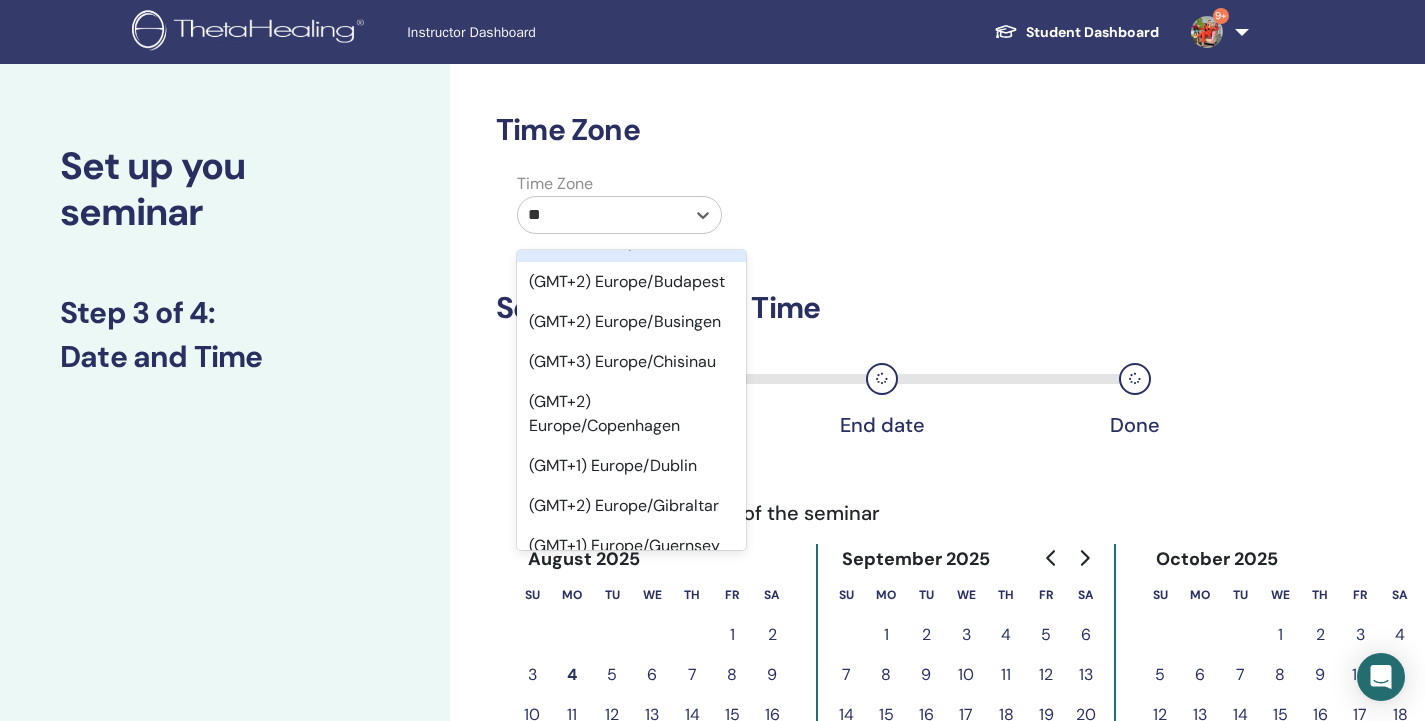 click on "(GMT+3) Europe/Bucharest" at bounding box center [631, 242] 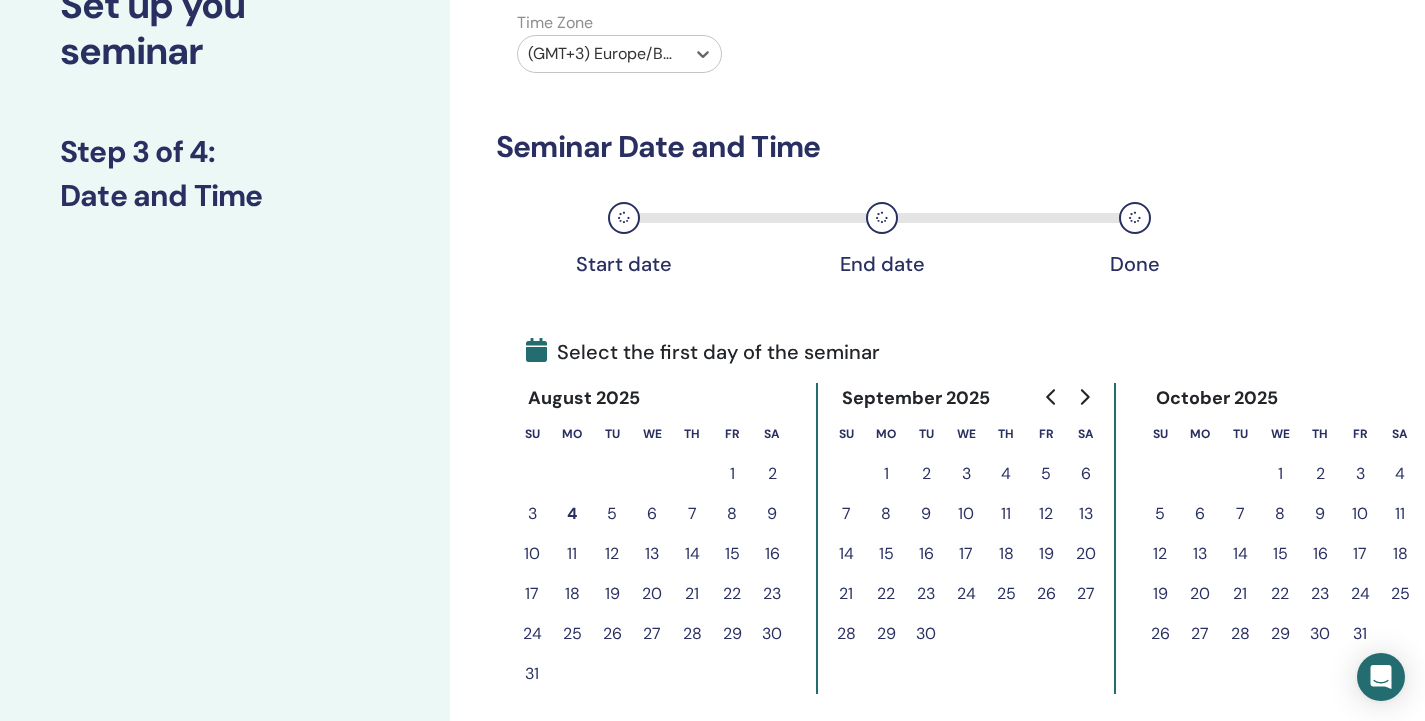 scroll, scrollTop: 200, scrollLeft: 0, axis: vertical 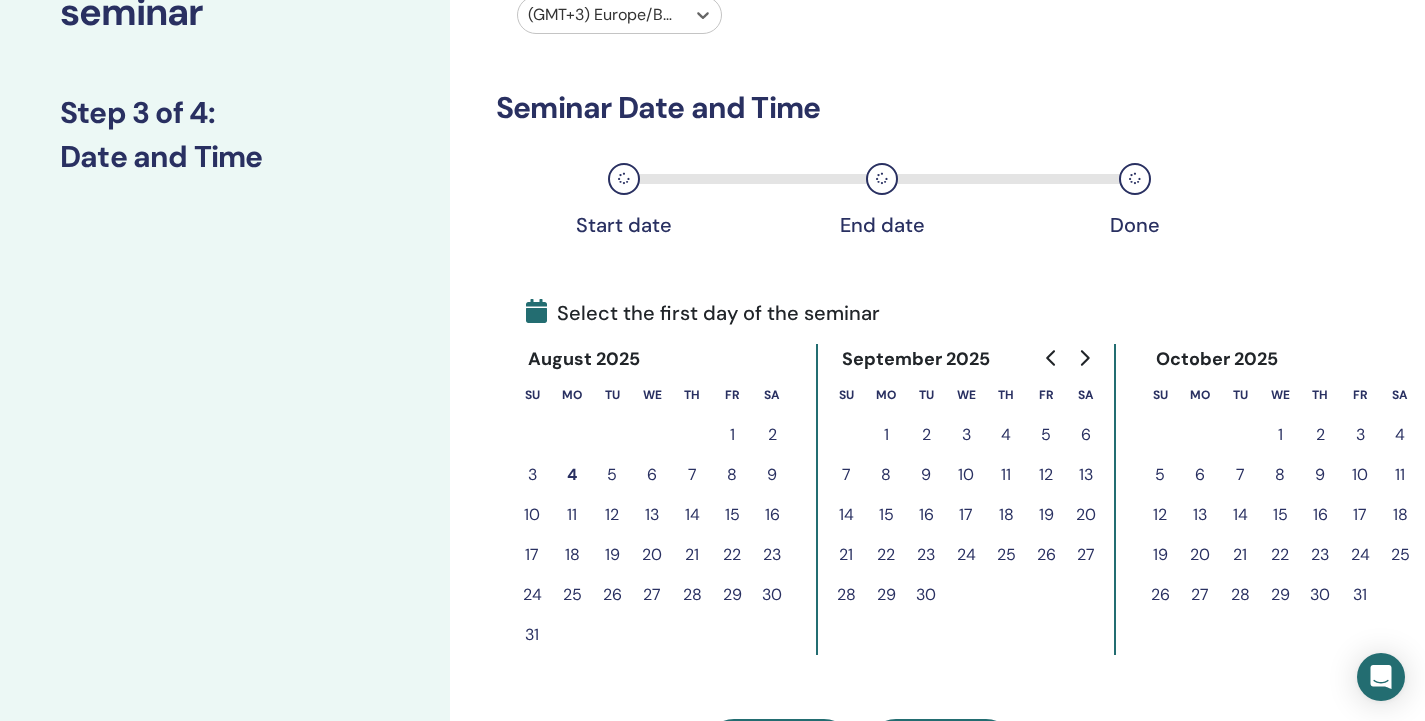 click on "14" at bounding box center (692, 515) 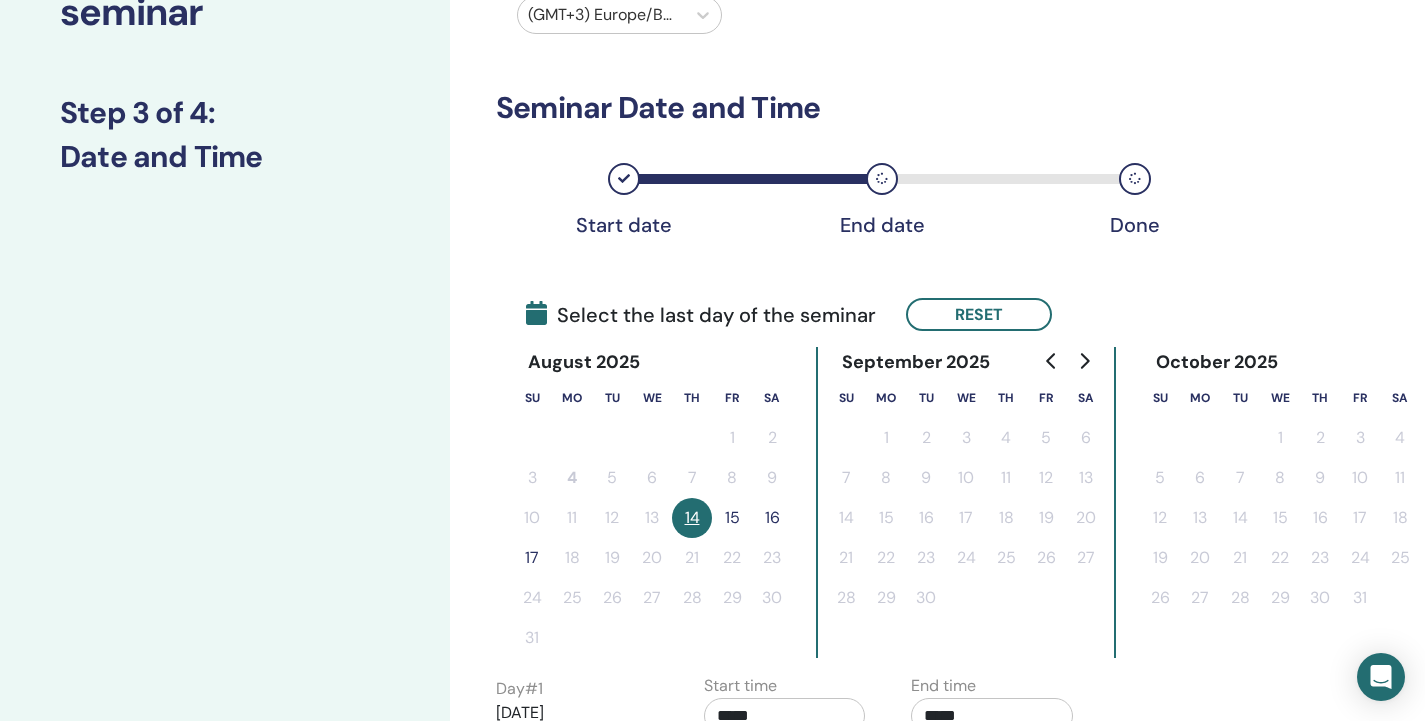 click on "15" at bounding box center [732, 518] 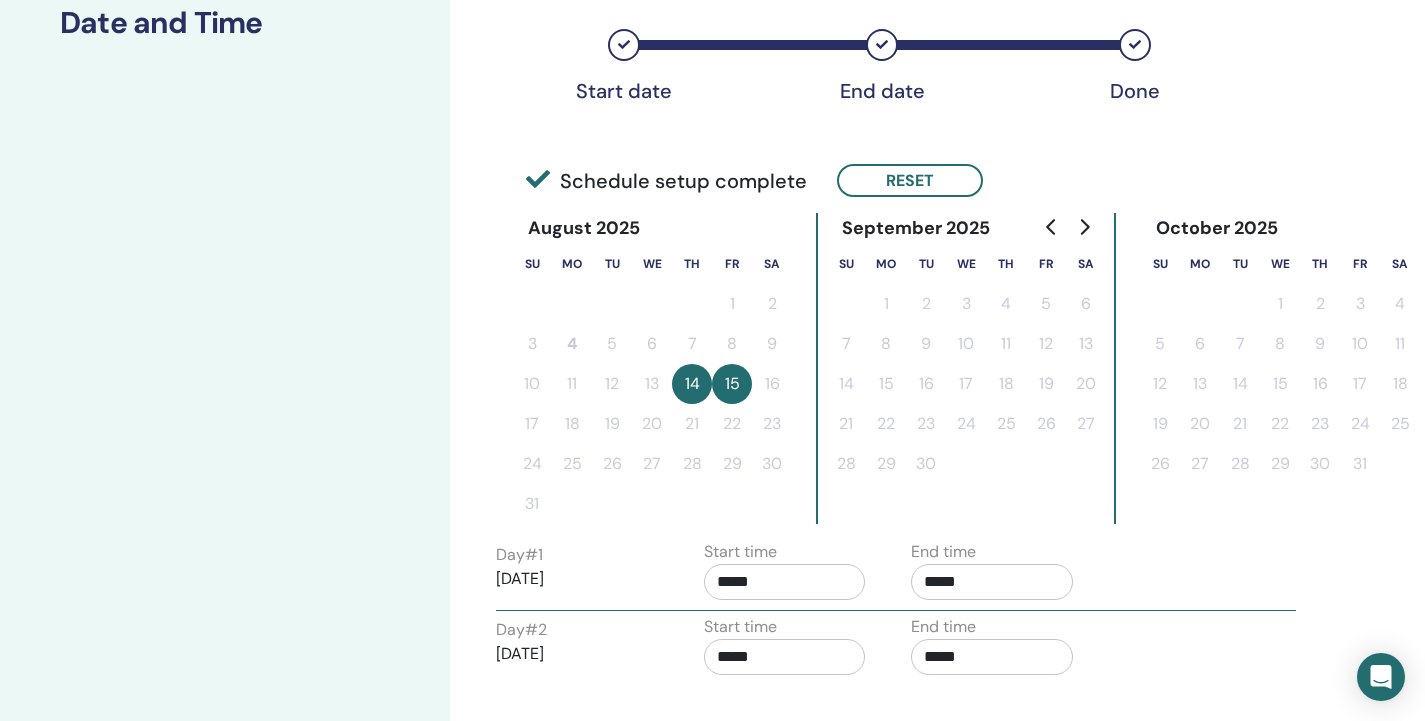 scroll, scrollTop: 500, scrollLeft: 0, axis: vertical 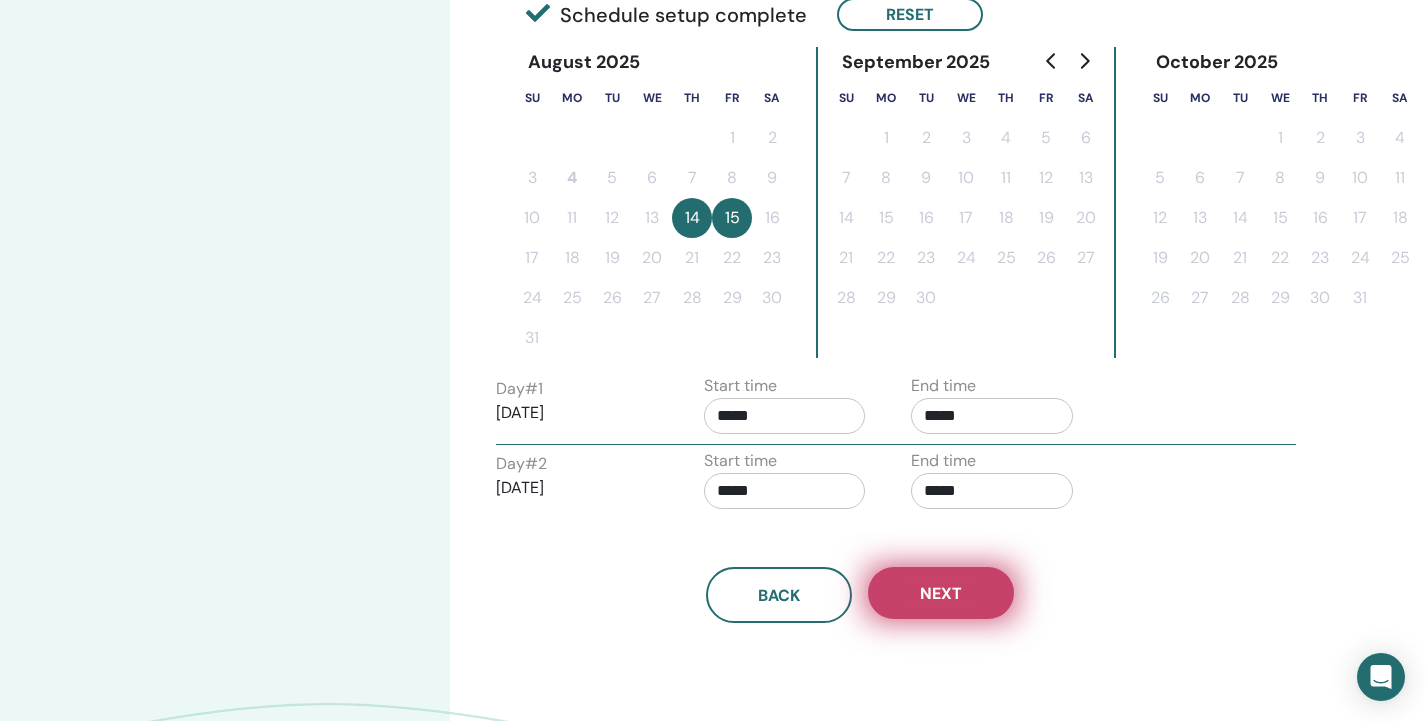 click on "Next" at bounding box center (941, 593) 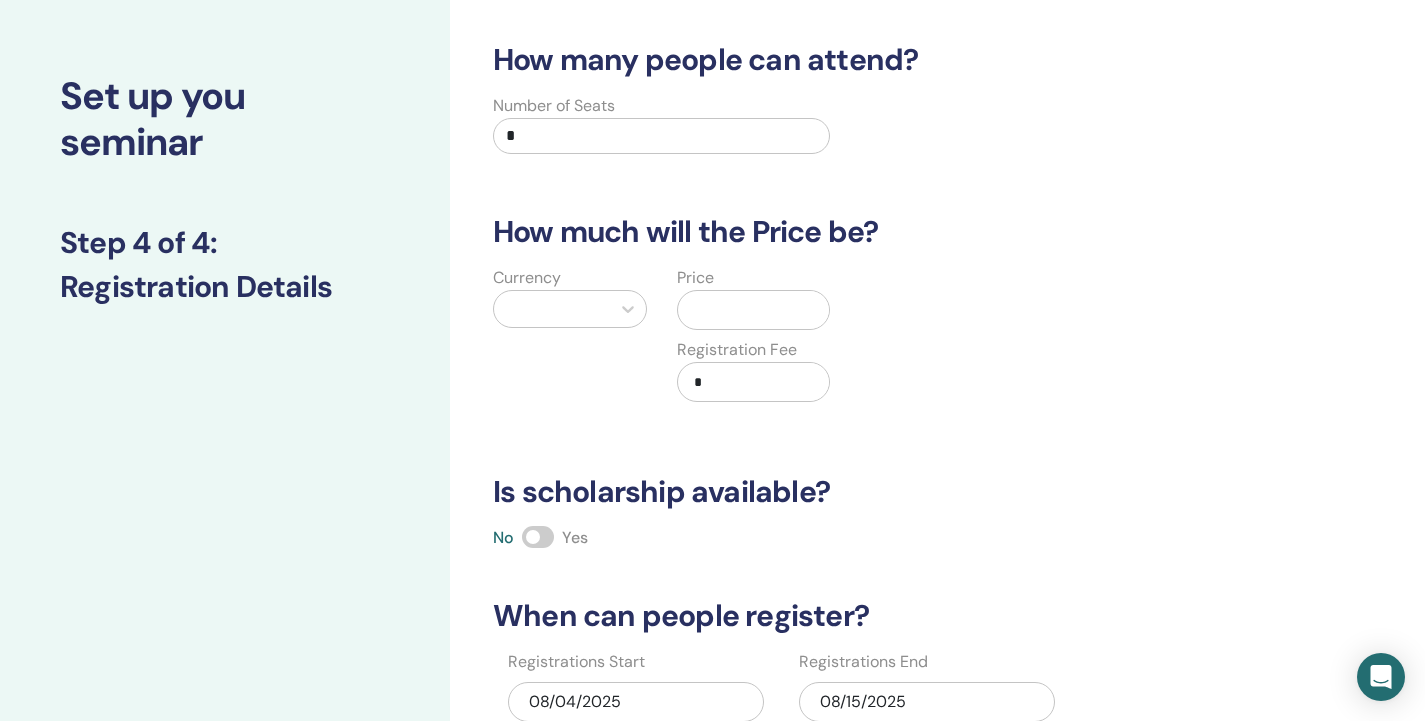 scroll, scrollTop: 0, scrollLeft: 0, axis: both 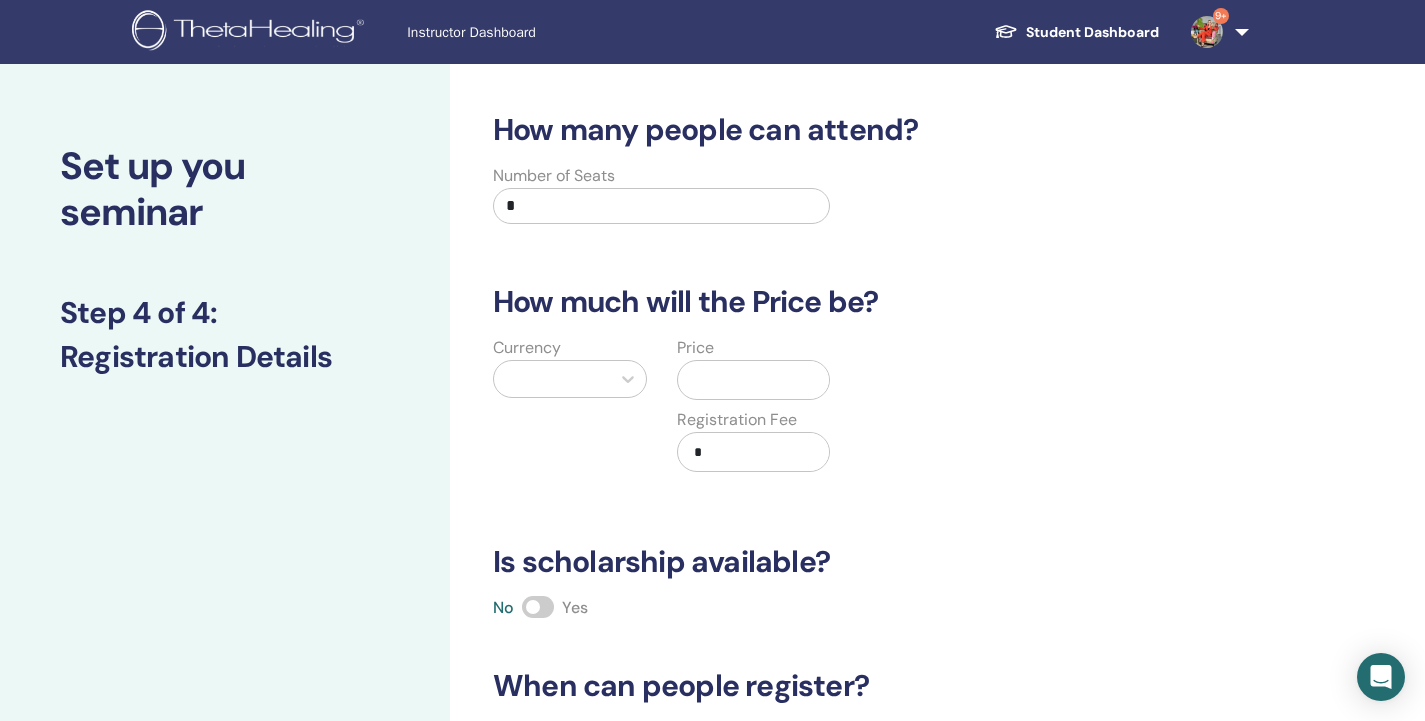drag, startPoint x: 547, startPoint y: 199, endPoint x: 297, endPoint y: 181, distance: 250.64716 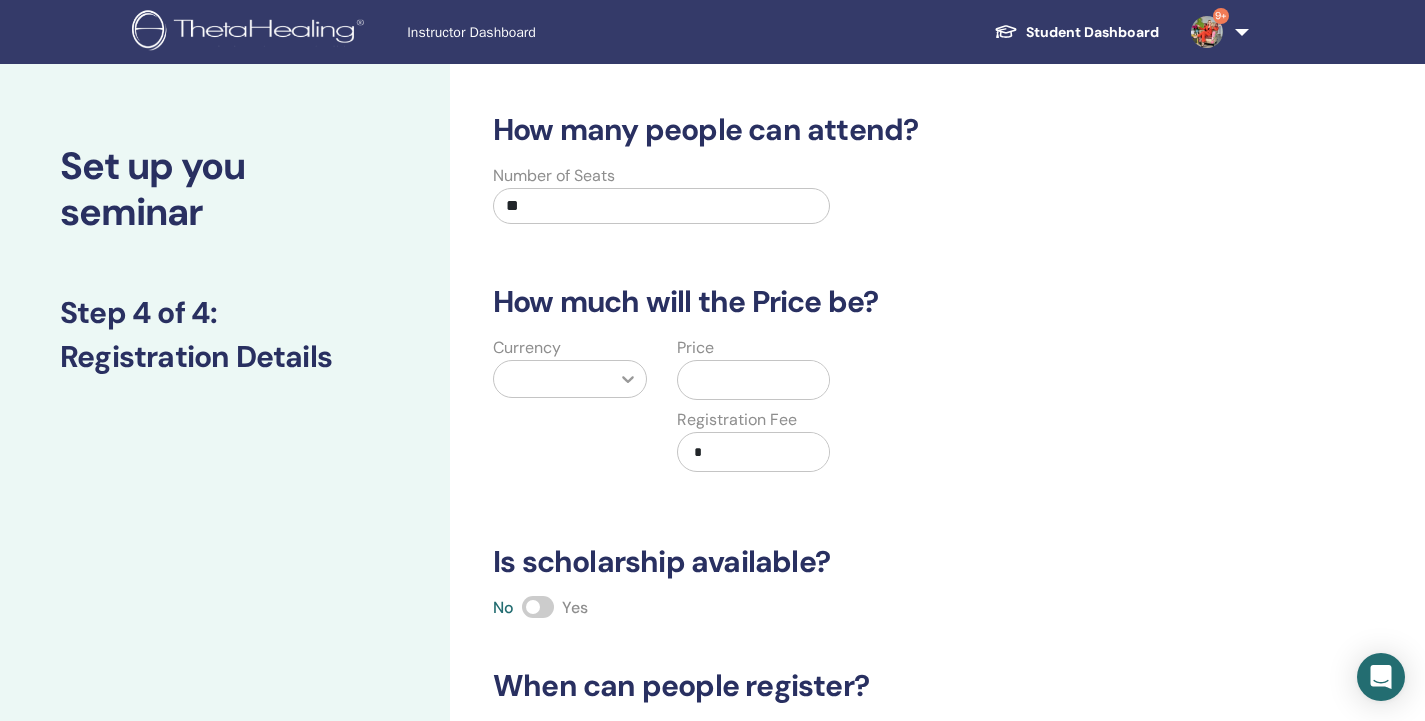type on "**" 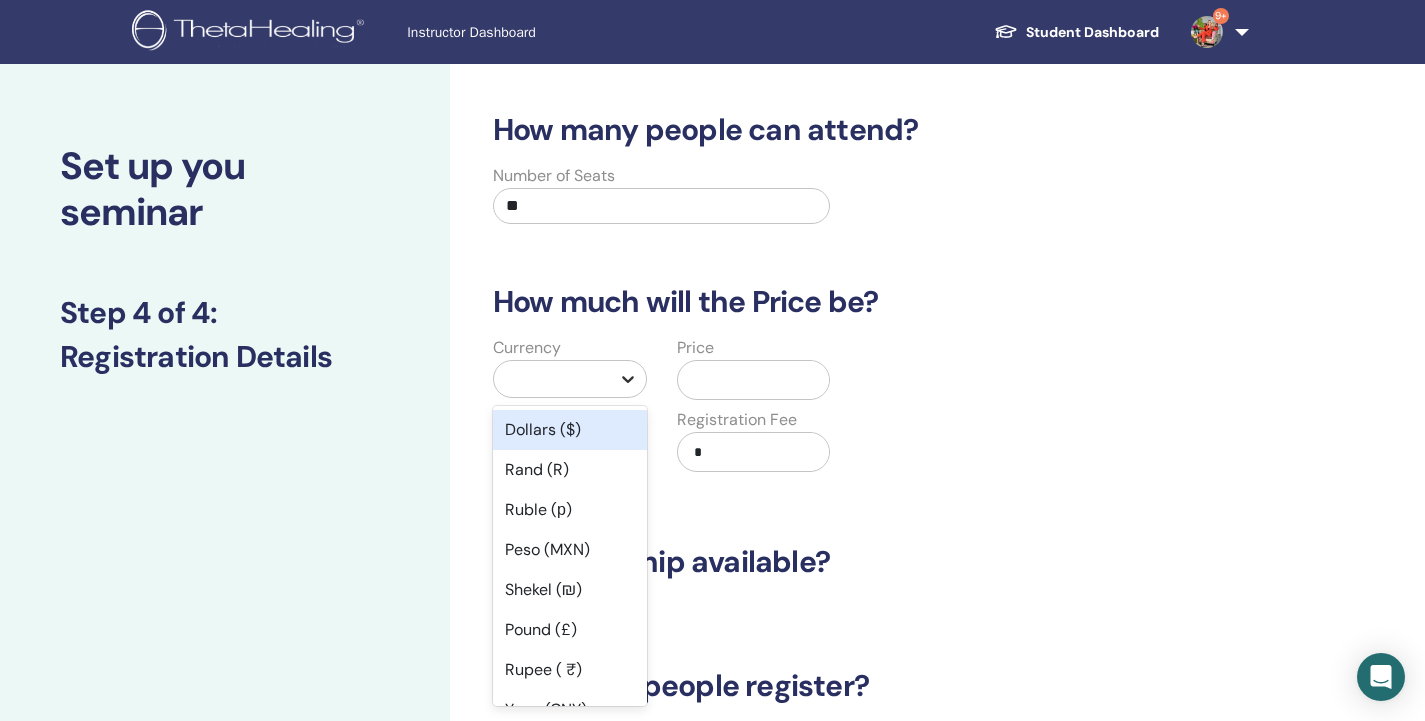 click 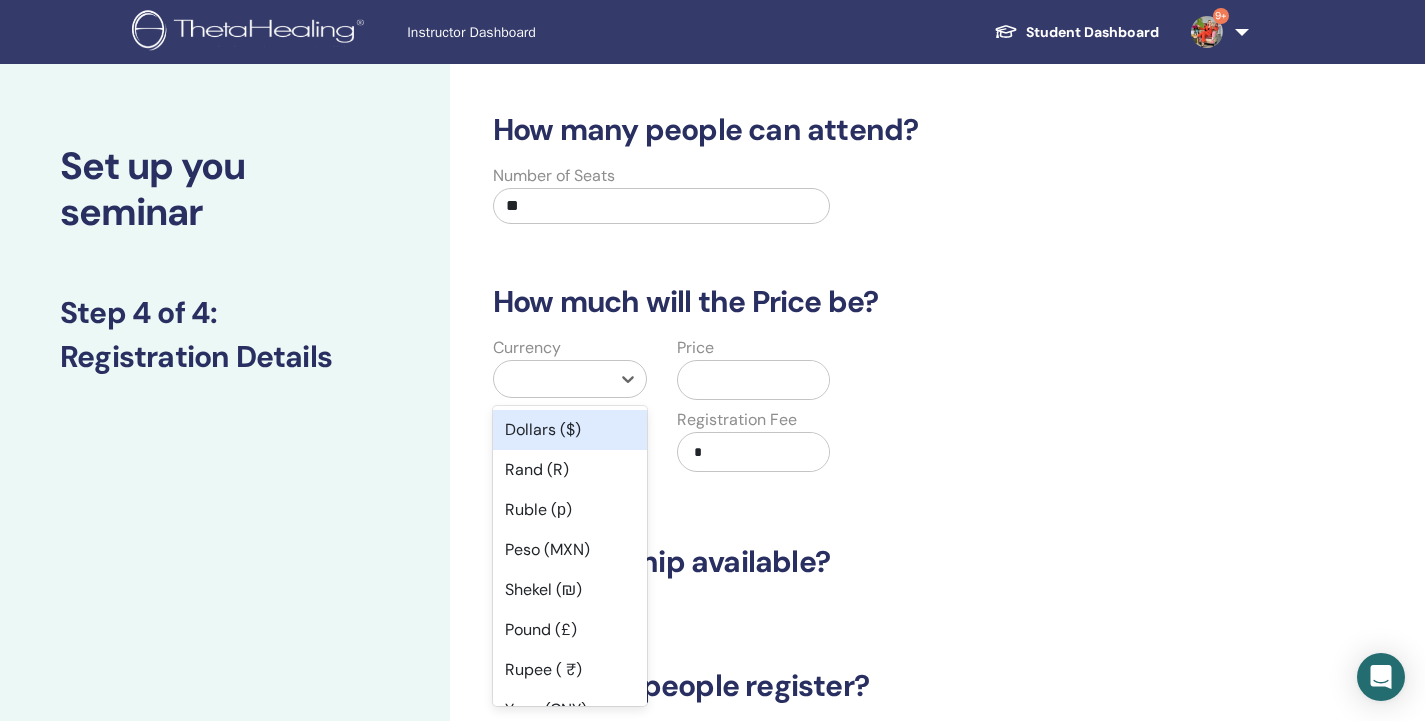 click on "Dollars ($)" at bounding box center (570, 430) 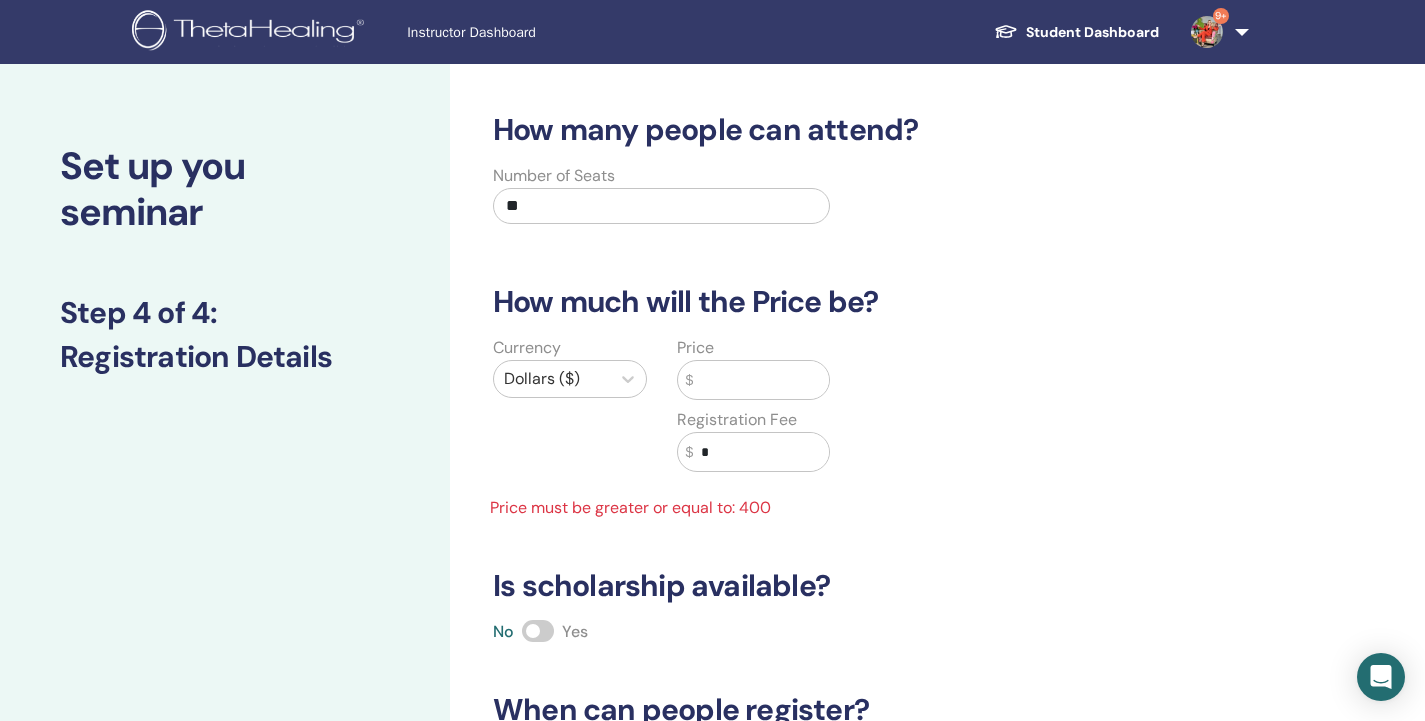 click at bounding box center (761, 380) 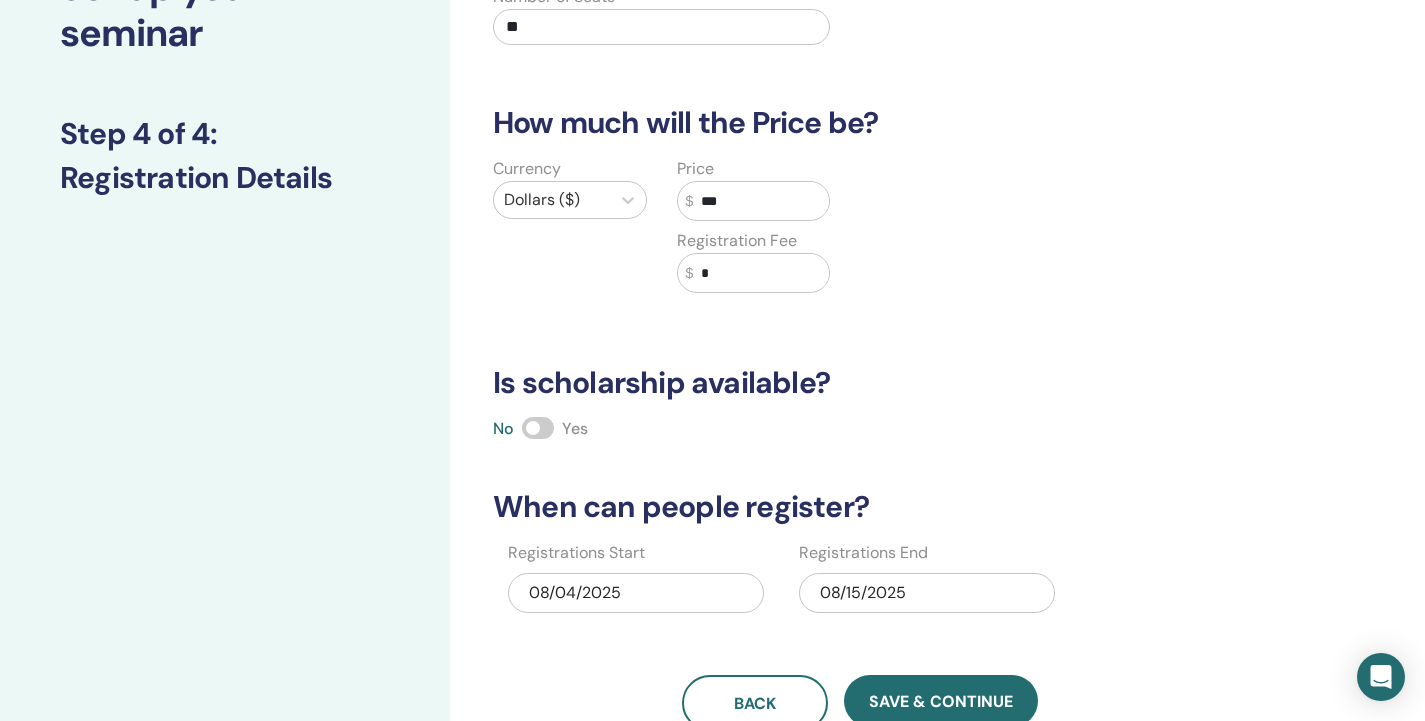 scroll, scrollTop: 200, scrollLeft: 0, axis: vertical 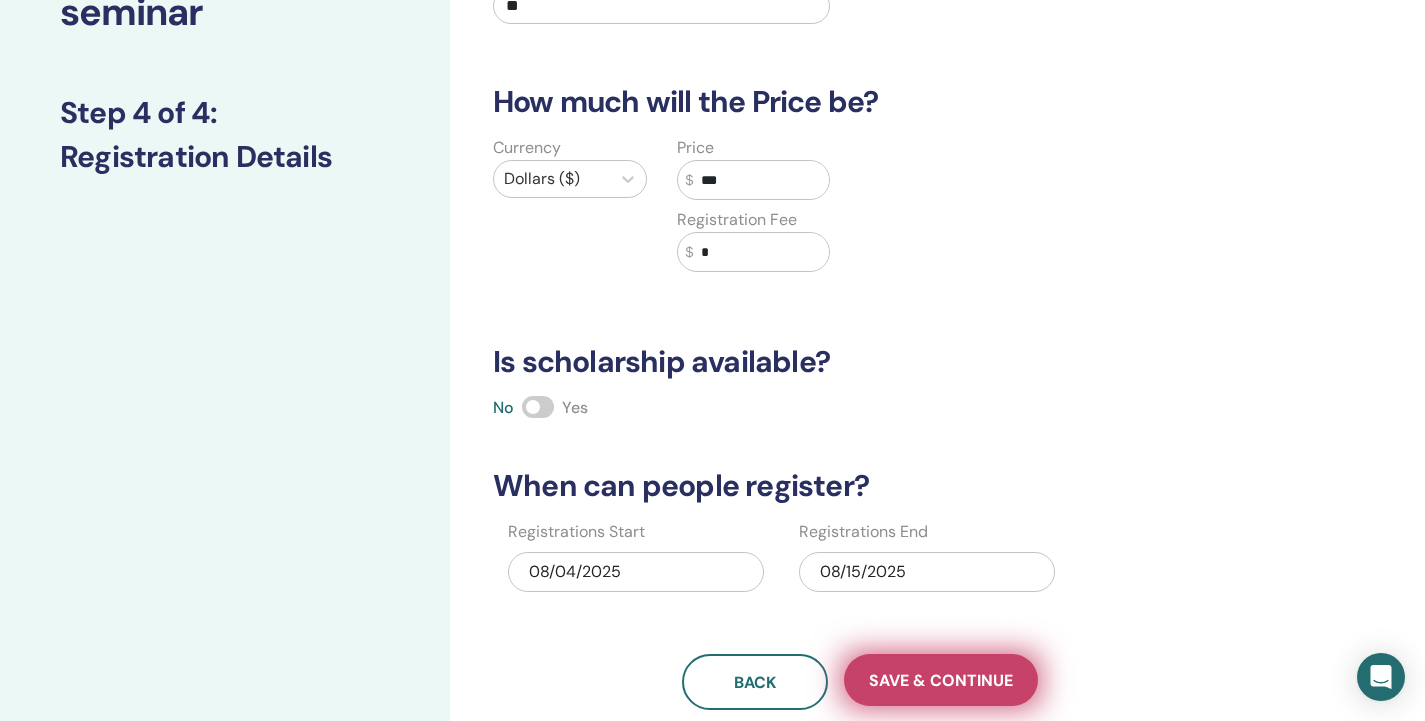 type on "***" 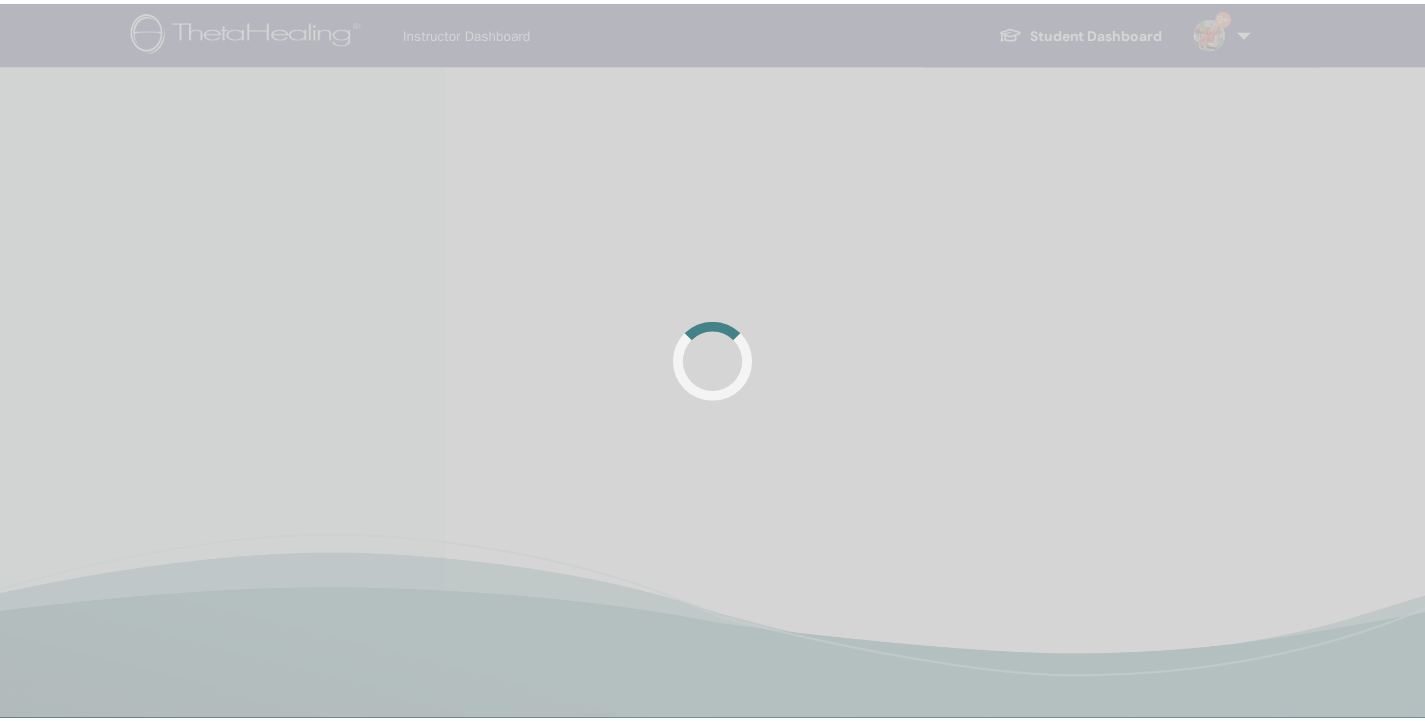 scroll, scrollTop: 0, scrollLeft: 0, axis: both 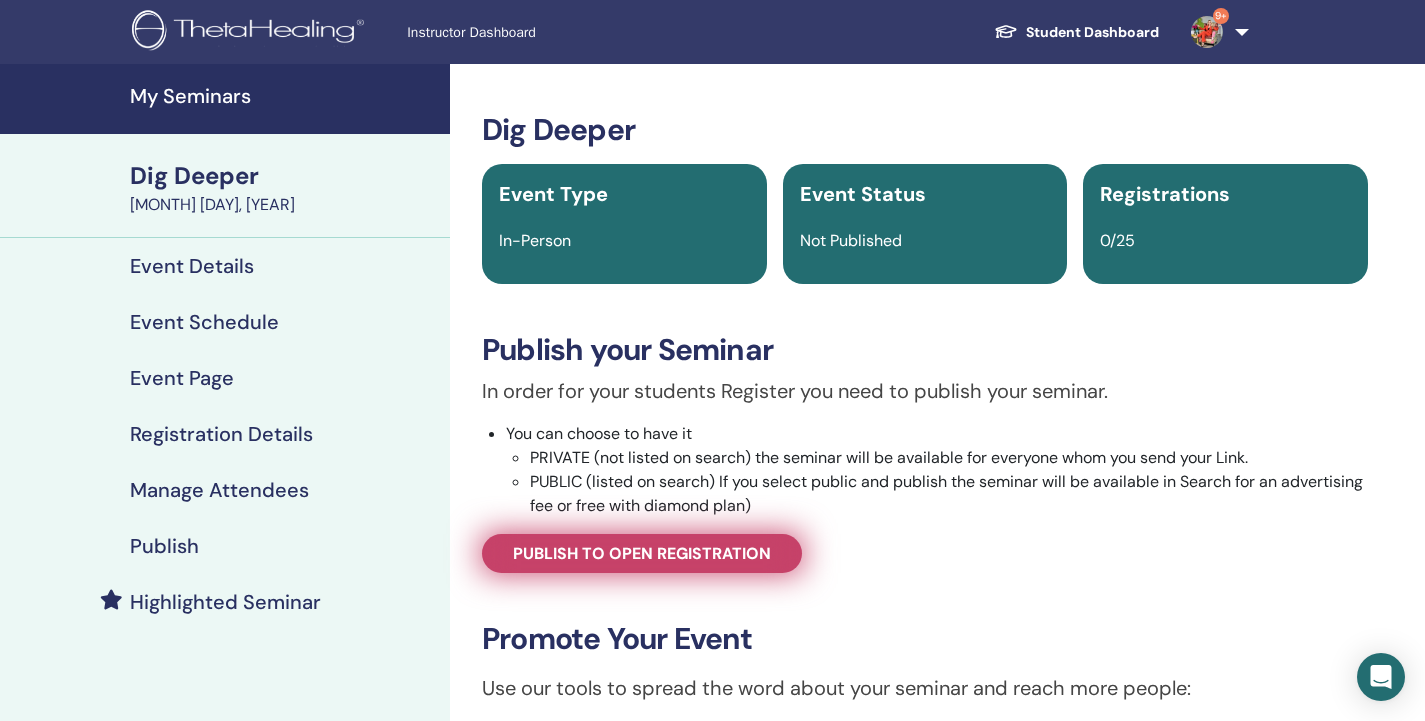 click on "Publish to open registration" at bounding box center [642, 553] 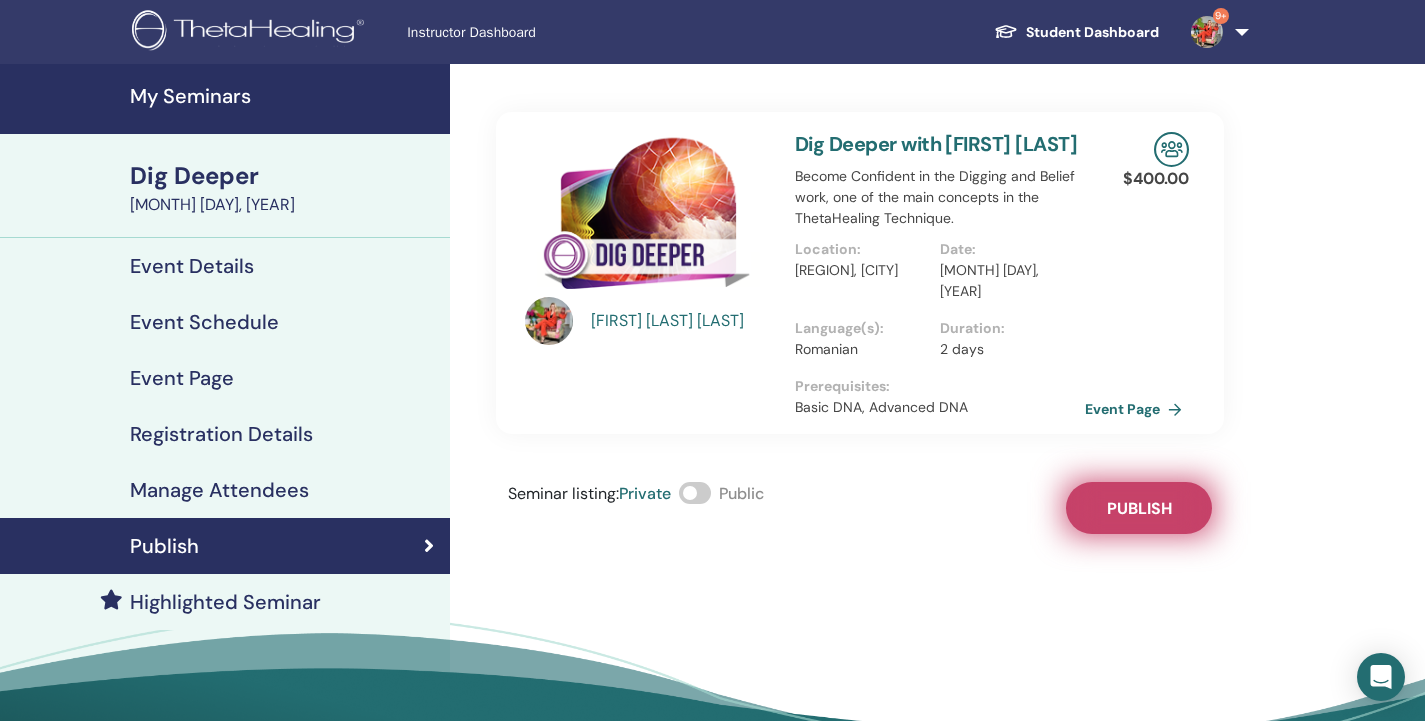 click on "Publish" at bounding box center [1139, 508] 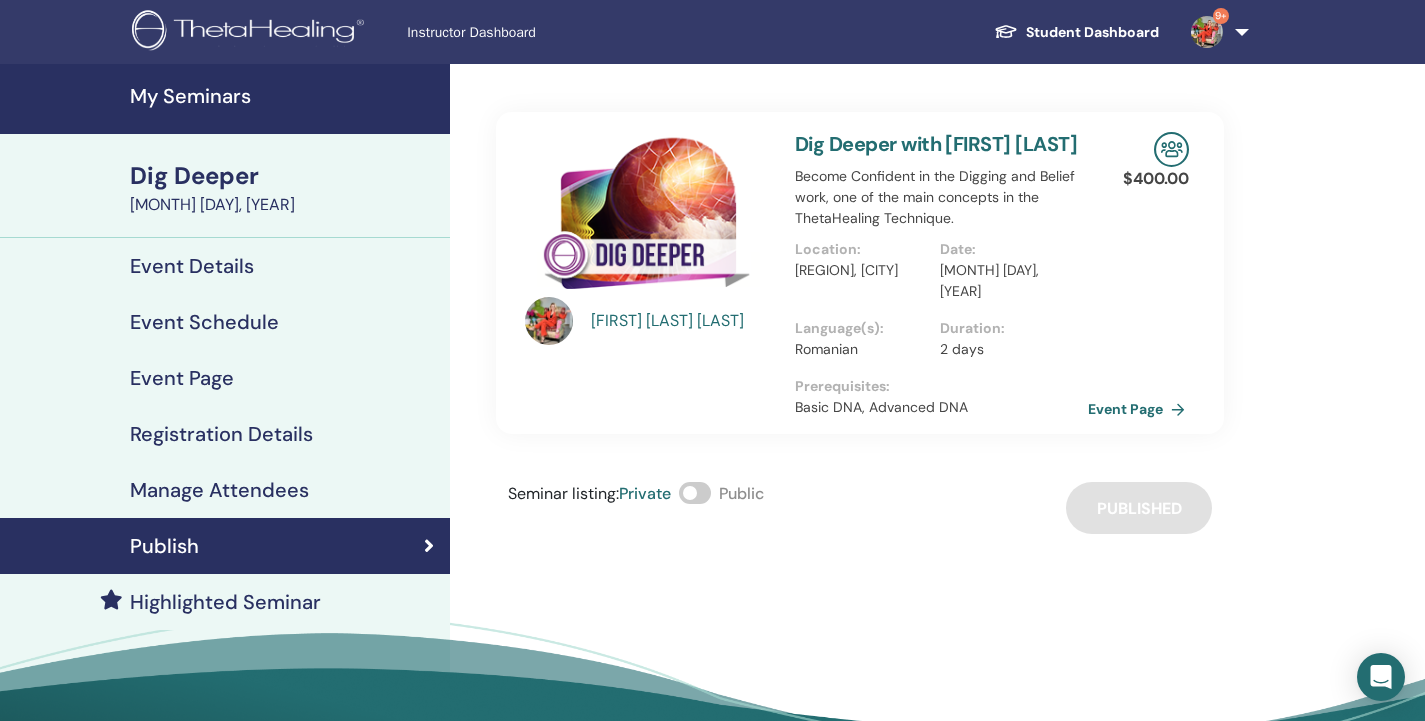 click on "Event Page" at bounding box center (1140, 409) 